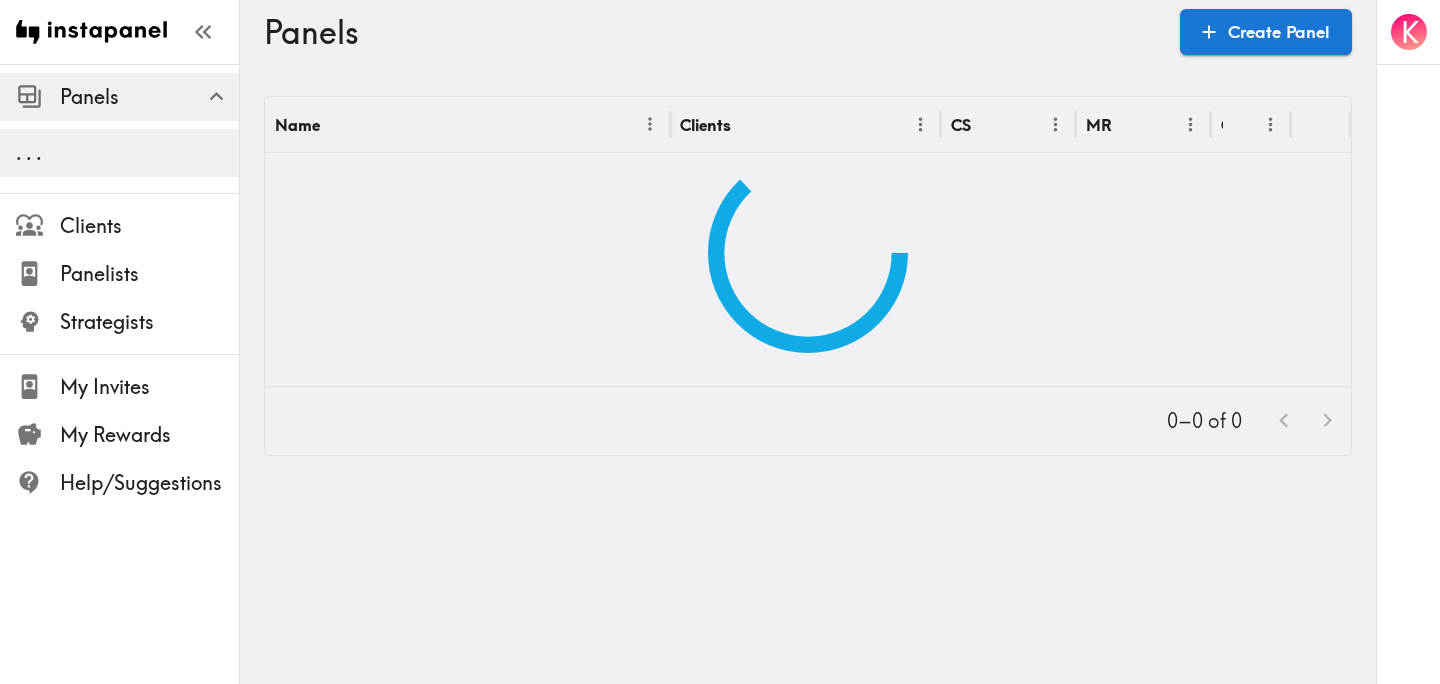 scroll, scrollTop: 0, scrollLeft: 0, axis: both 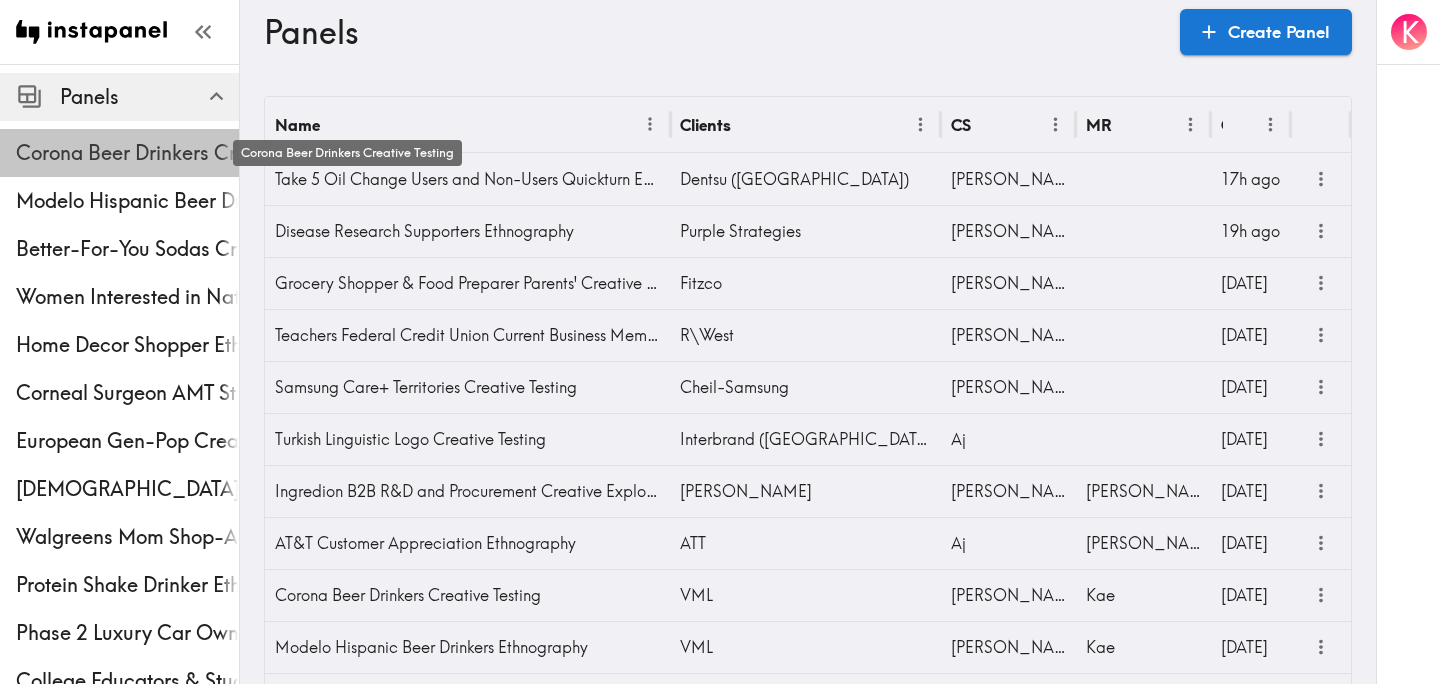 click on "Corona Beer Drinkers Creative Testing" at bounding box center [127, 153] 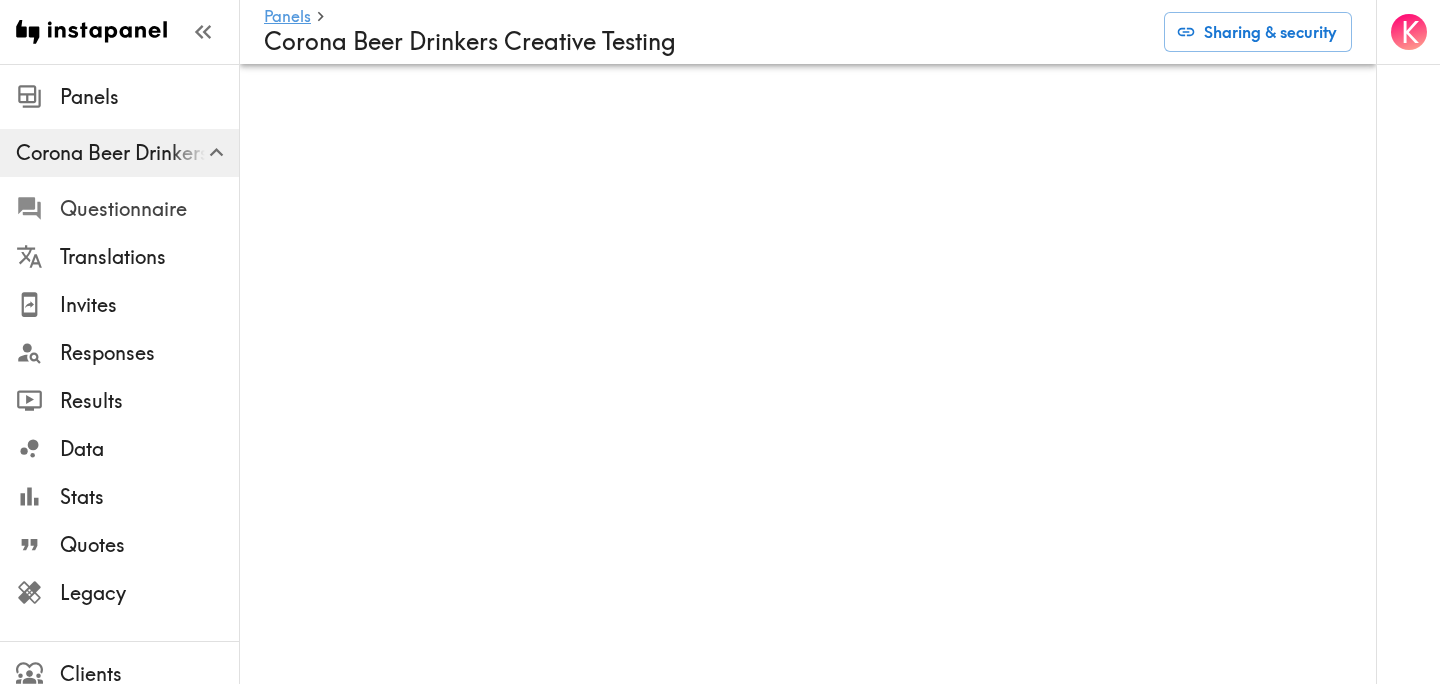 click on "Questionnaire" at bounding box center [149, 209] 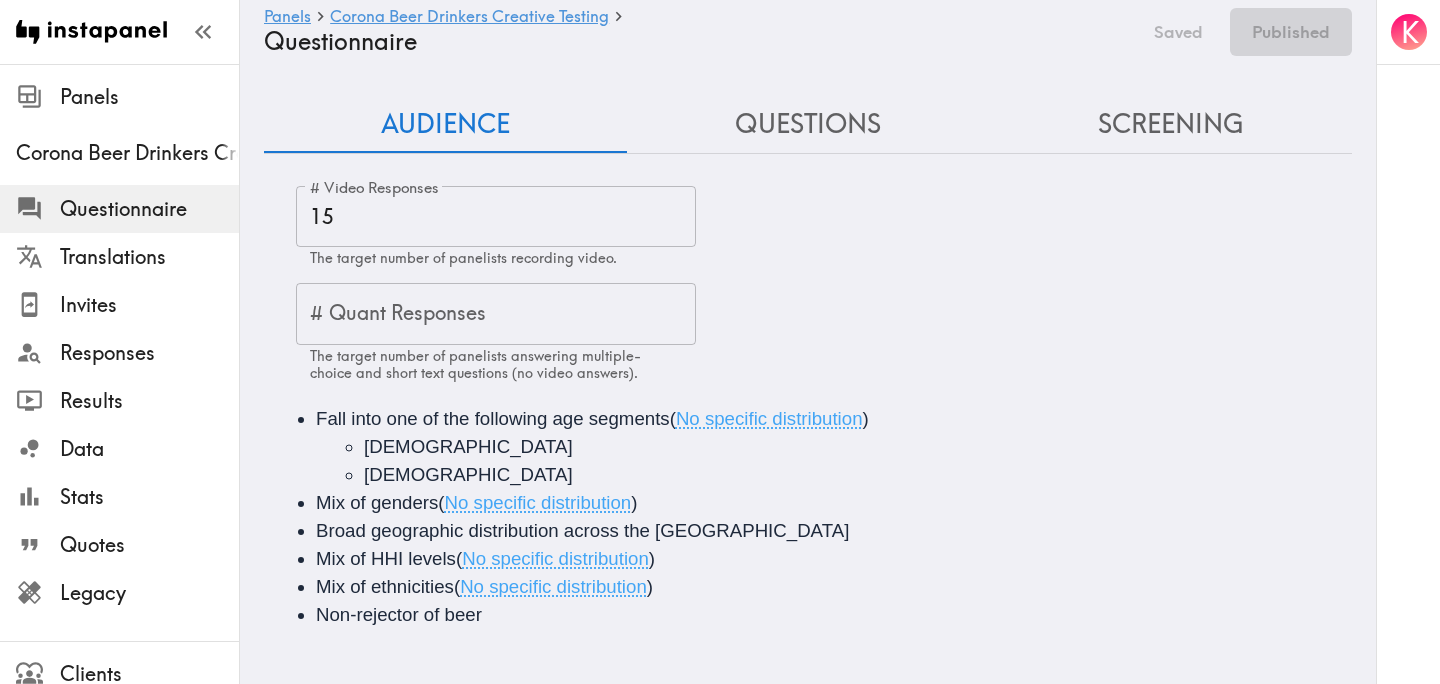 click on "Questions" at bounding box center [808, 124] 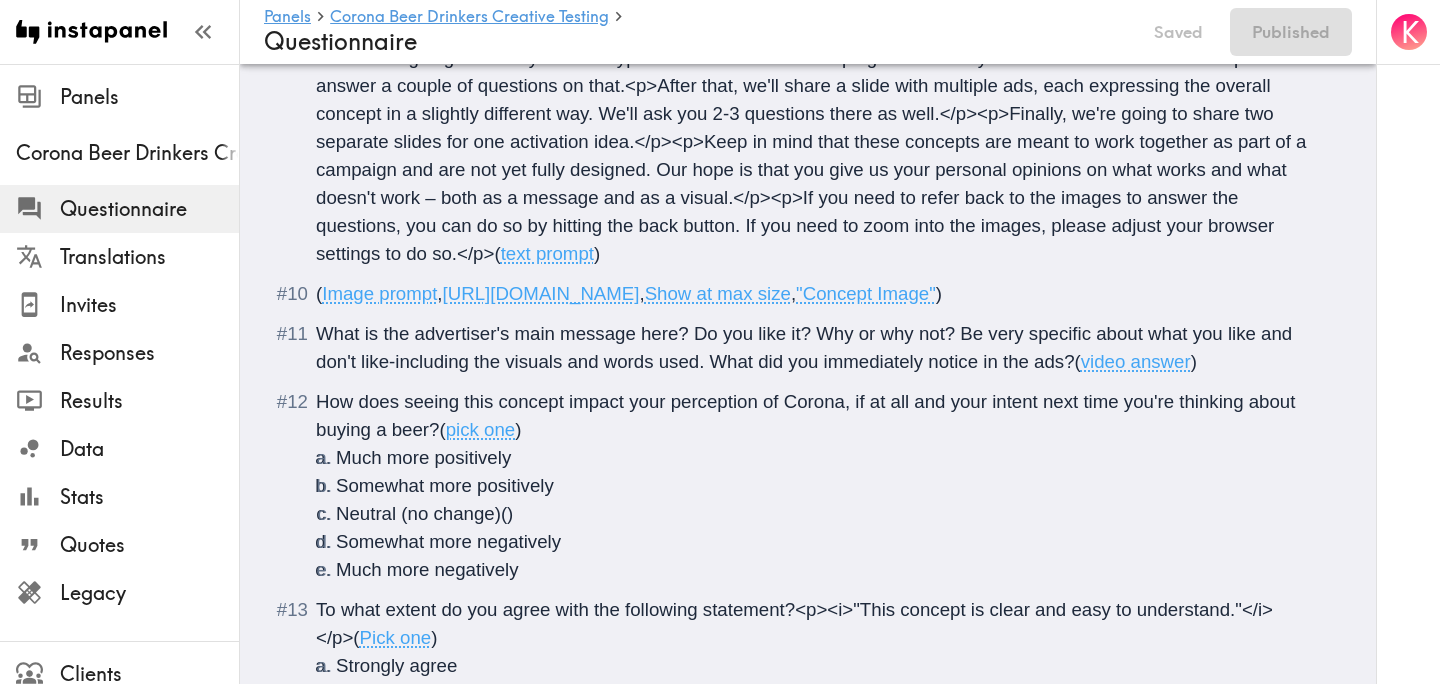 scroll, scrollTop: 1610, scrollLeft: 0, axis: vertical 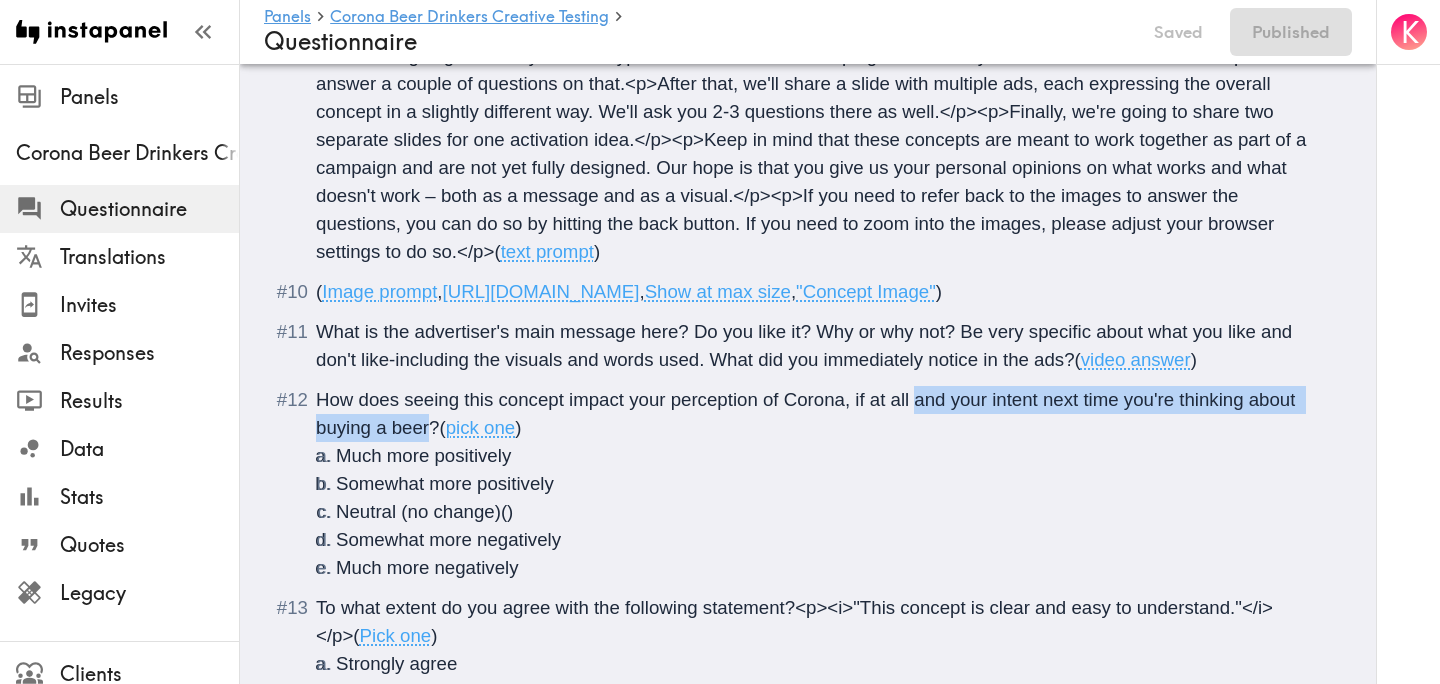 drag, startPoint x: 430, startPoint y: 431, endPoint x: 914, endPoint y: 400, distance: 484.99176 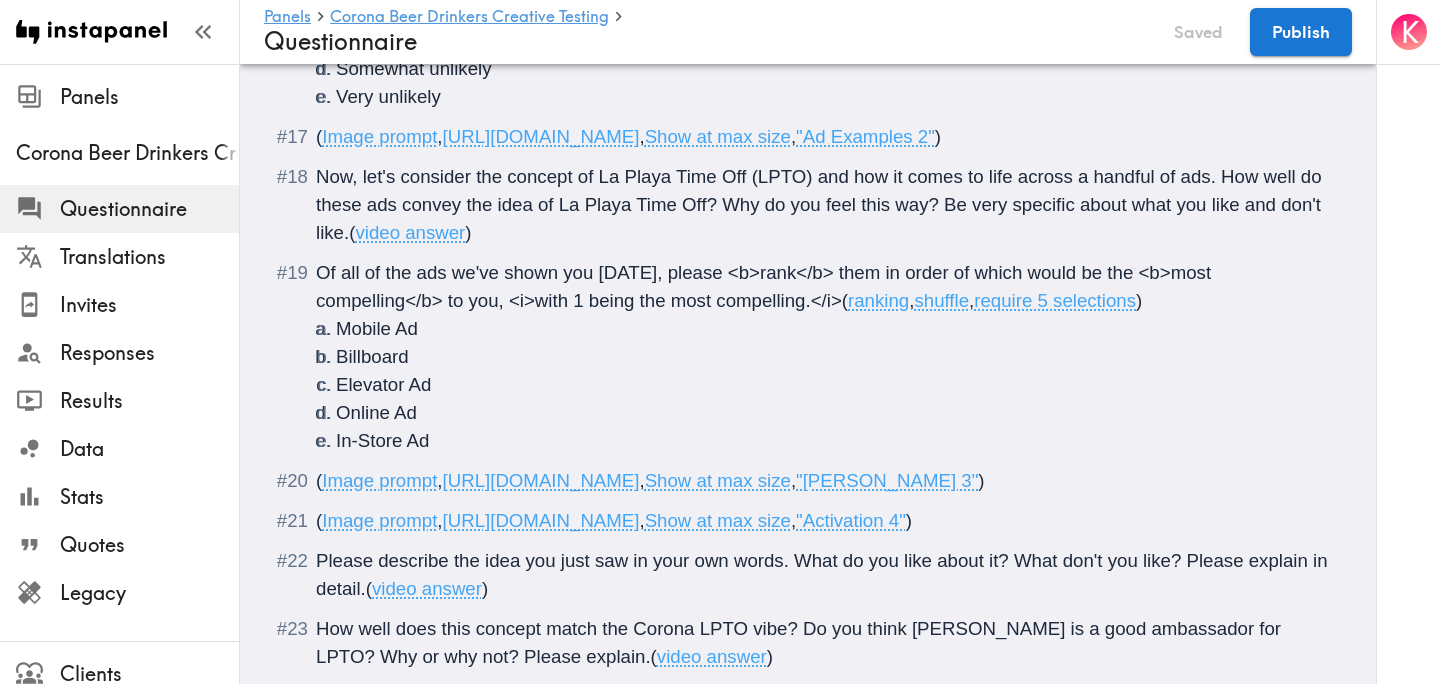 scroll, scrollTop: 2842, scrollLeft: 0, axis: vertical 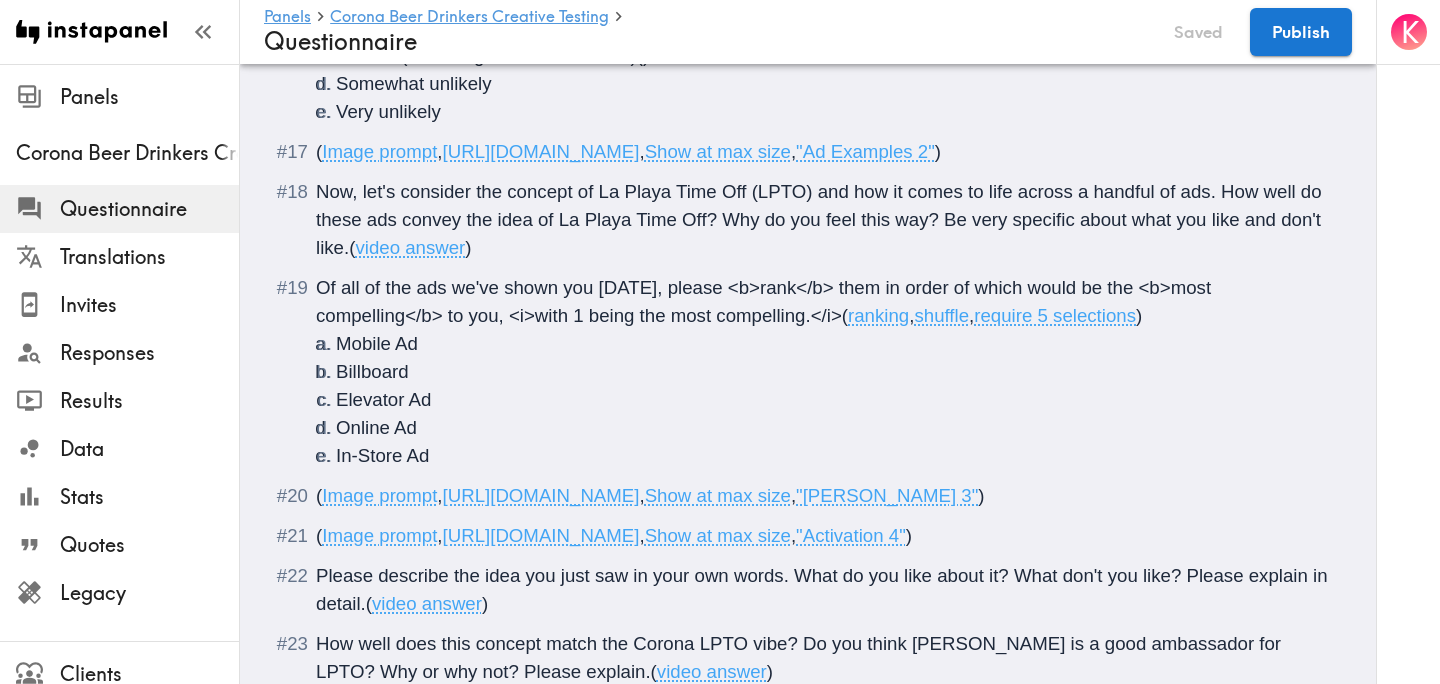 click on "Of all of the ads we've shown you today, please <b>rank</b> them in order of which would be the <b>most compelling</b> to you, <i>with 1 being the most compelling.</i>" at bounding box center (766, 301) 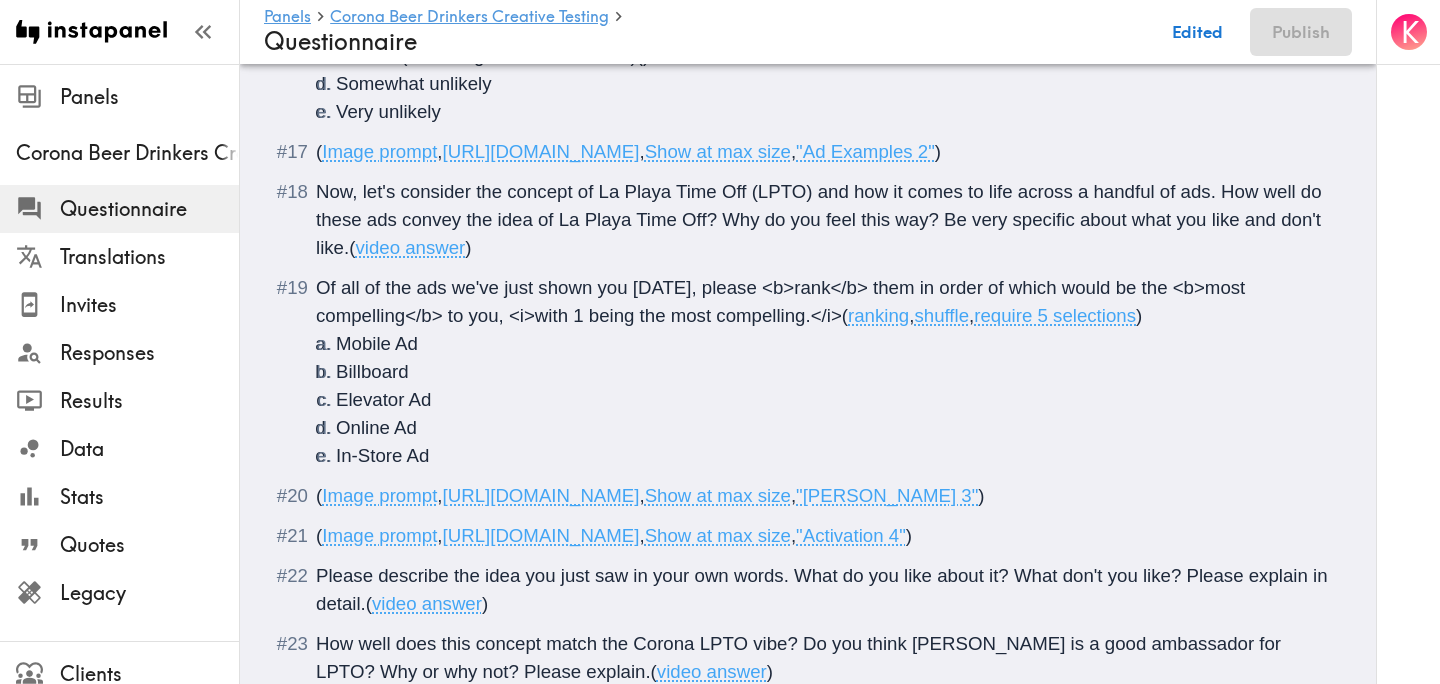 click on "Of all of the ads we've just shown you today, please <b>rank</b> them in order of which would be the <b>most compelling</b> to you, <i>with 1 being the most compelling.</i>" at bounding box center [783, 301] 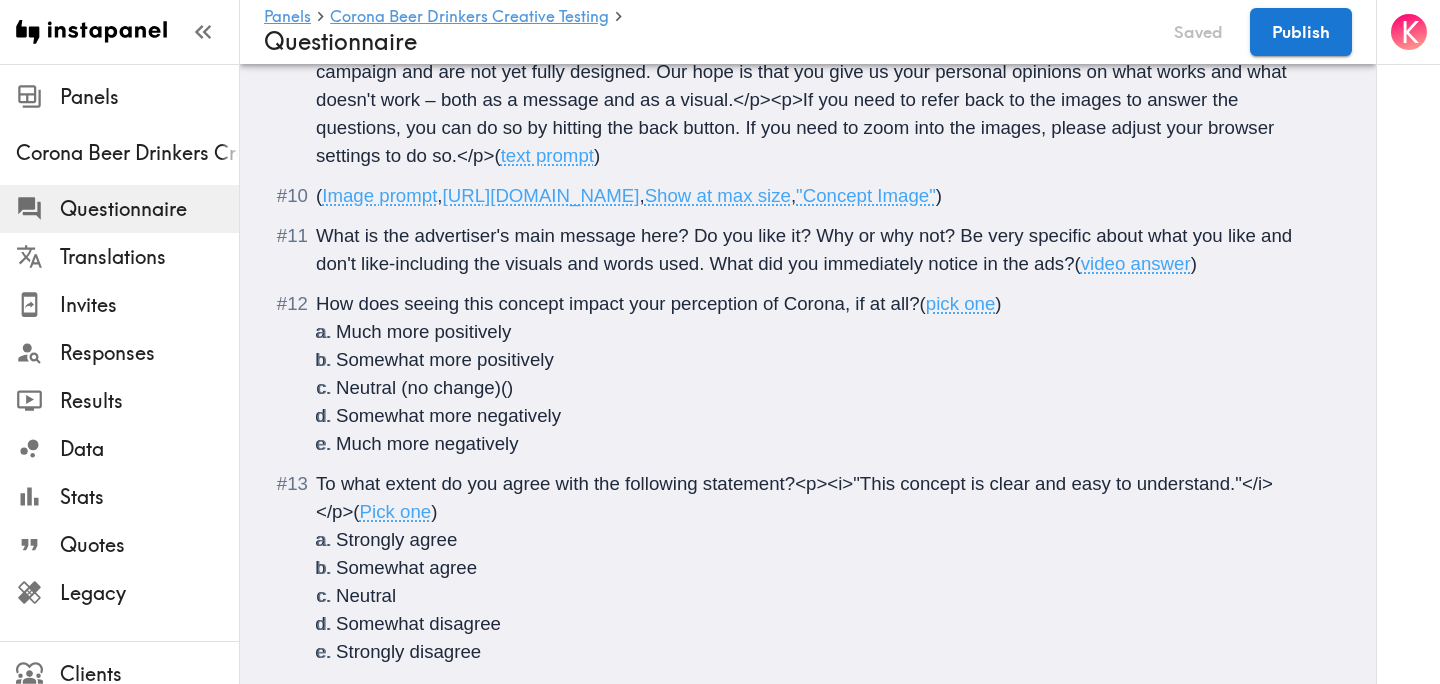 scroll, scrollTop: 1700, scrollLeft: 0, axis: vertical 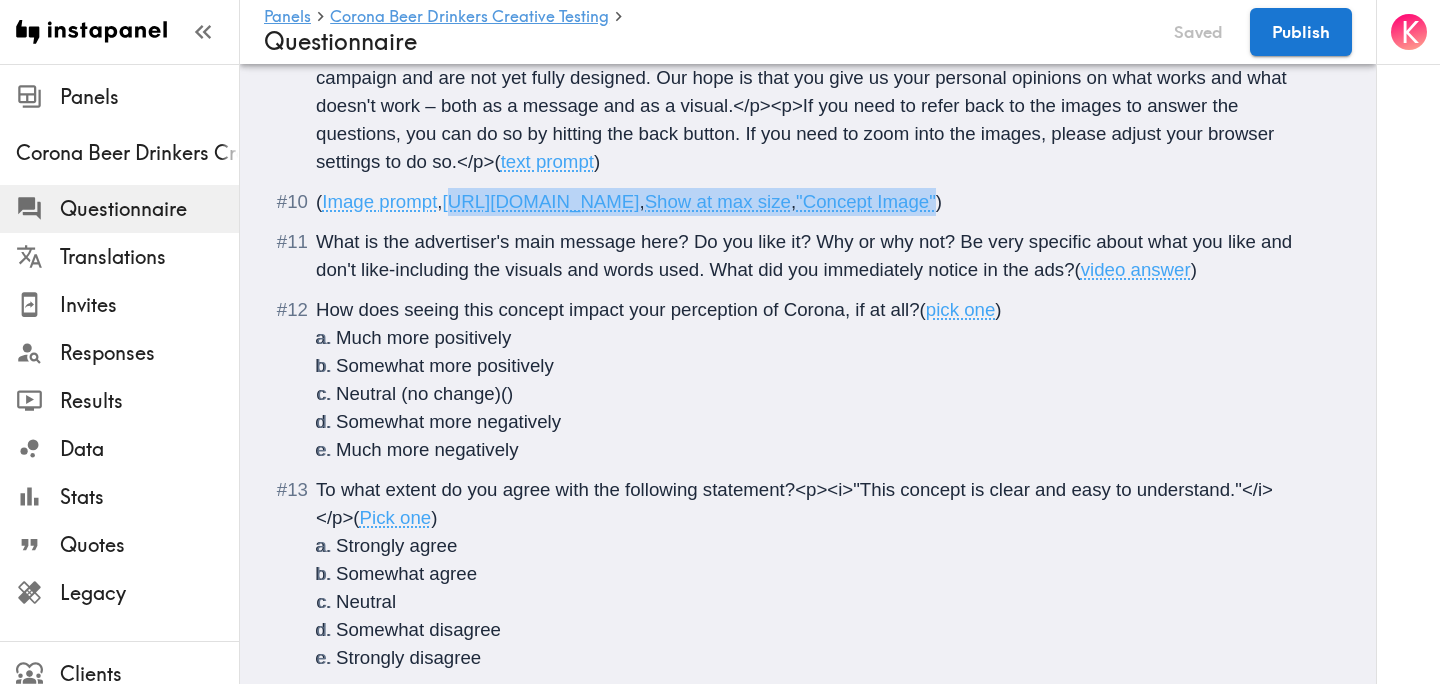drag, startPoint x: 1305, startPoint y: 201, endPoint x: 457, endPoint y: 202, distance: 848.0006 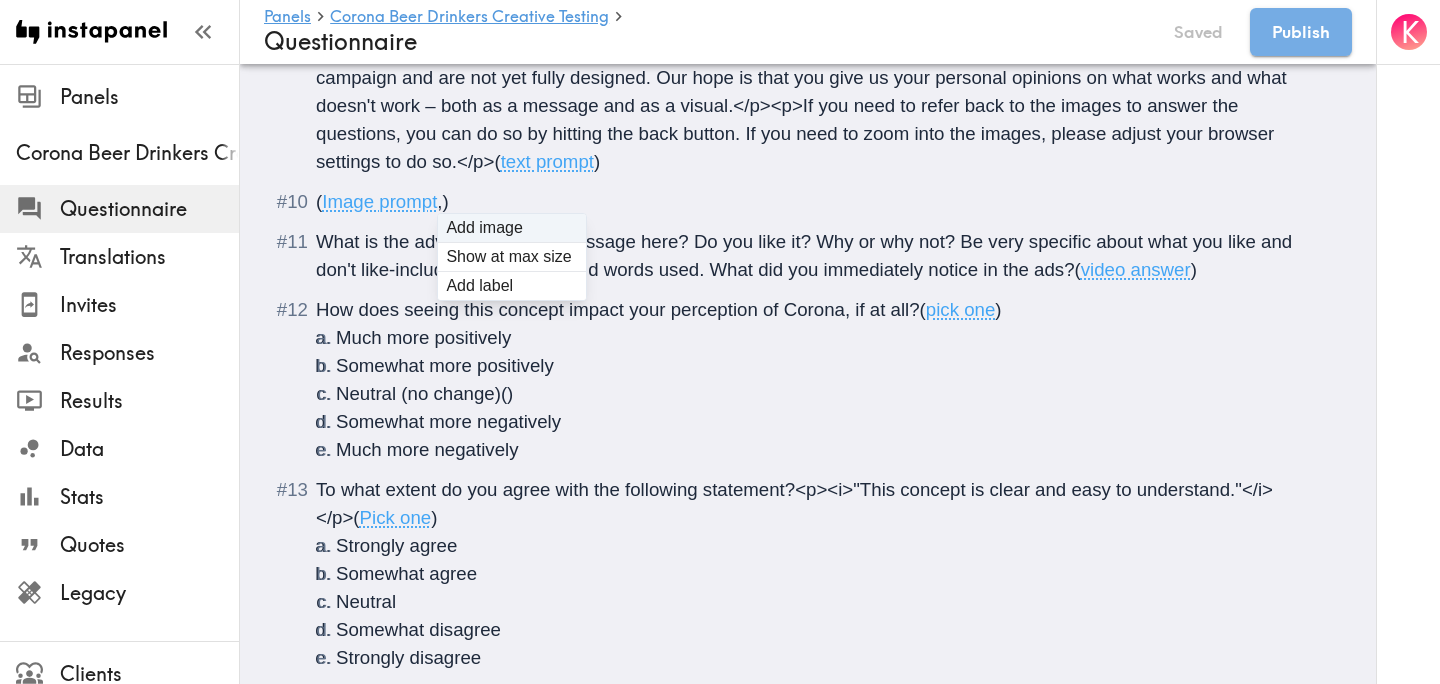 type on "C:\fakepath\Screenshot 2025-07-17 at 9.52.56 AM.png" 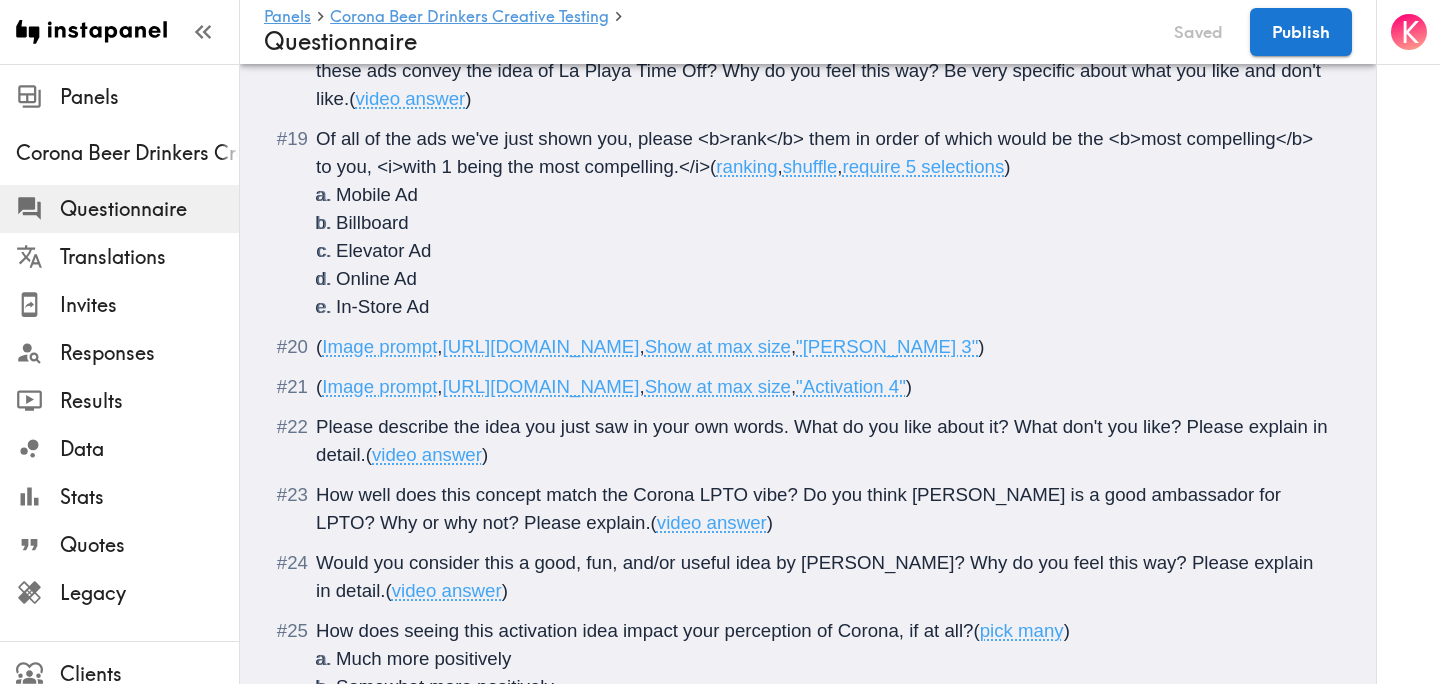 scroll, scrollTop: 3047, scrollLeft: 0, axis: vertical 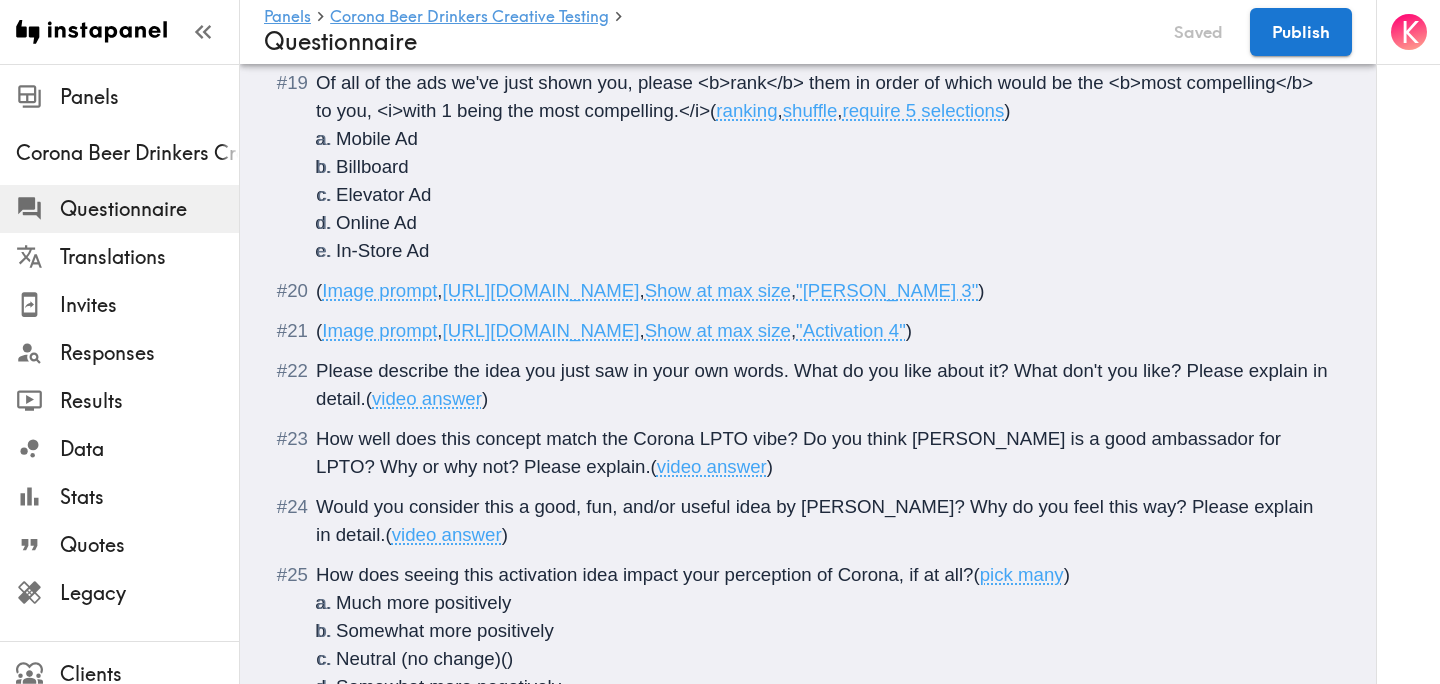 click on ""Benny Blanco 3"" at bounding box center [887, 290] 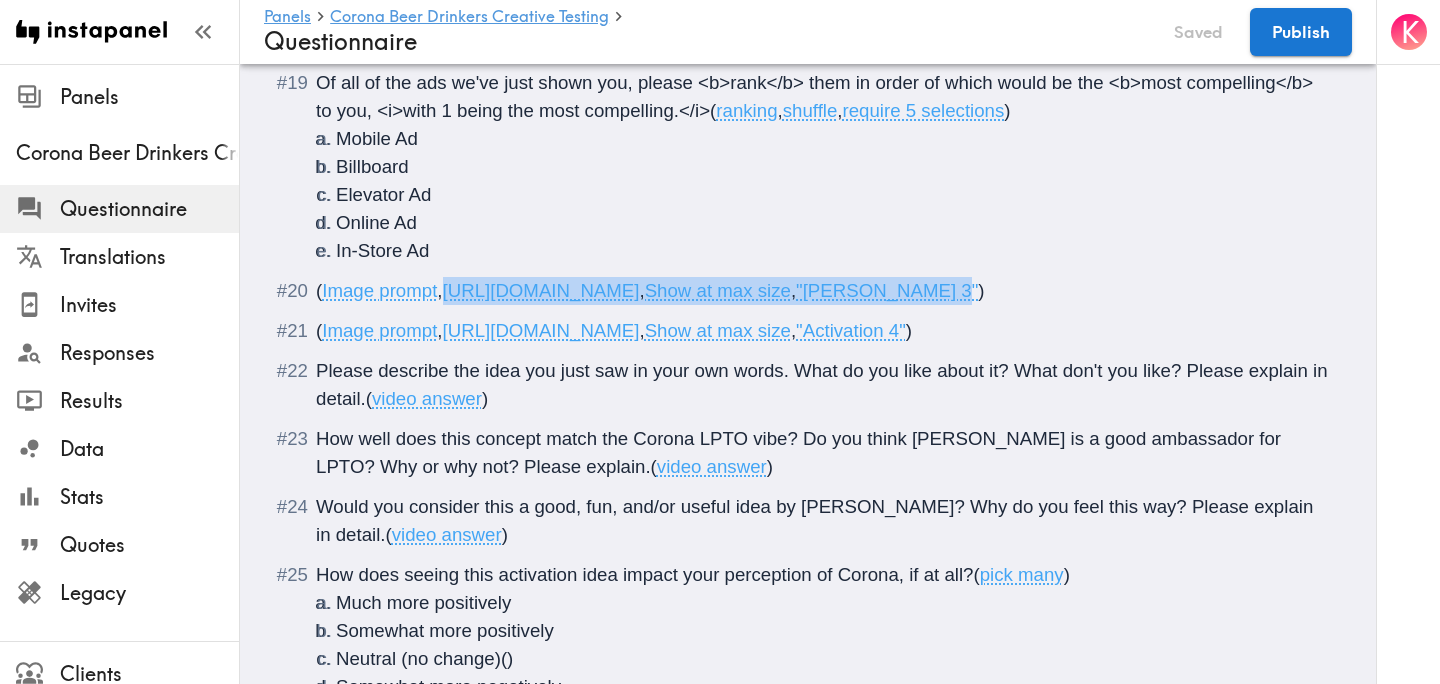 drag, startPoint x: 392, startPoint y: 375, endPoint x: 447, endPoint y: 341, distance: 64.66065 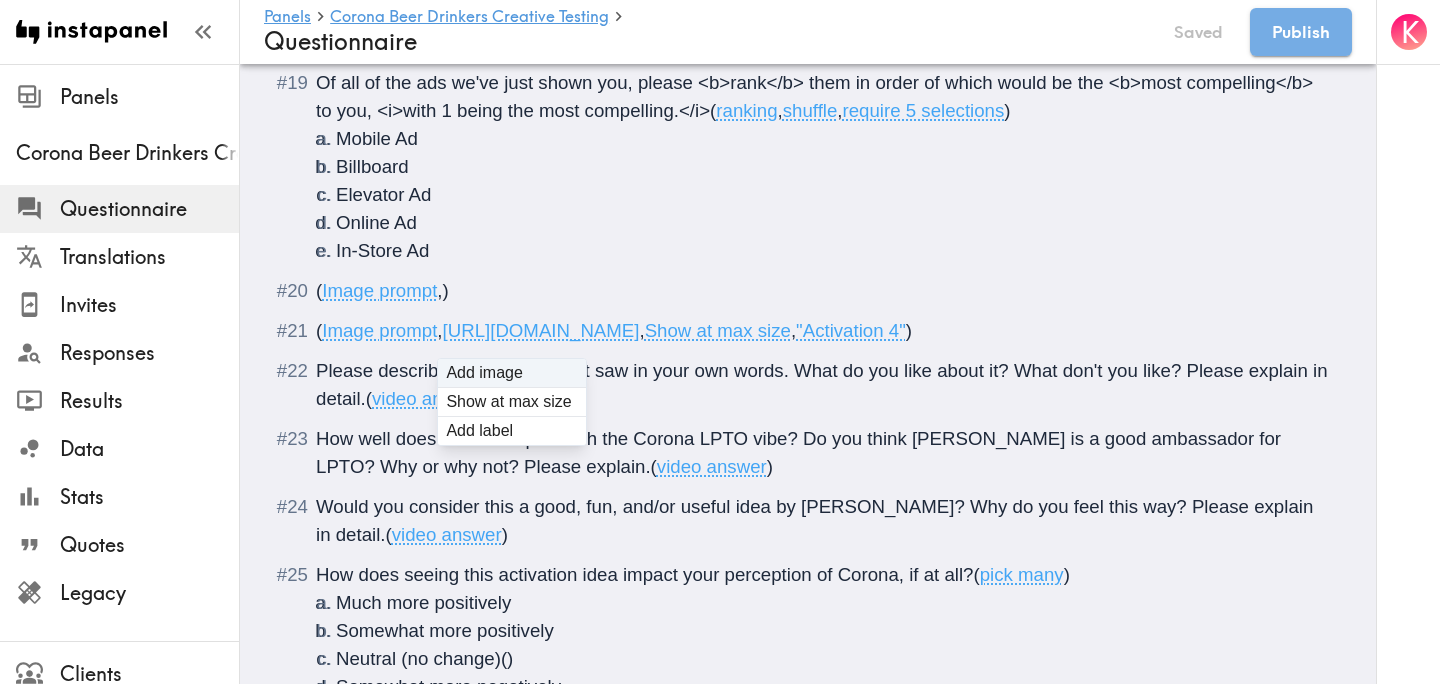 type on "C:\fakepath\Screenshot 2025-07-17 at 9.53.23 AM.png" 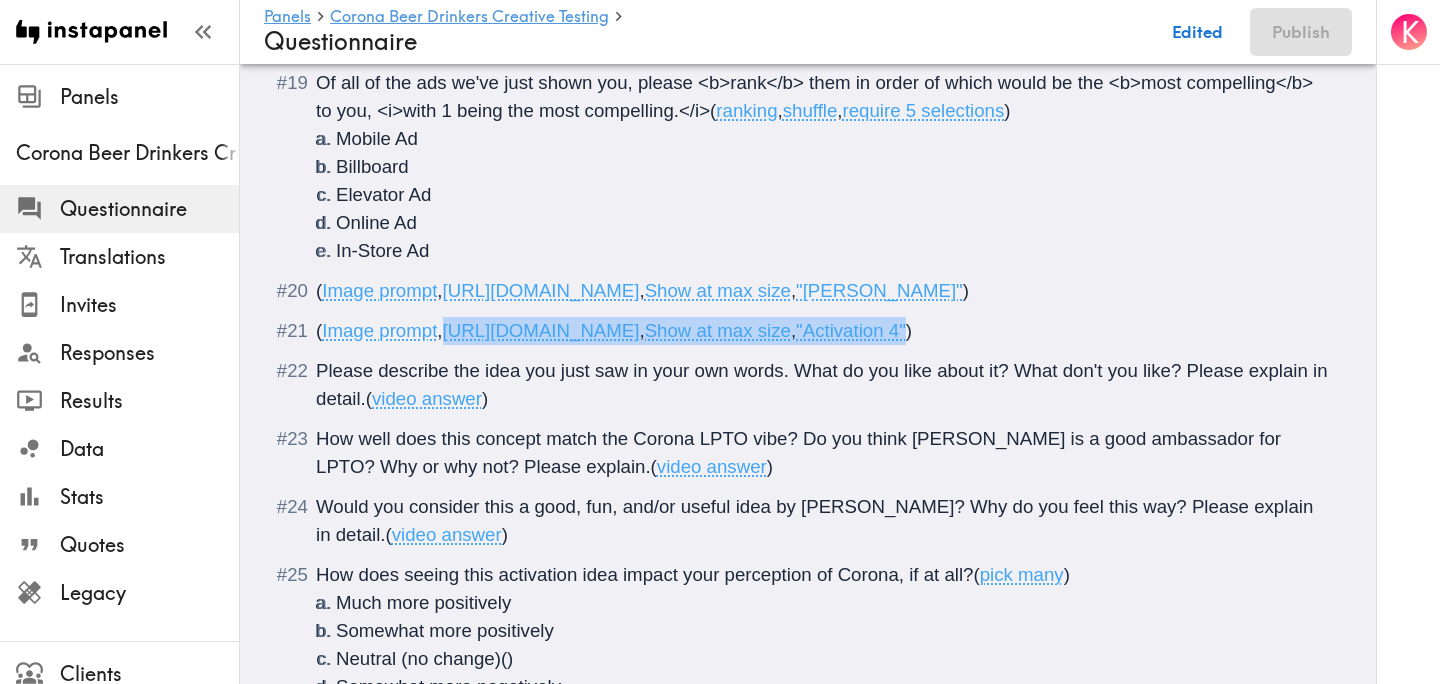 drag, startPoint x: 1277, startPoint y: 414, endPoint x: 451, endPoint y: 408, distance: 826.0218 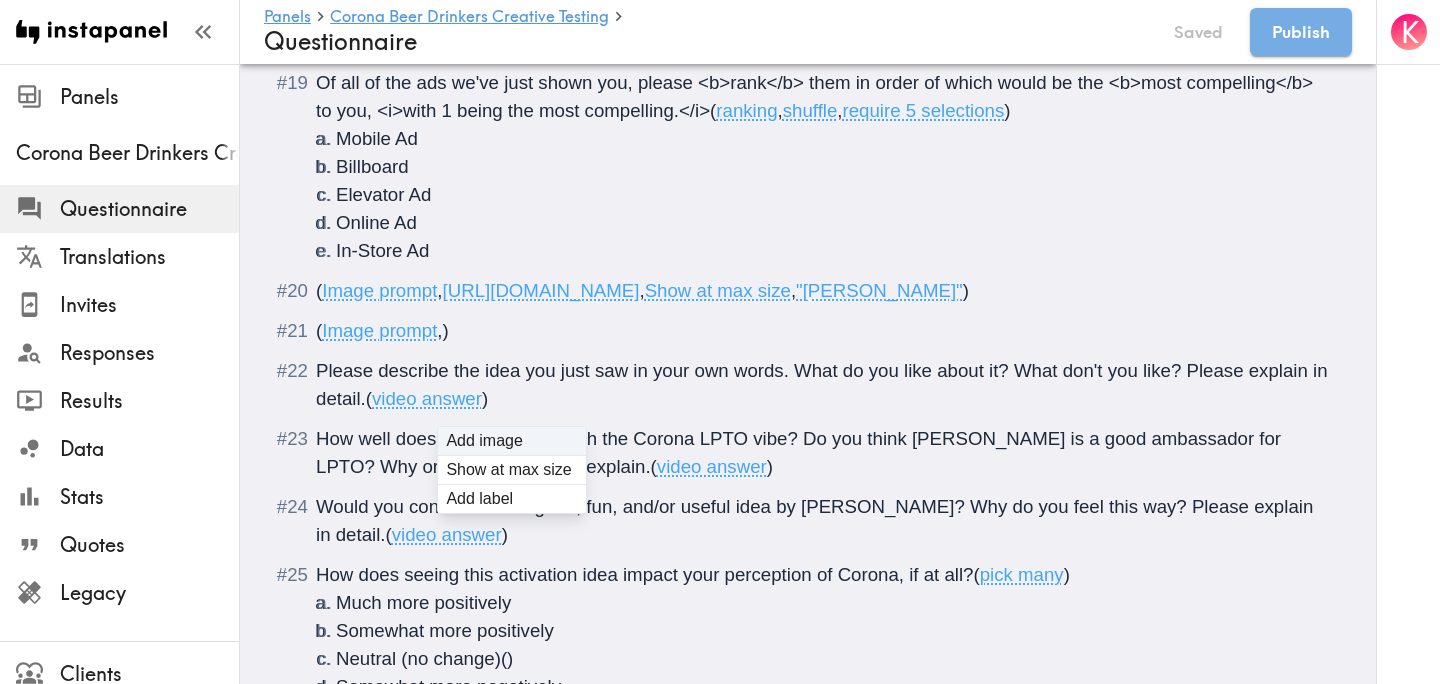 type on "C:\fakepath\Screenshot 2025-07-17 at 9.53.41 AM.png" 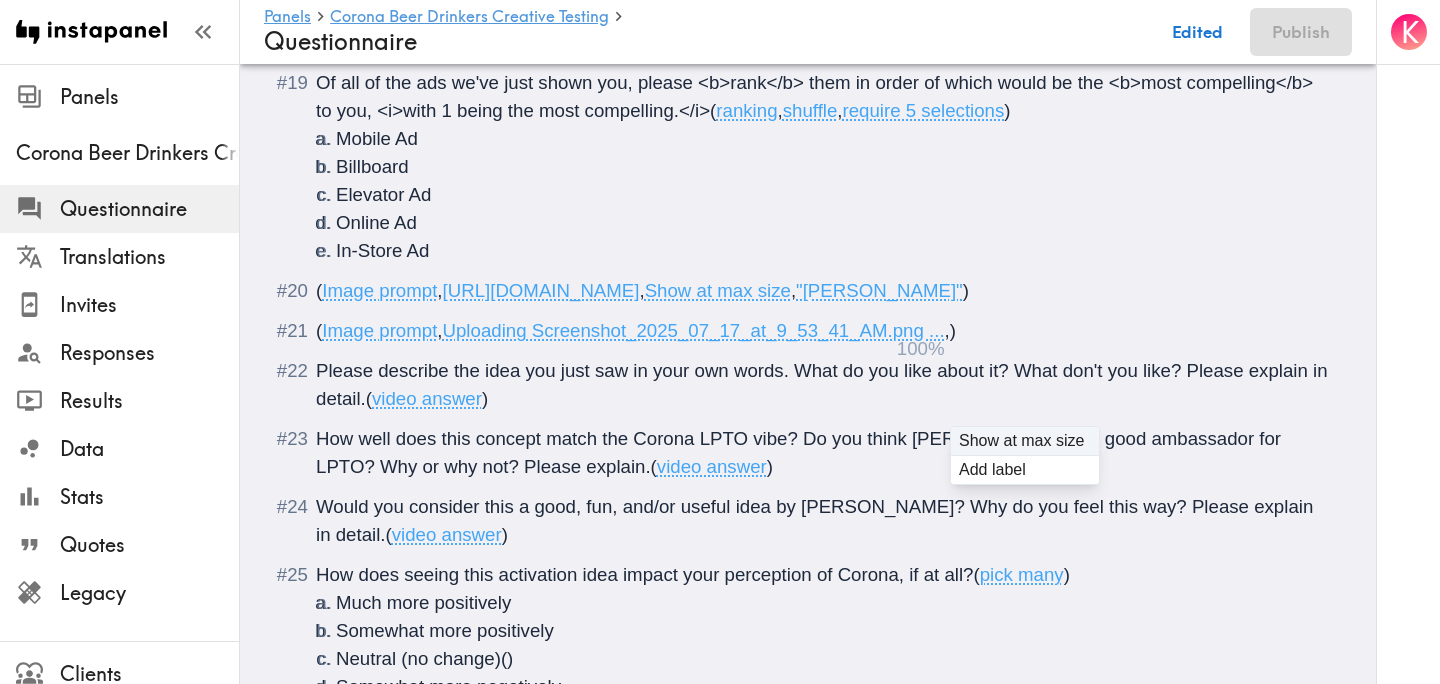 type 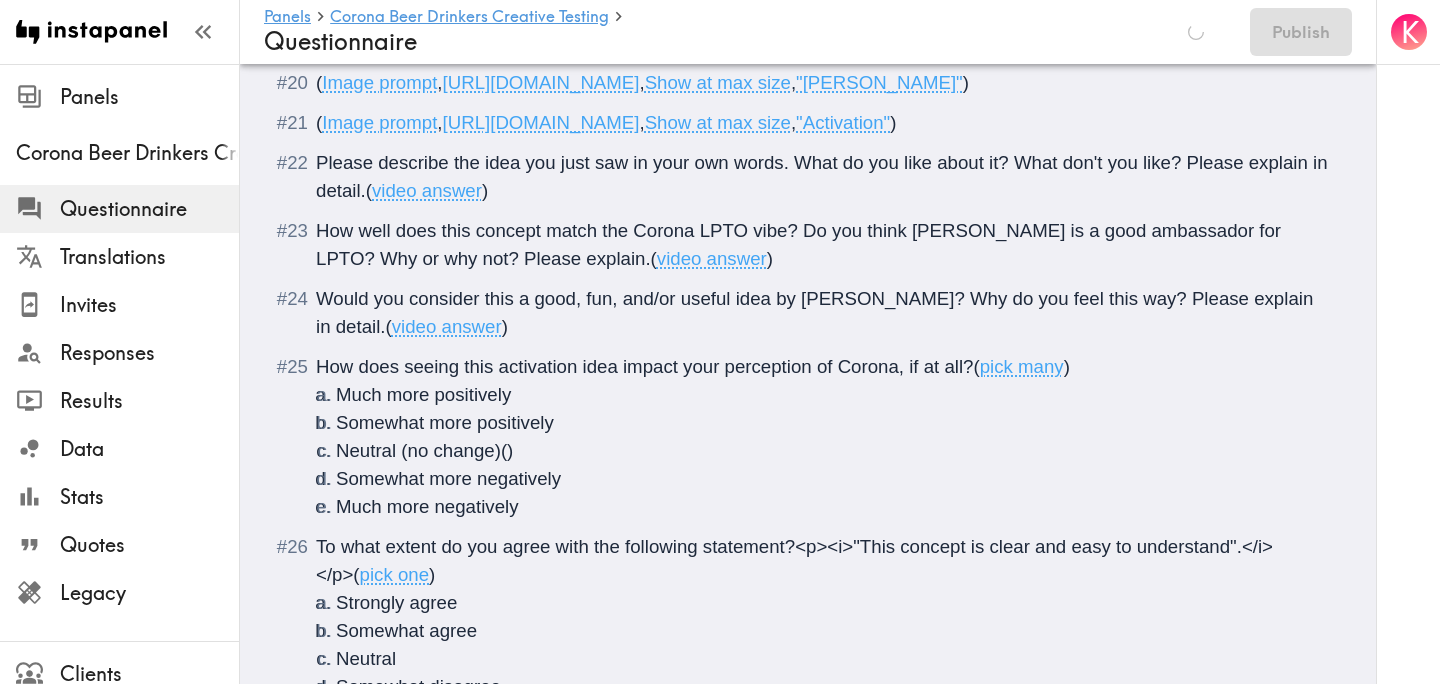 scroll, scrollTop: 3236, scrollLeft: 0, axis: vertical 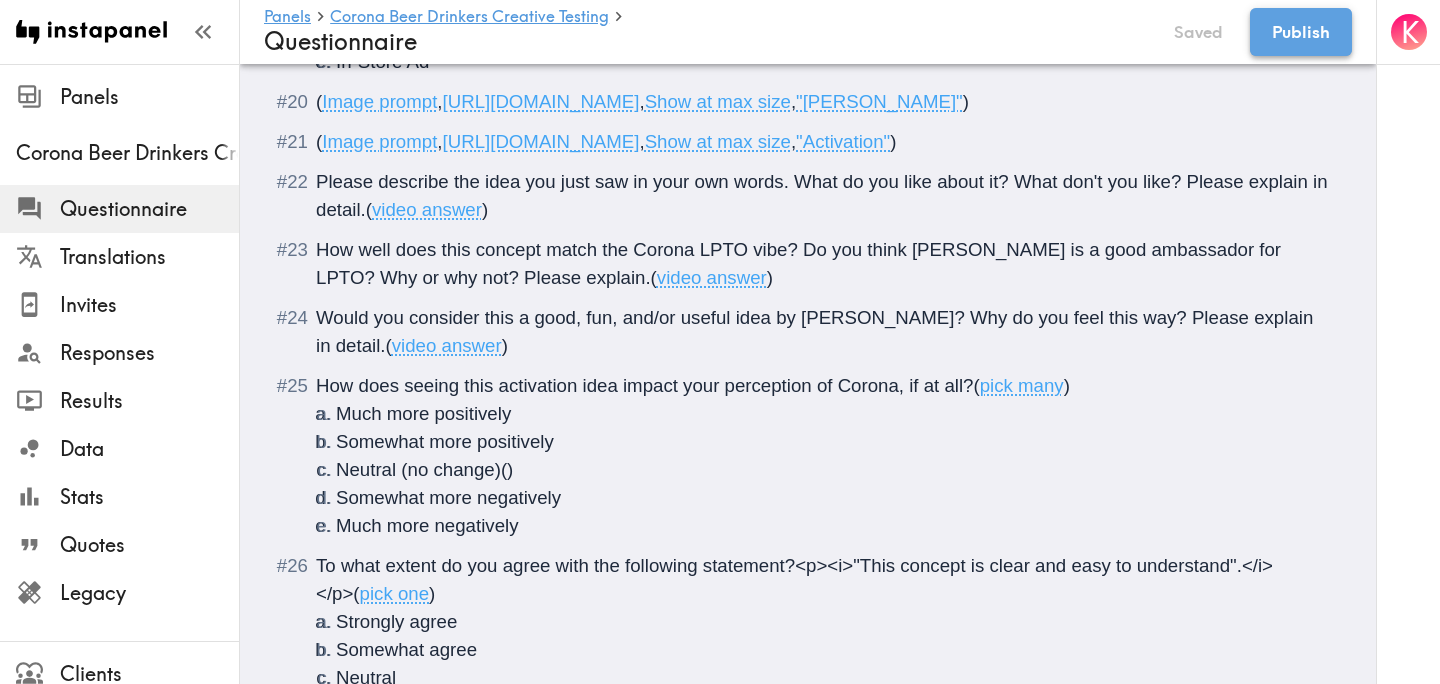 click on "Publish" at bounding box center (1301, 32) 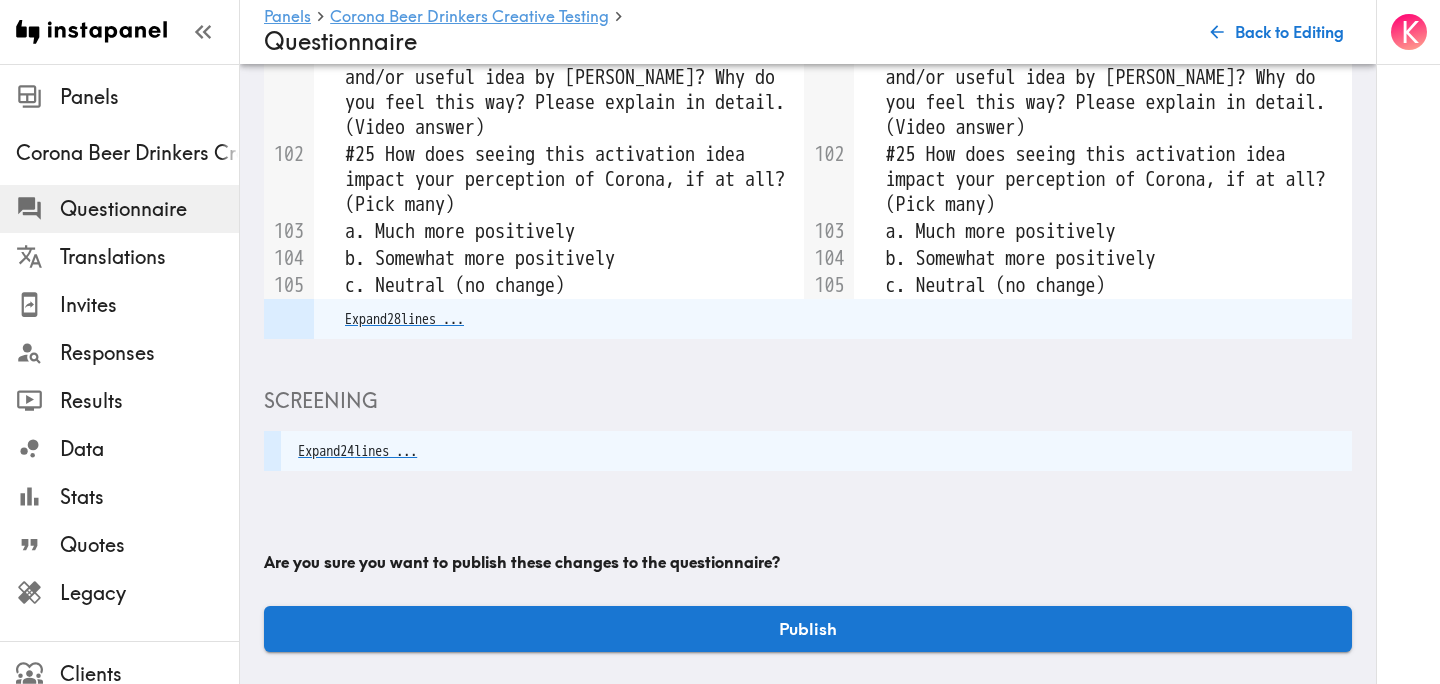 scroll, scrollTop: 2755, scrollLeft: 0, axis: vertical 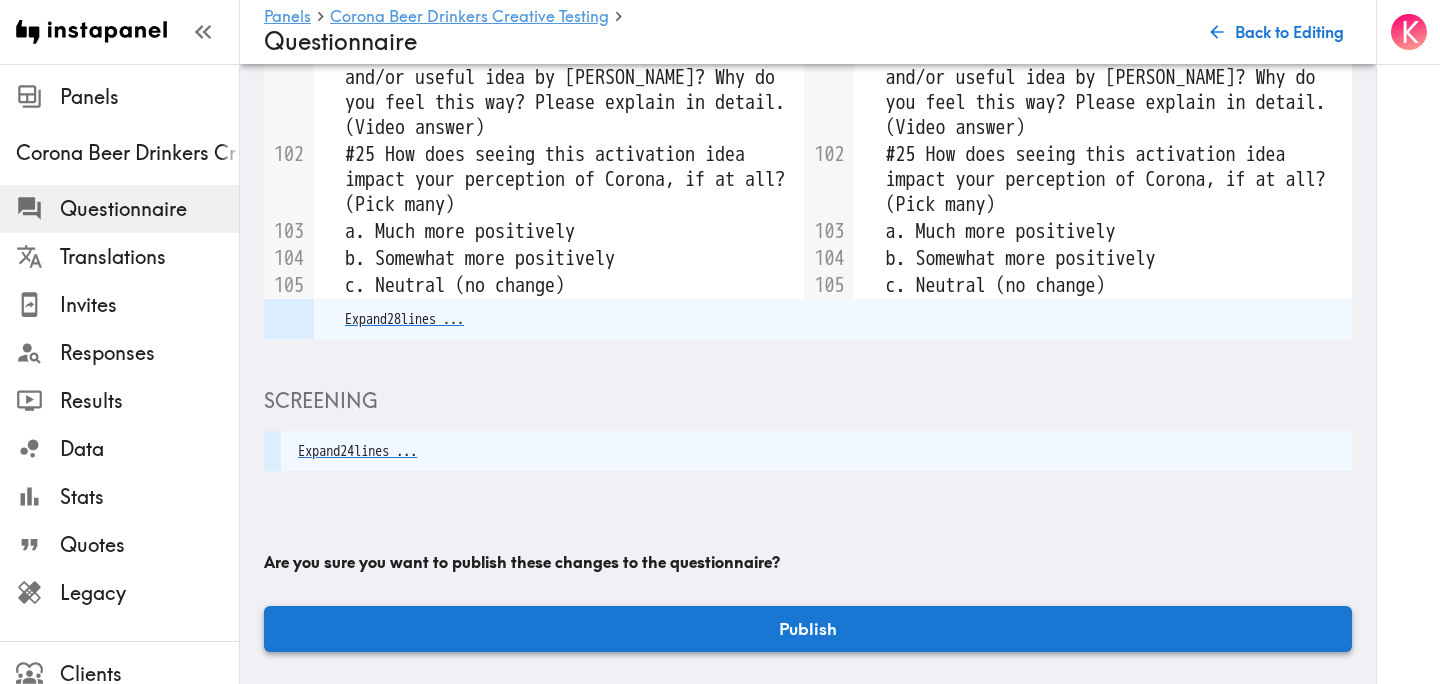 click on "Publish" at bounding box center [808, 629] 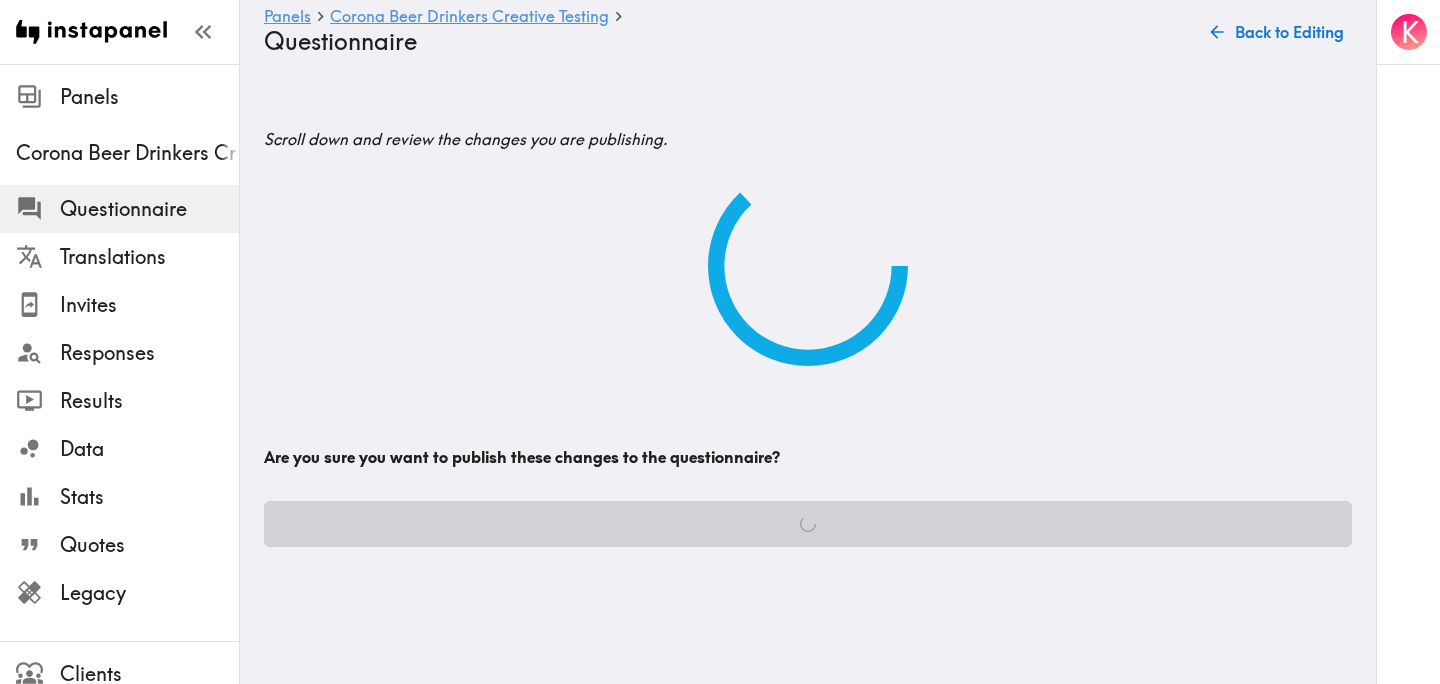 scroll, scrollTop: 0, scrollLeft: 0, axis: both 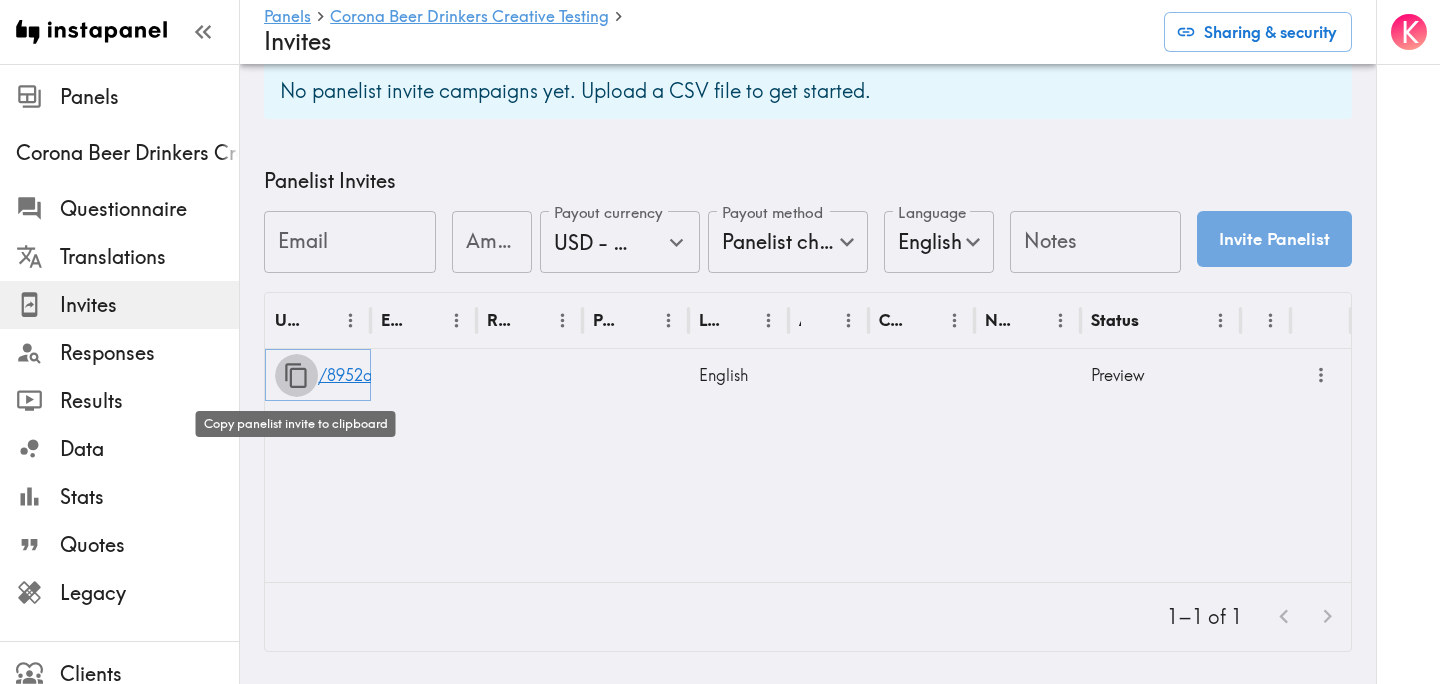 click 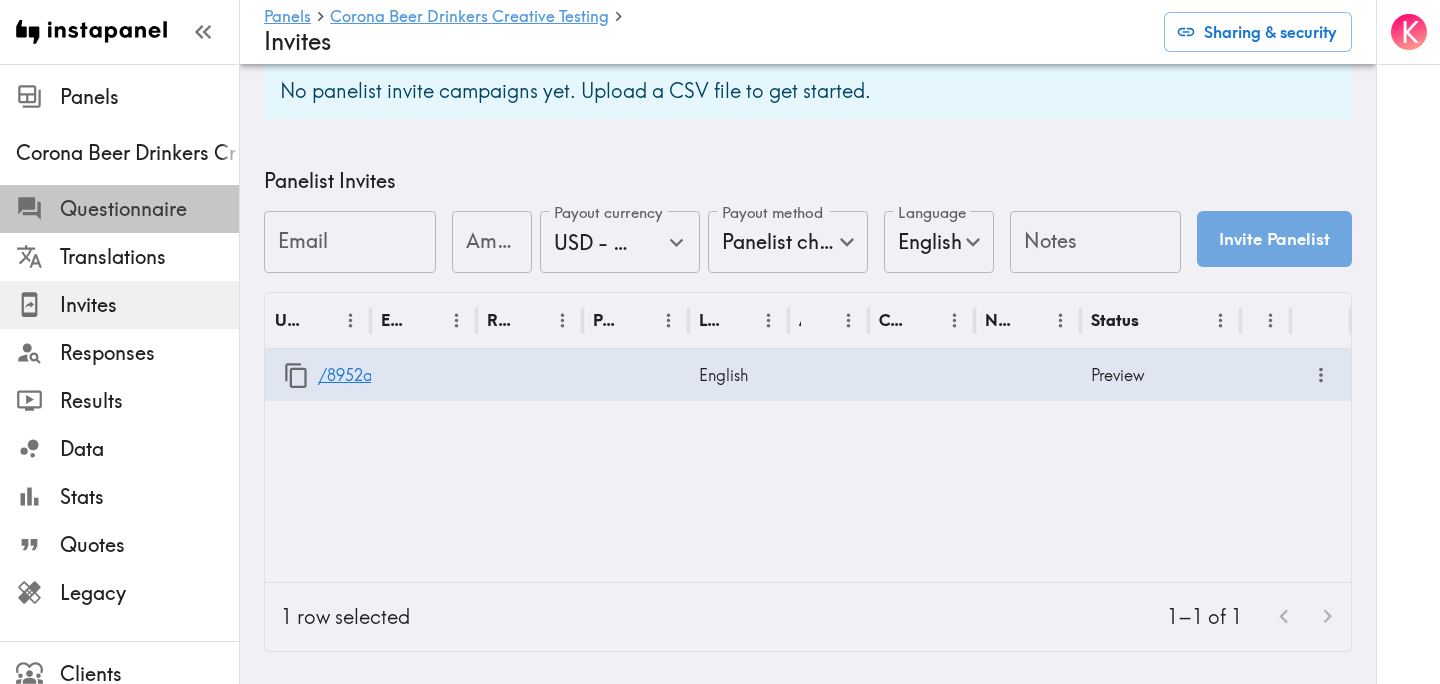 click on "Questionnaire" at bounding box center [149, 209] 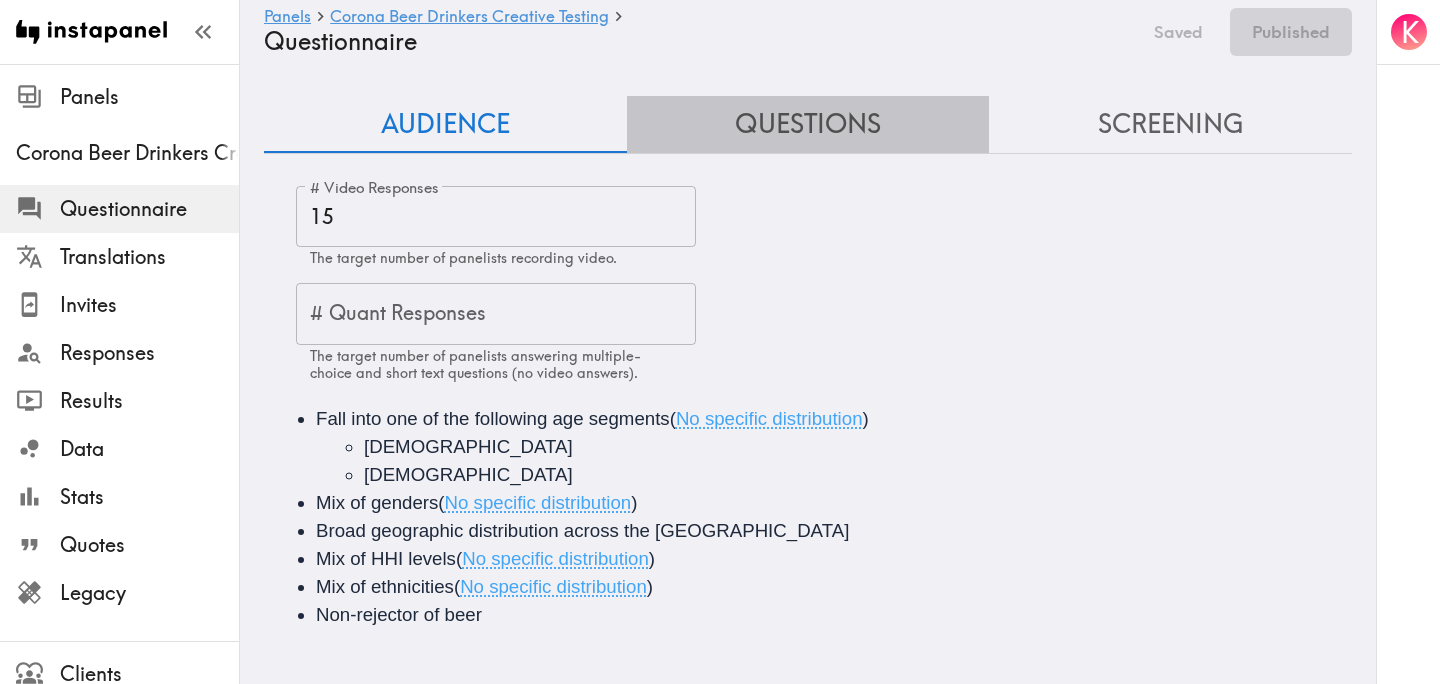 click on "Questions" at bounding box center [808, 124] 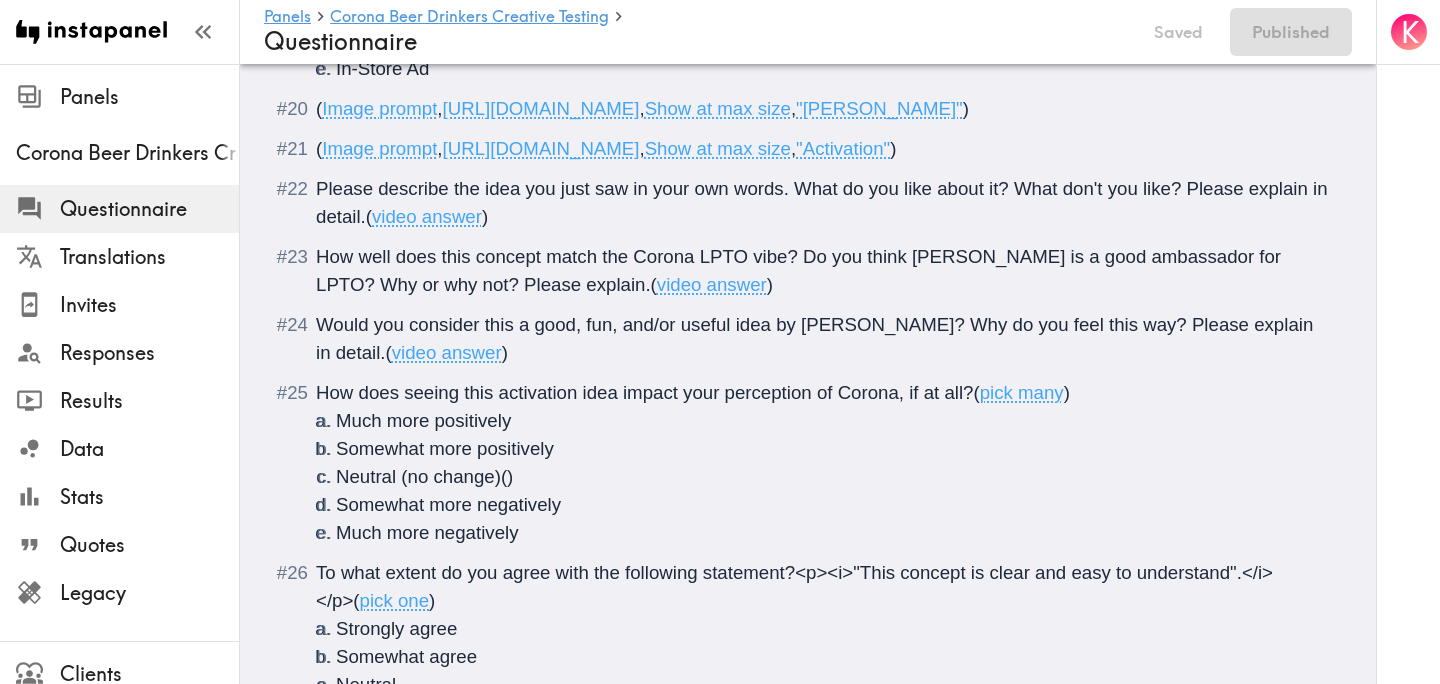 scroll, scrollTop: 3230, scrollLeft: 0, axis: vertical 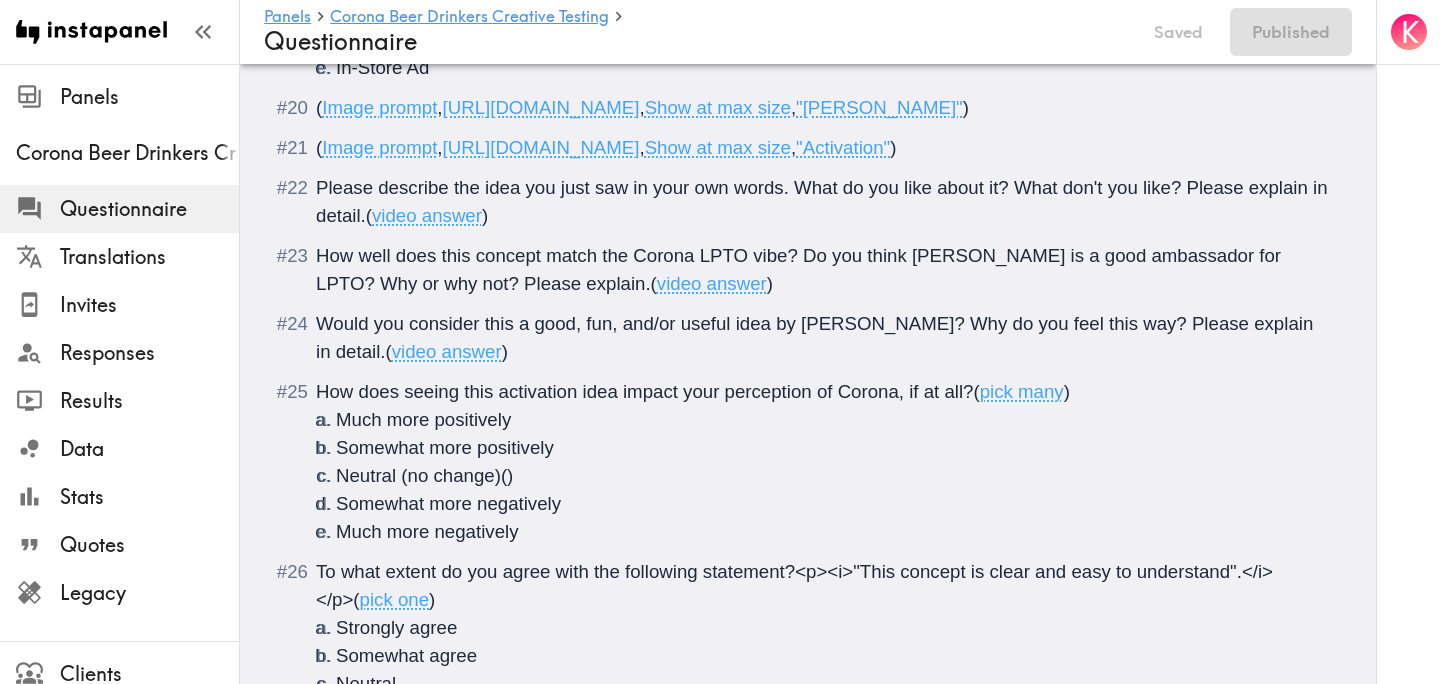 click on ")" at bounding box center (1067, 391) 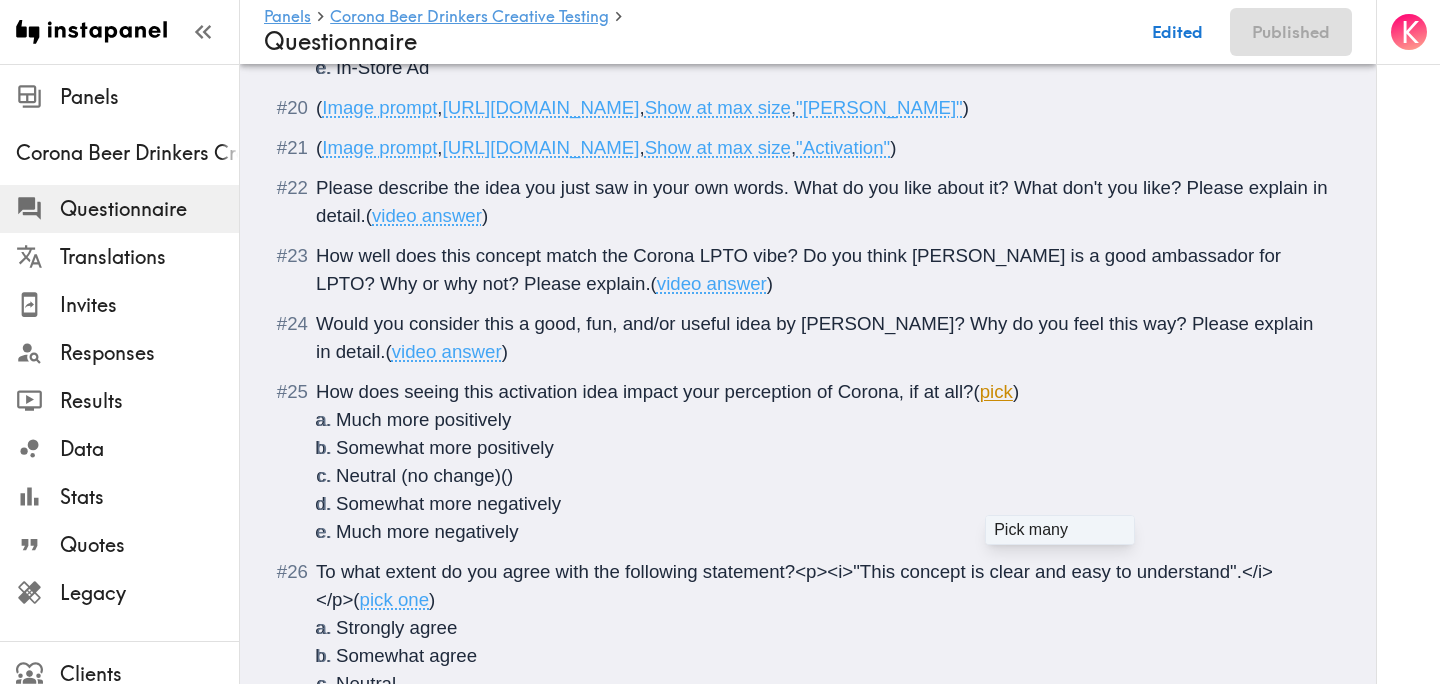 type 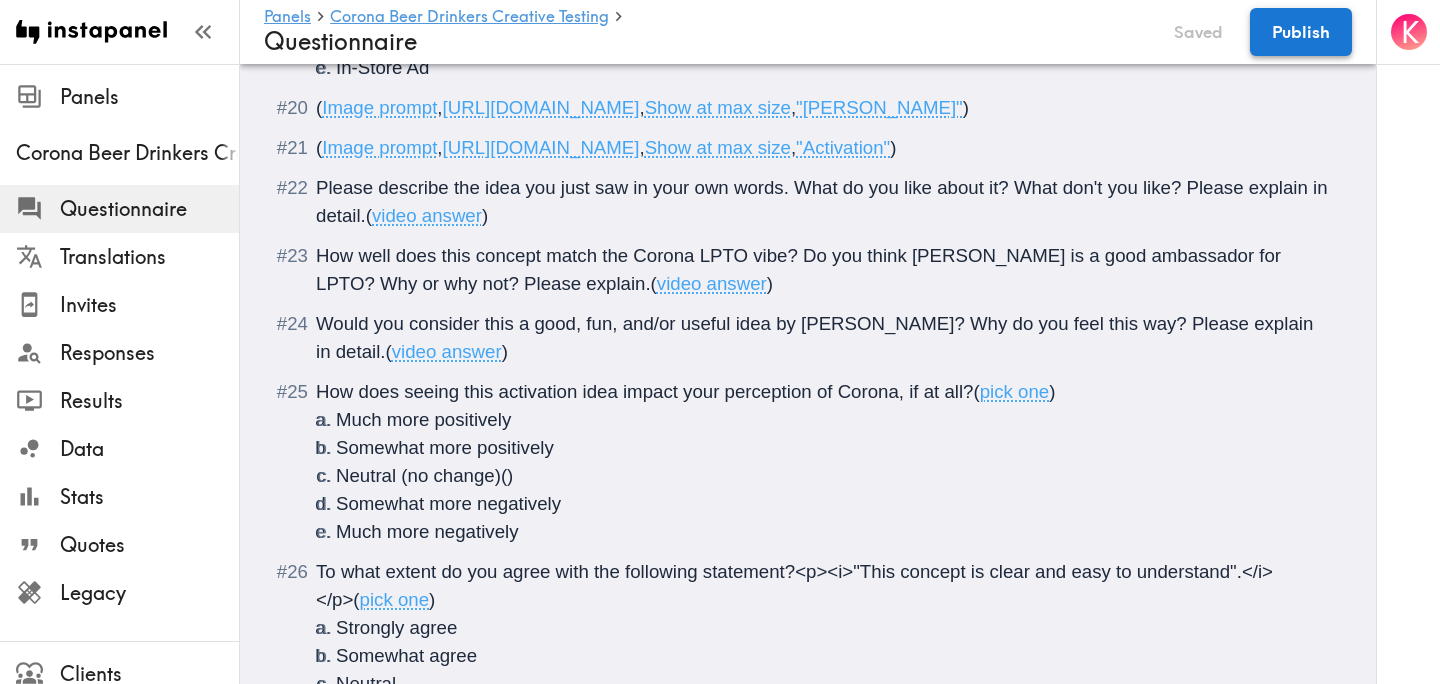 click on "Publish" at bounding box center (1301, 32) 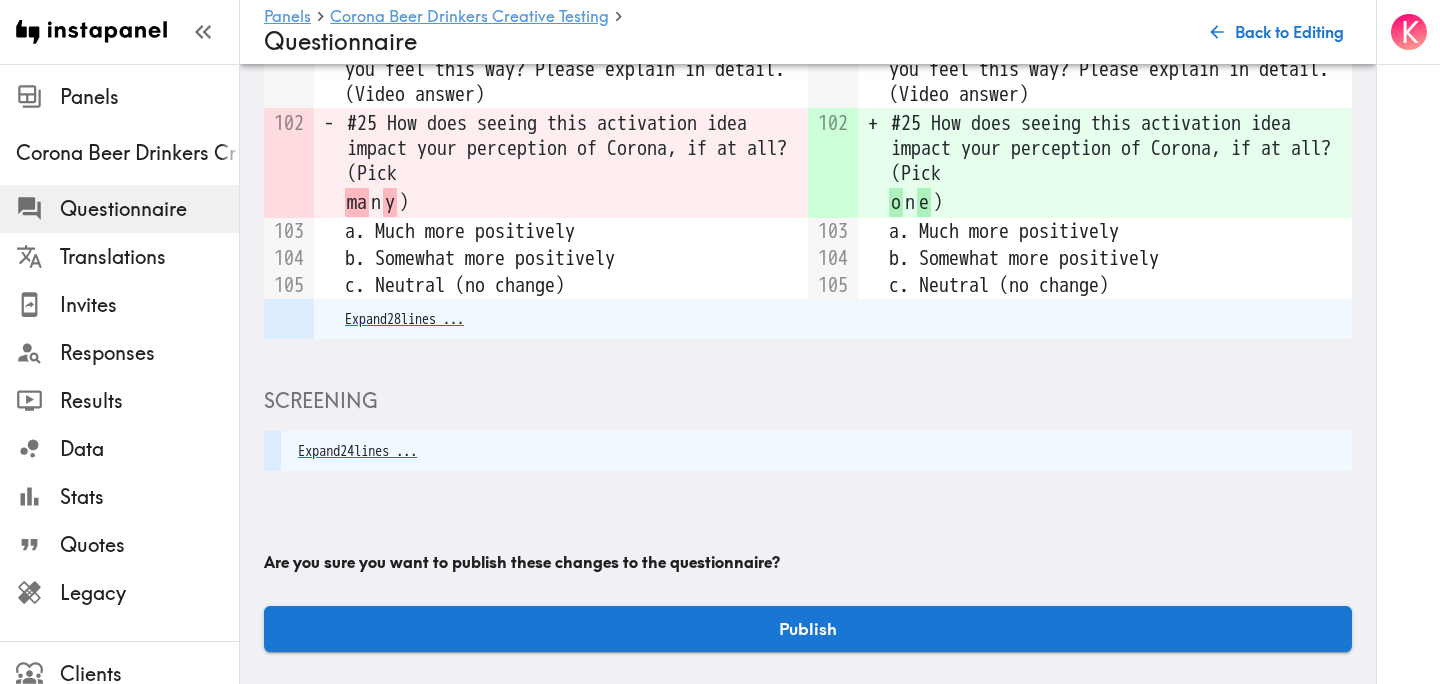 scroll, scrollTop: 630, scrollLeft: 0, axis: vertical 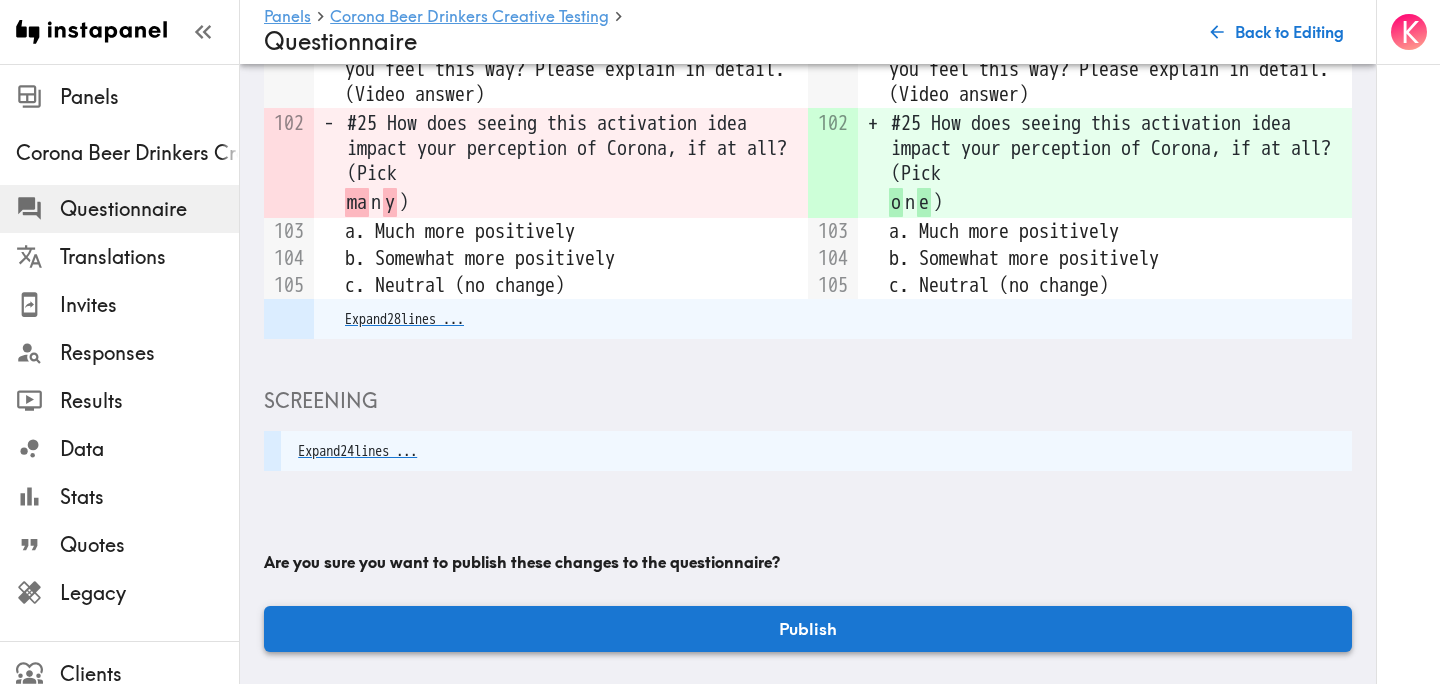 click on "Publish" at bounding box center (808, 629) 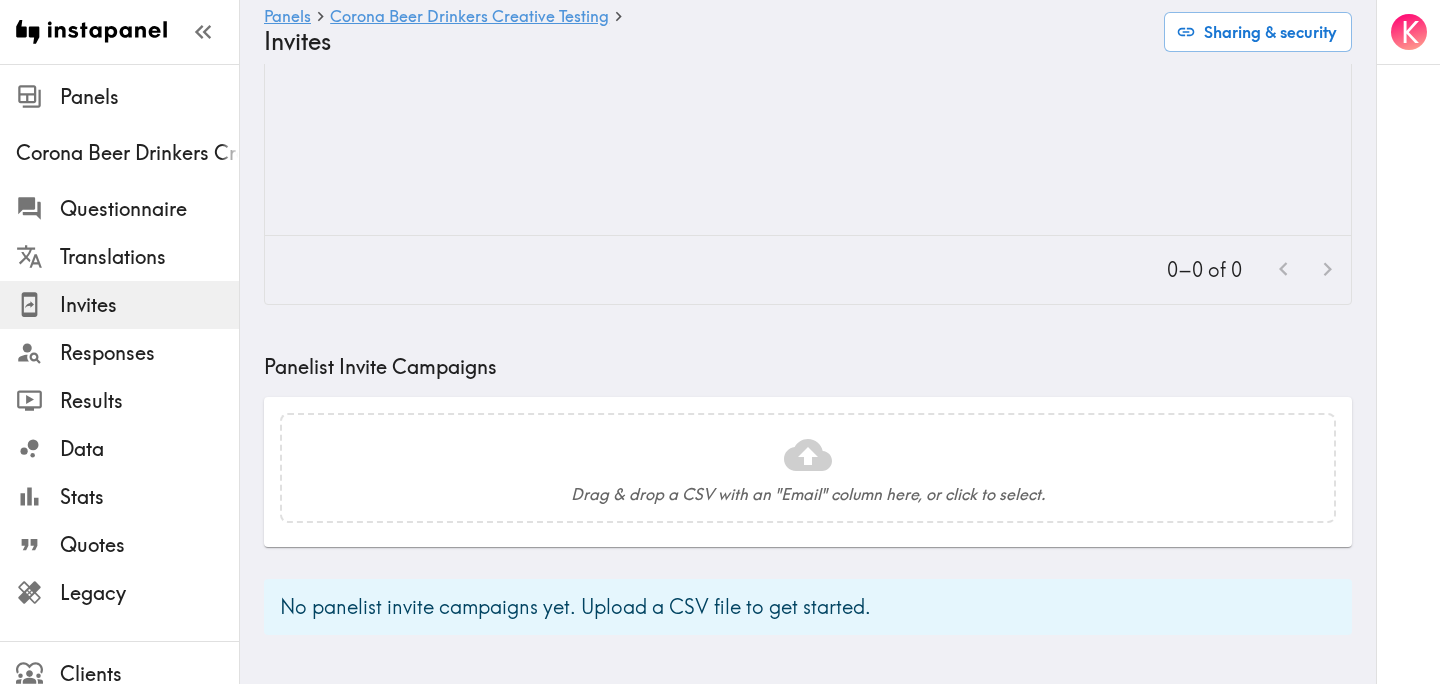 scroll, scrollTop: 792, scrollLeft: 0, axis: vertical 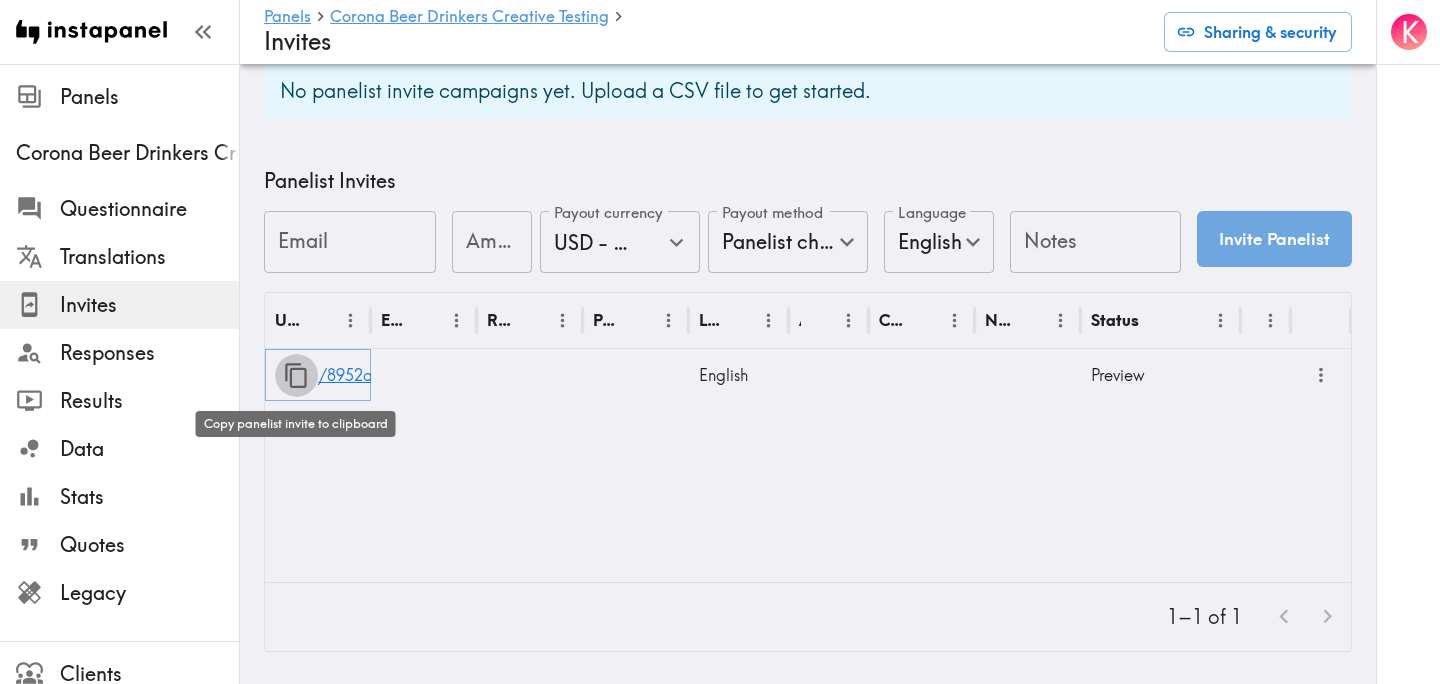 click 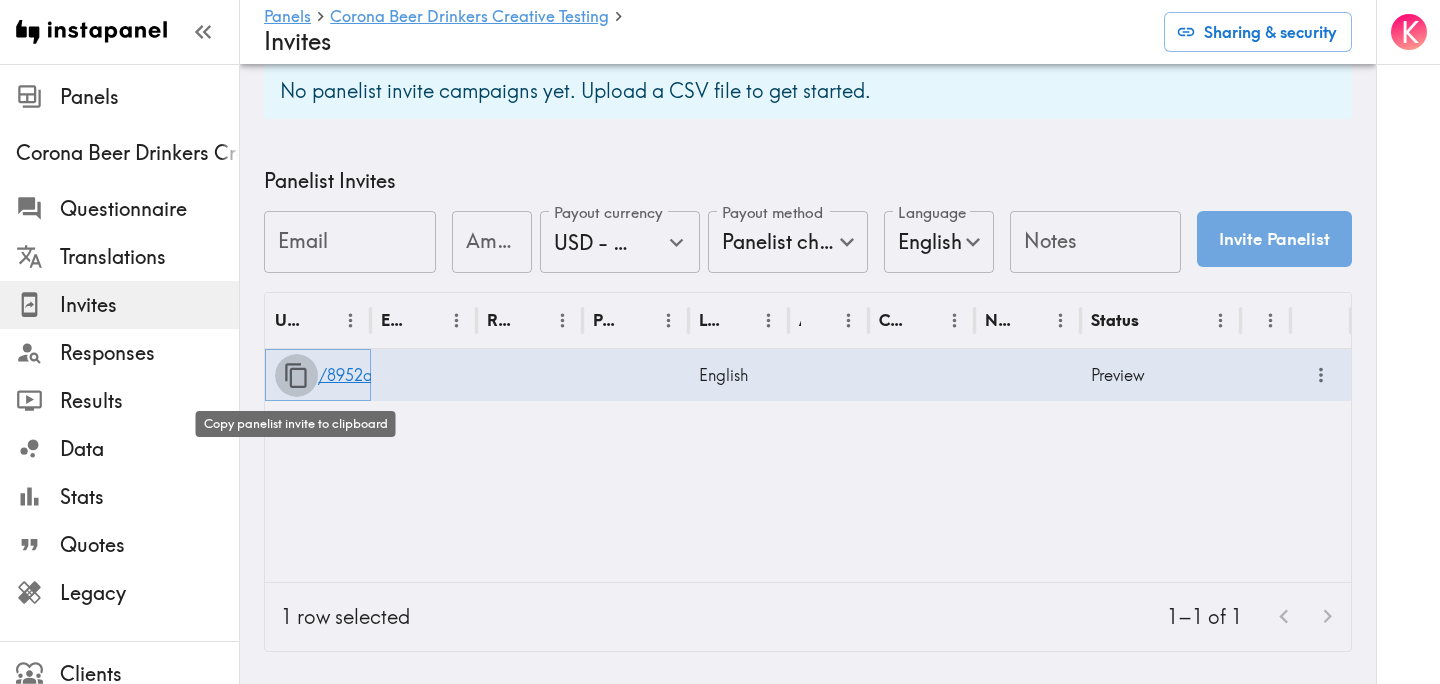 click 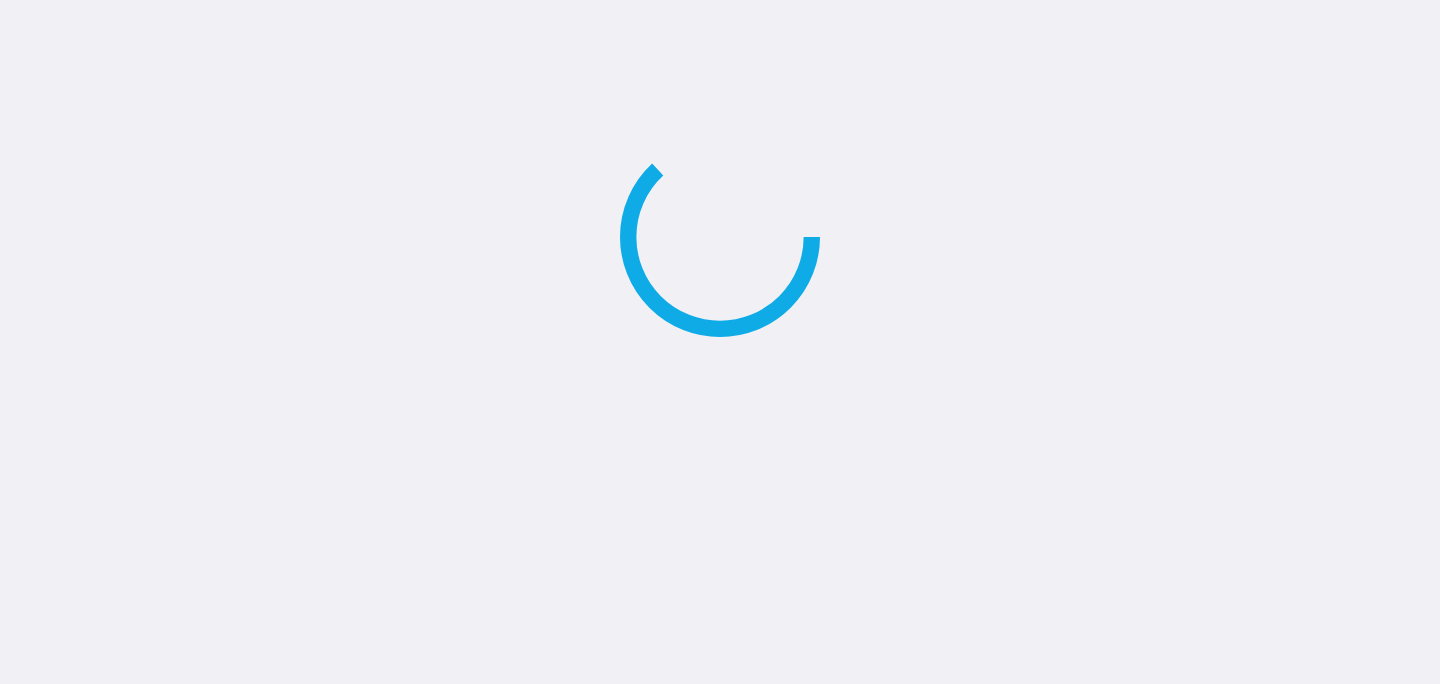 scroll, scrollTop: 0, scrollLeft: 0, axis: both 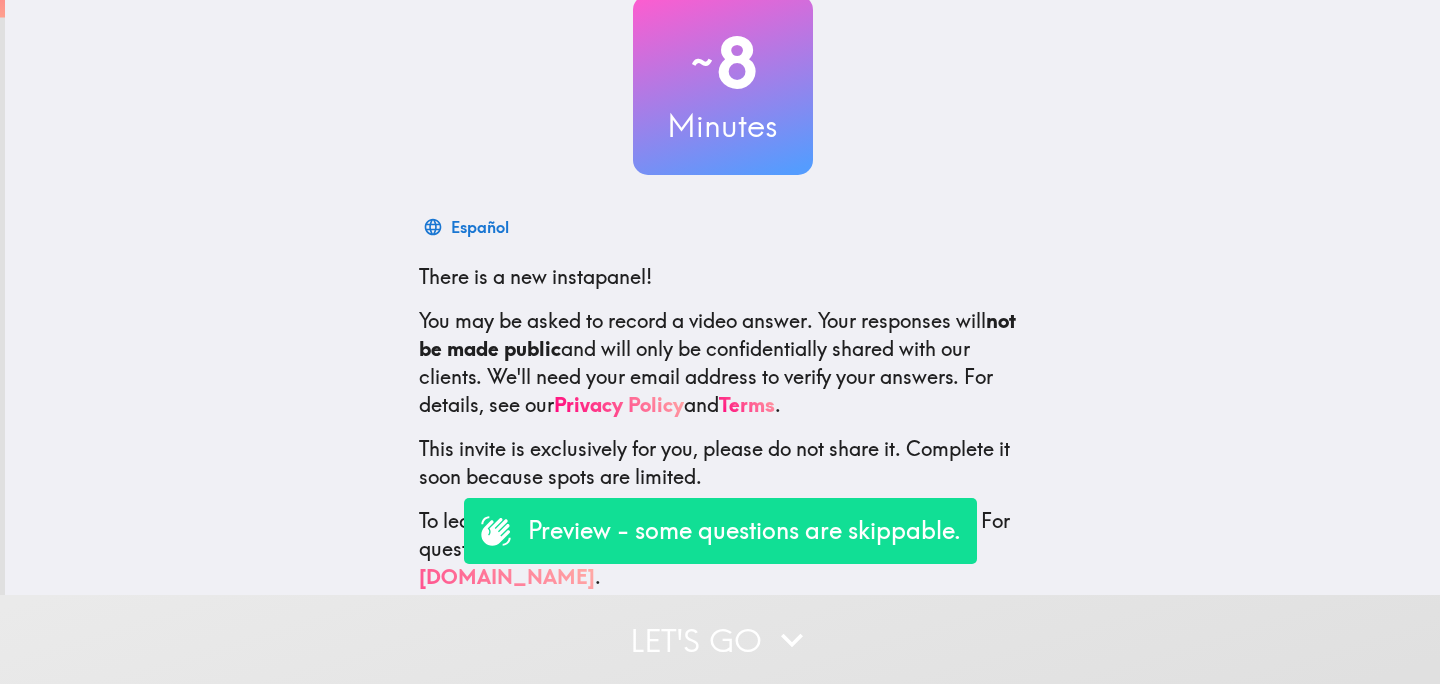 click on "Let's go" at bounding box center [720, 639] 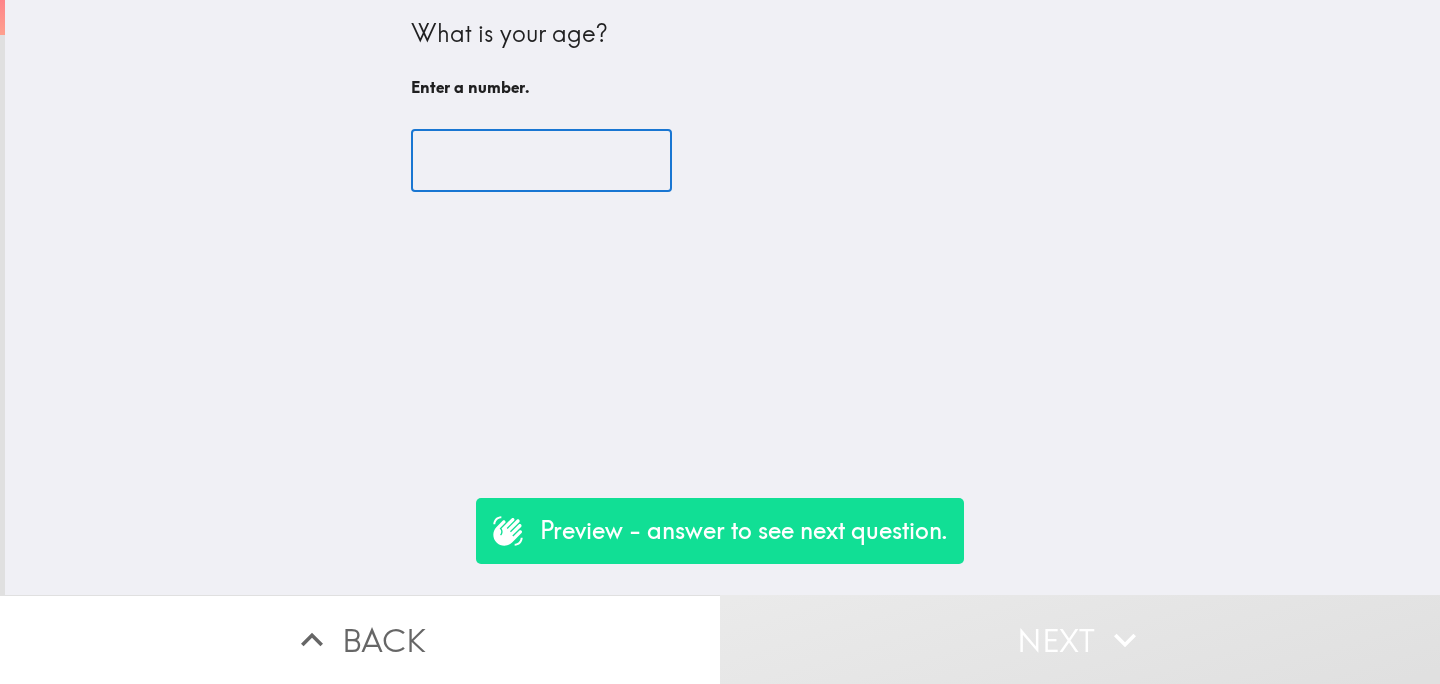 click at bounding box center (541, 161) 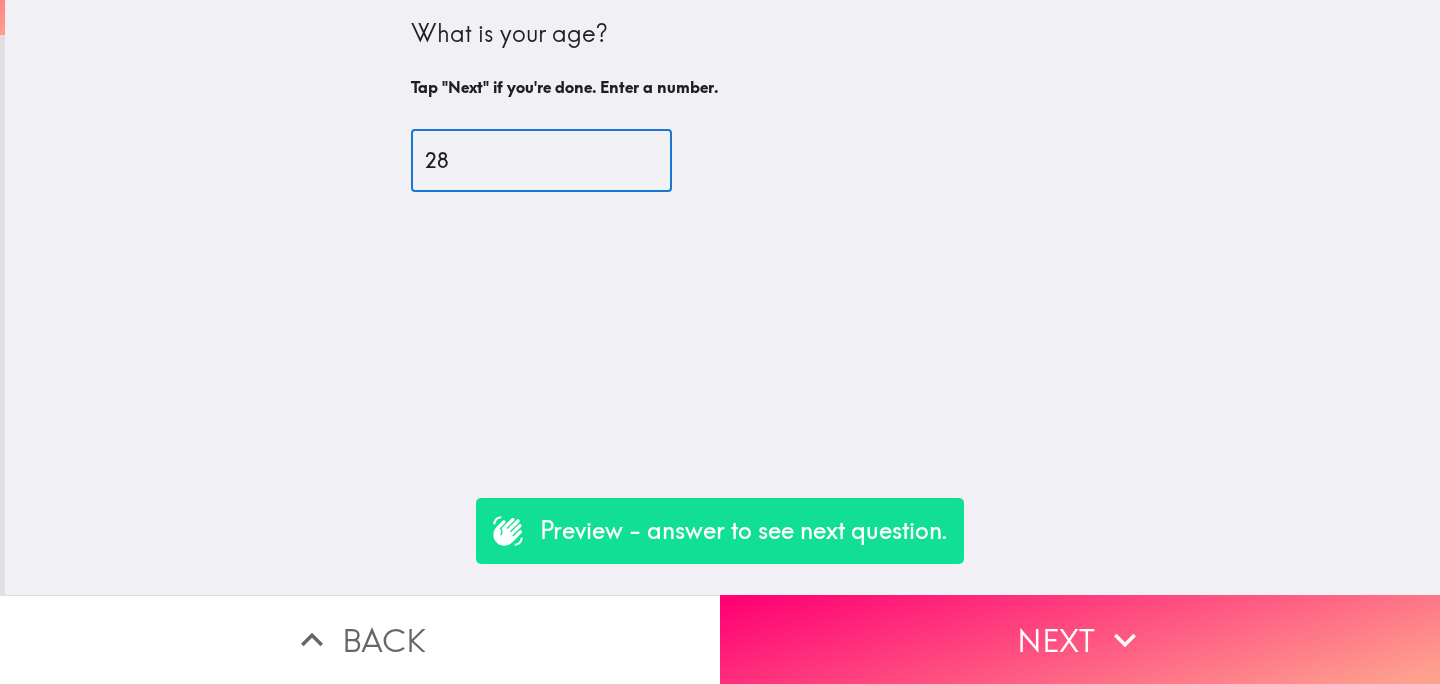 type on "28" 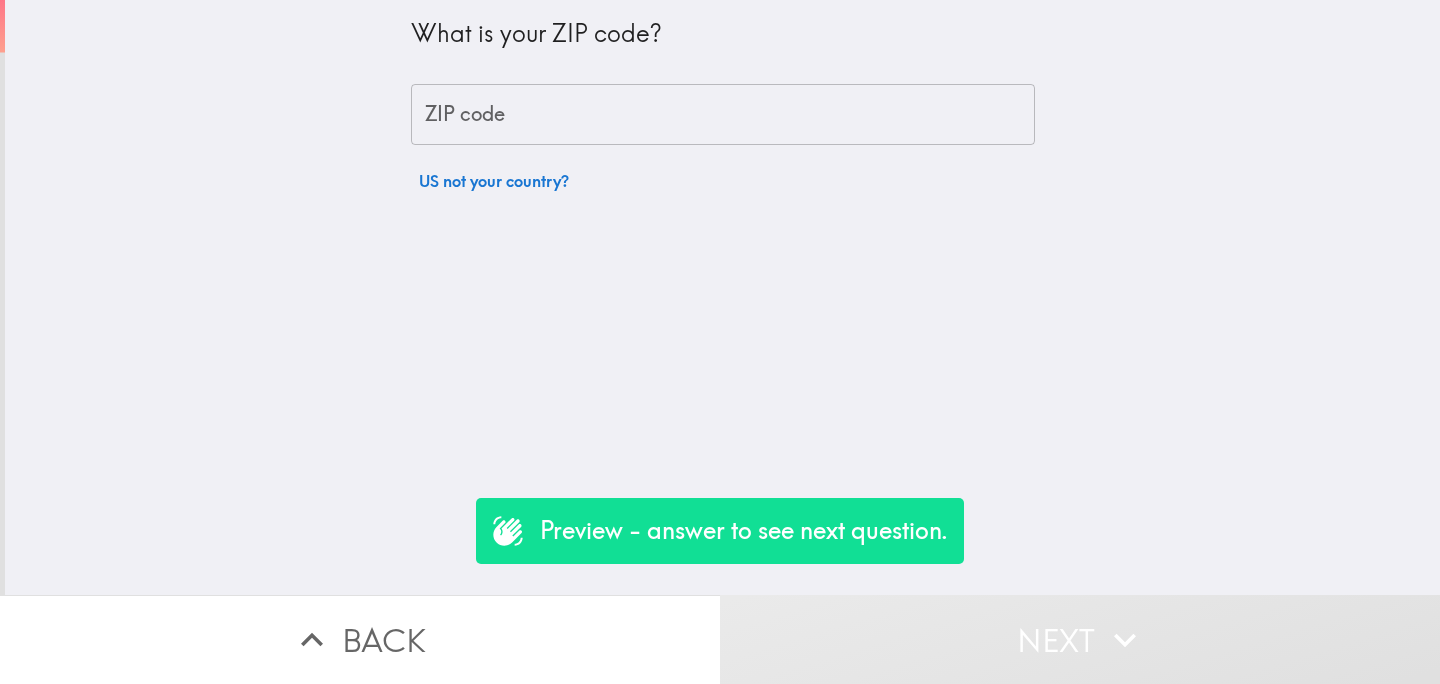 click on "ZIP code" at bounding box center [723, 115] 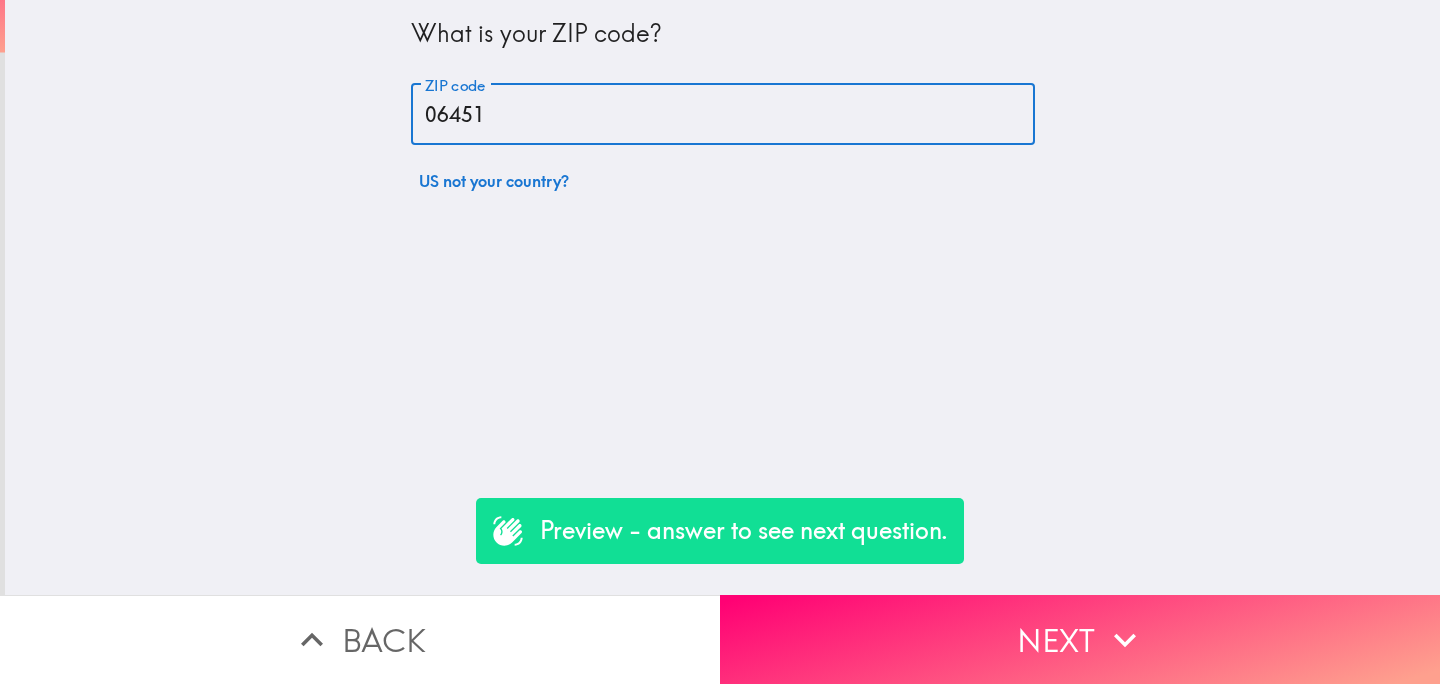 type on "06451" 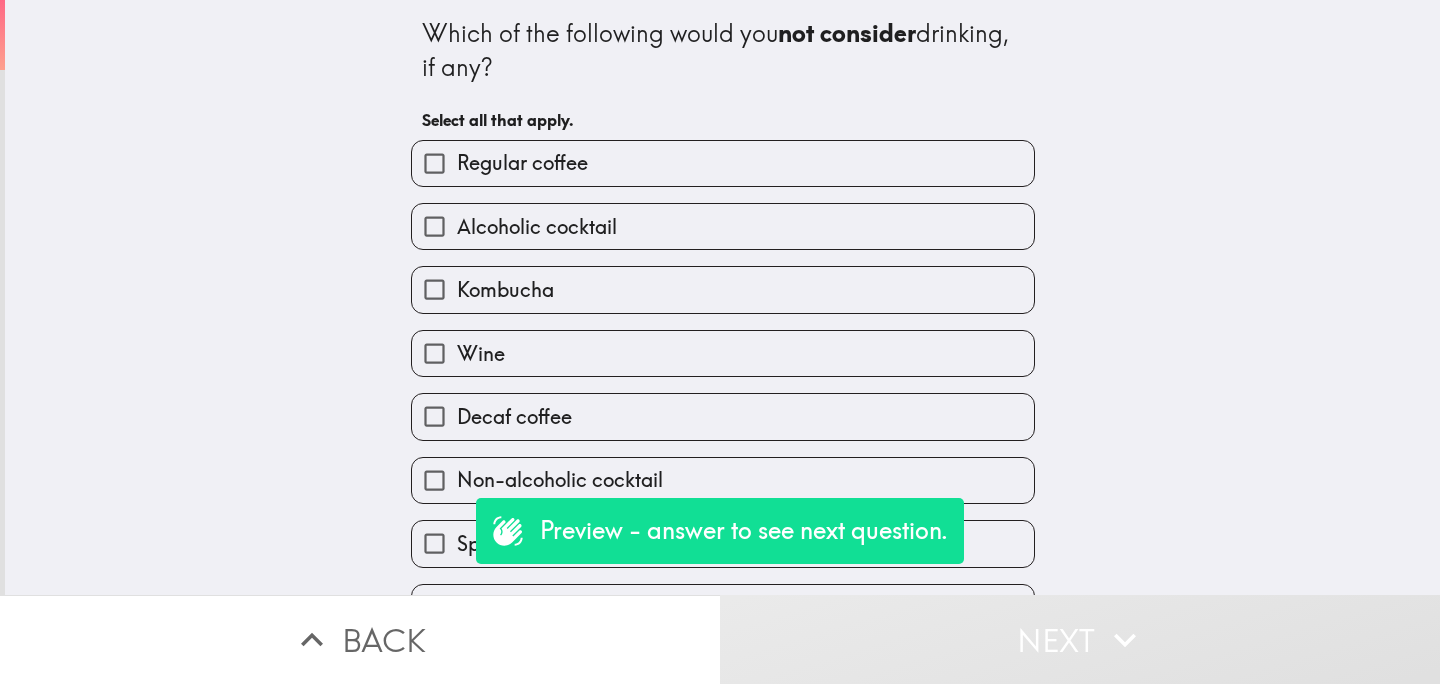 click on "Kombucha" at bounding box center (715, 281) 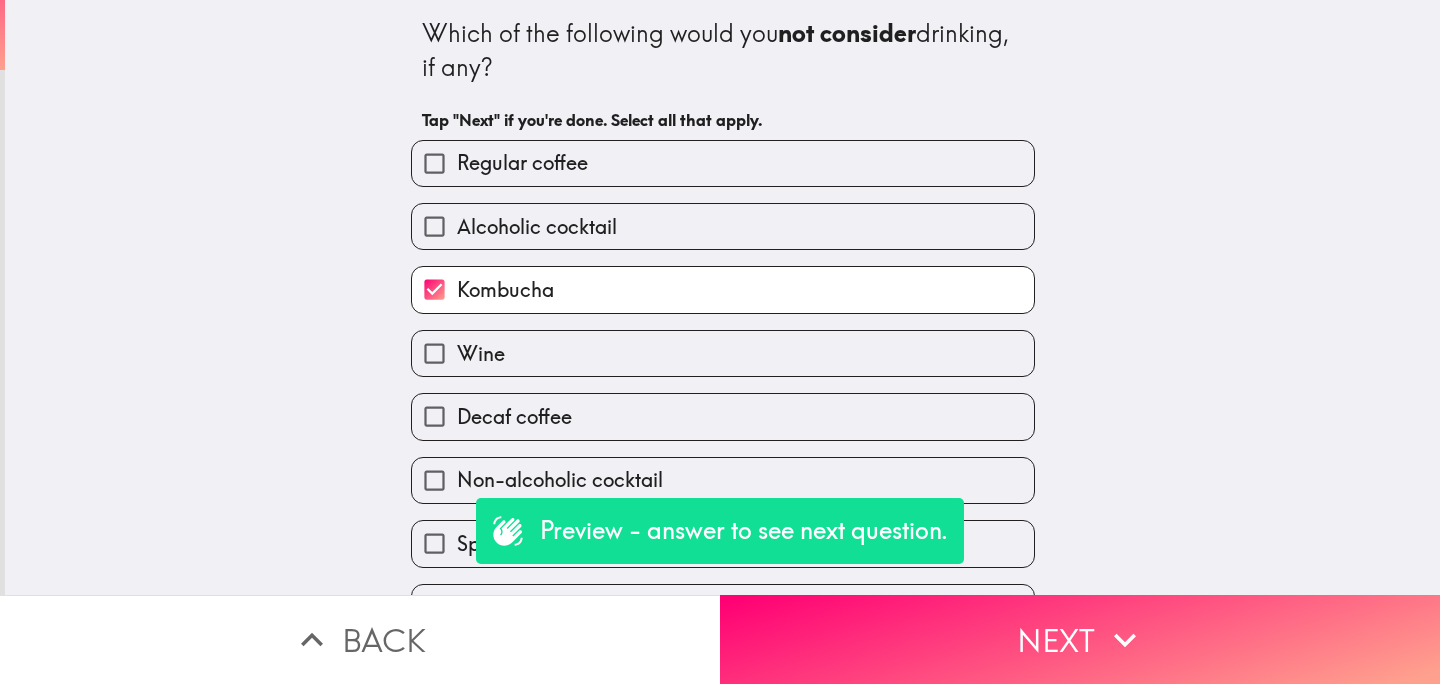 click on "Alcoholic cocktail" at bounding box center [537, 227] 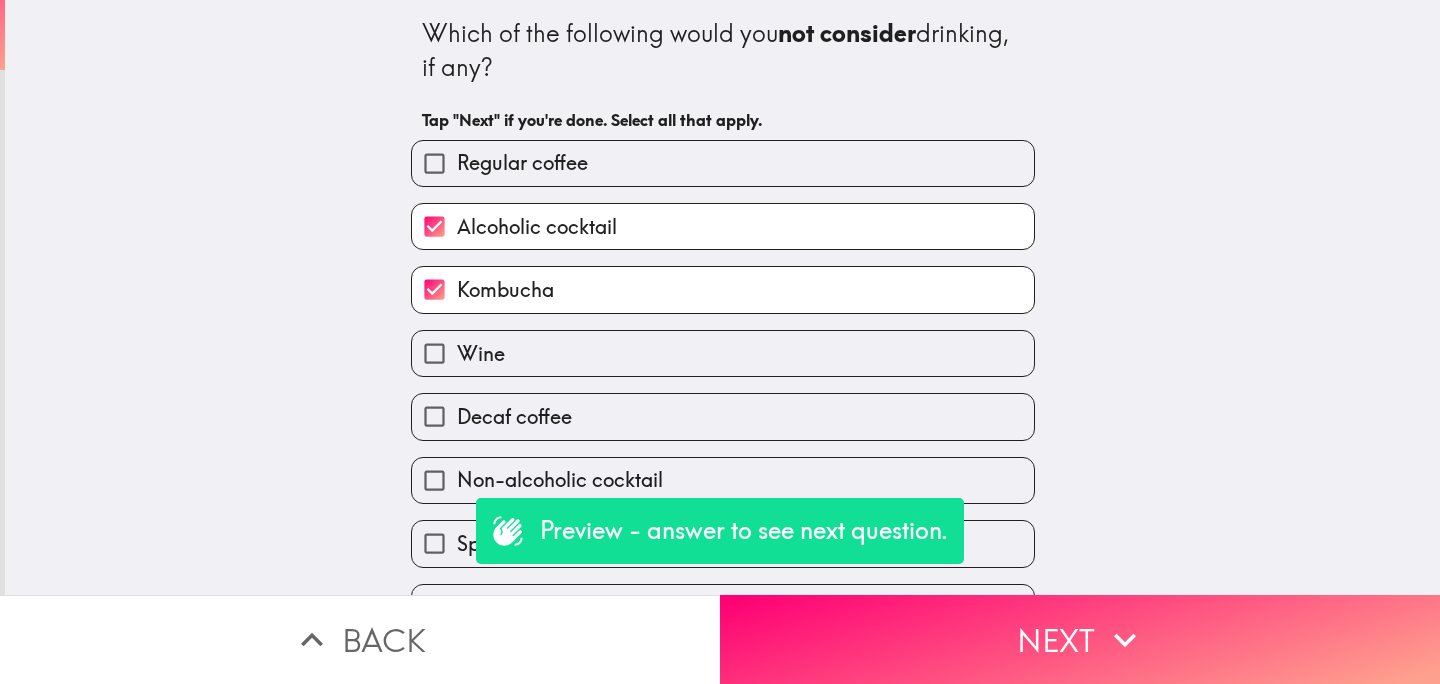 click on "Wine" at bounding box center (723, 353) 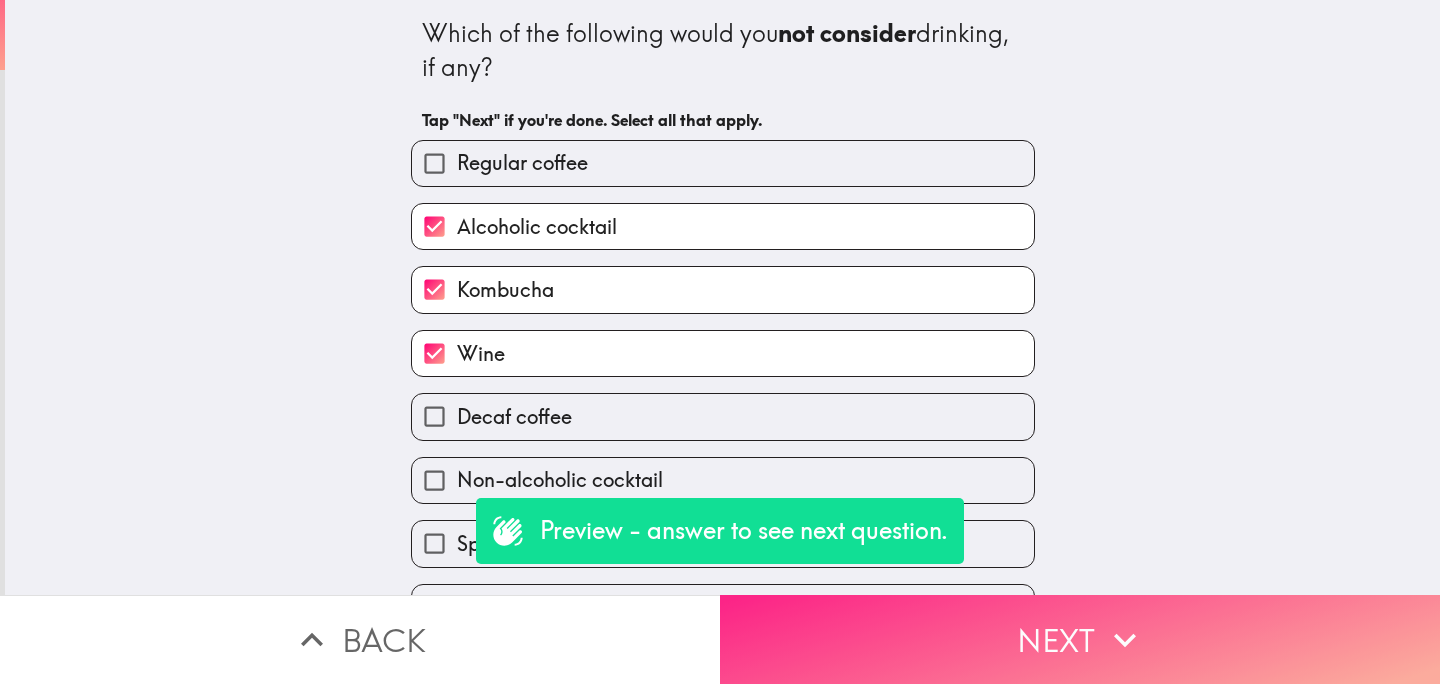 click on "Next" at bounding box center (1080, 639) 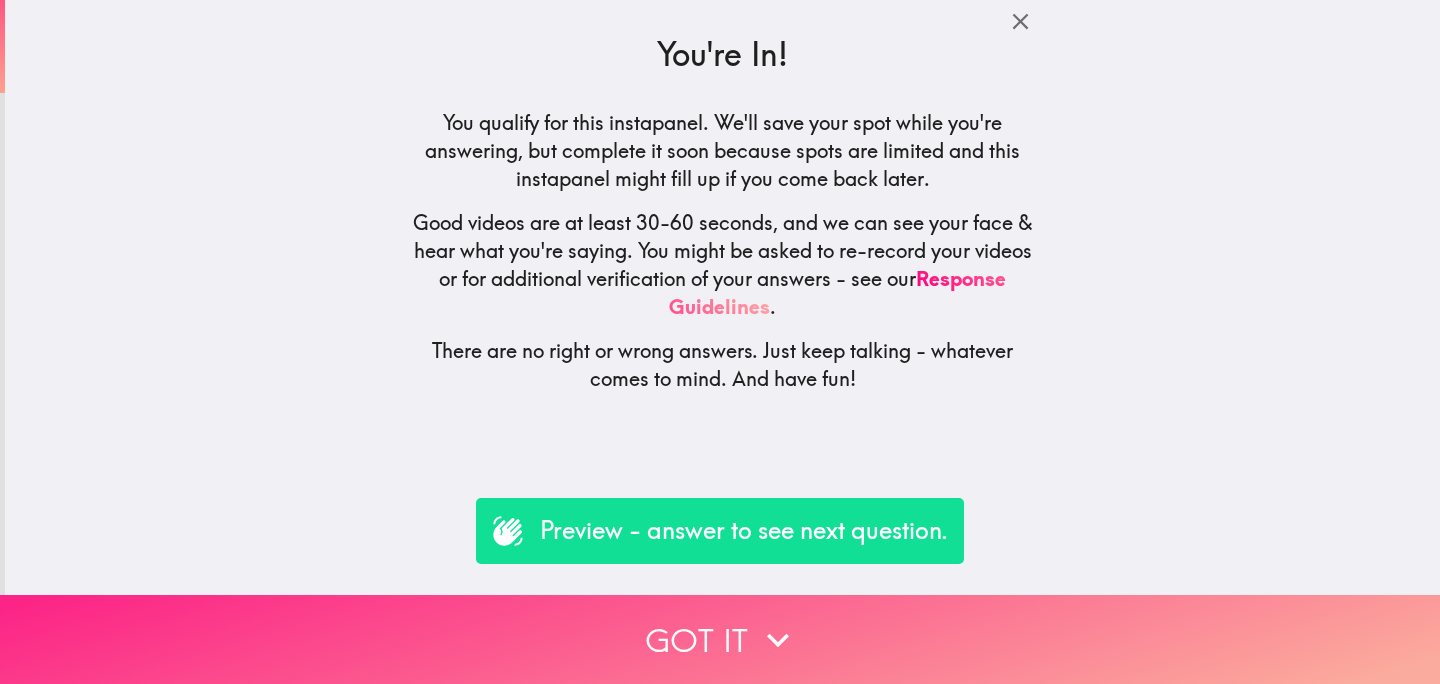 click on "Got it" at bounding box center (720, 639) 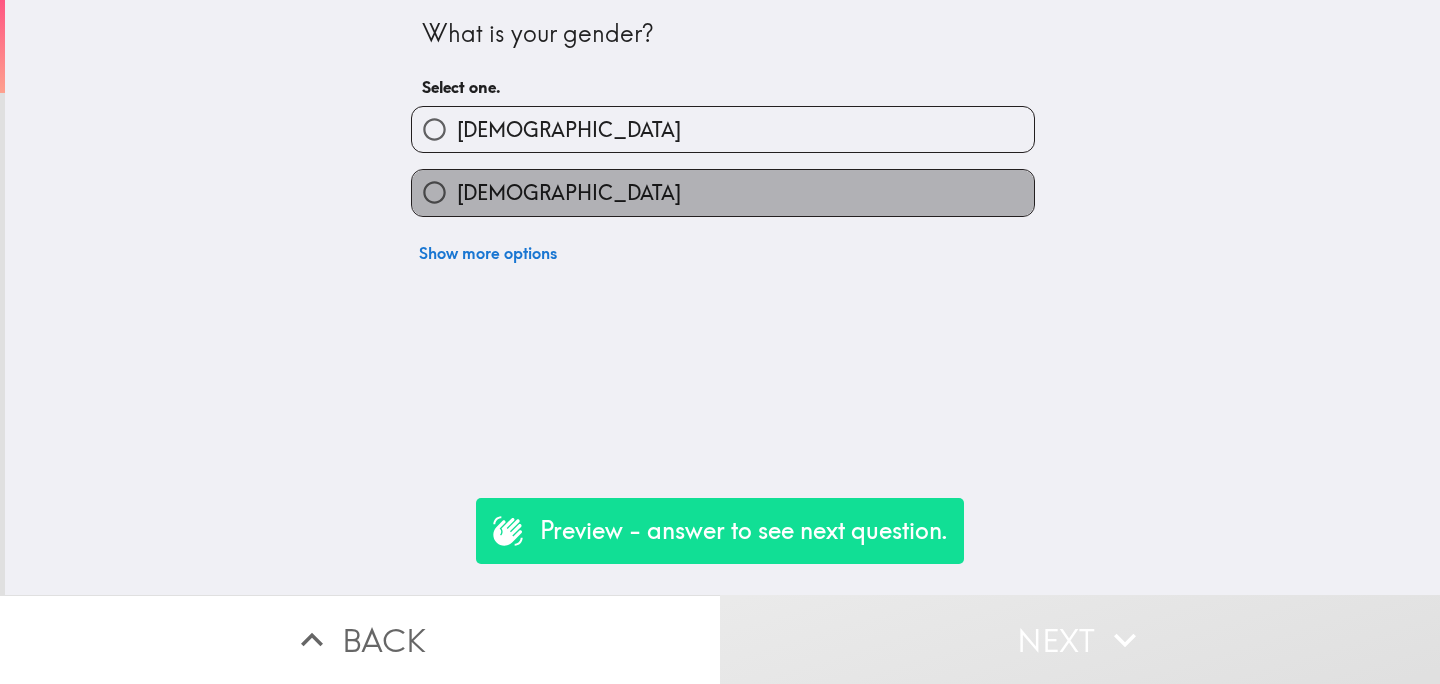 click on "[DEMOGRAPHIC_DATA]" at bounding box center [723, 192] 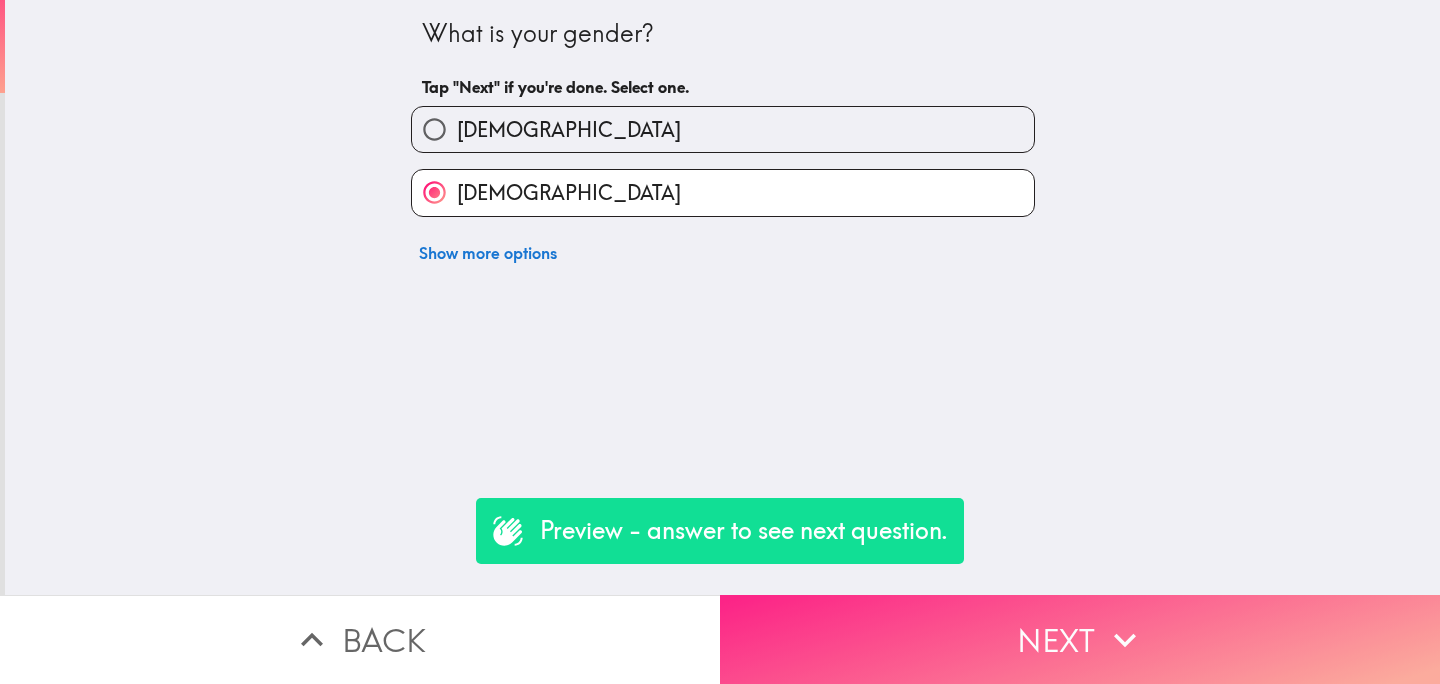 click on "Next" at bounding box center (1080, 639) 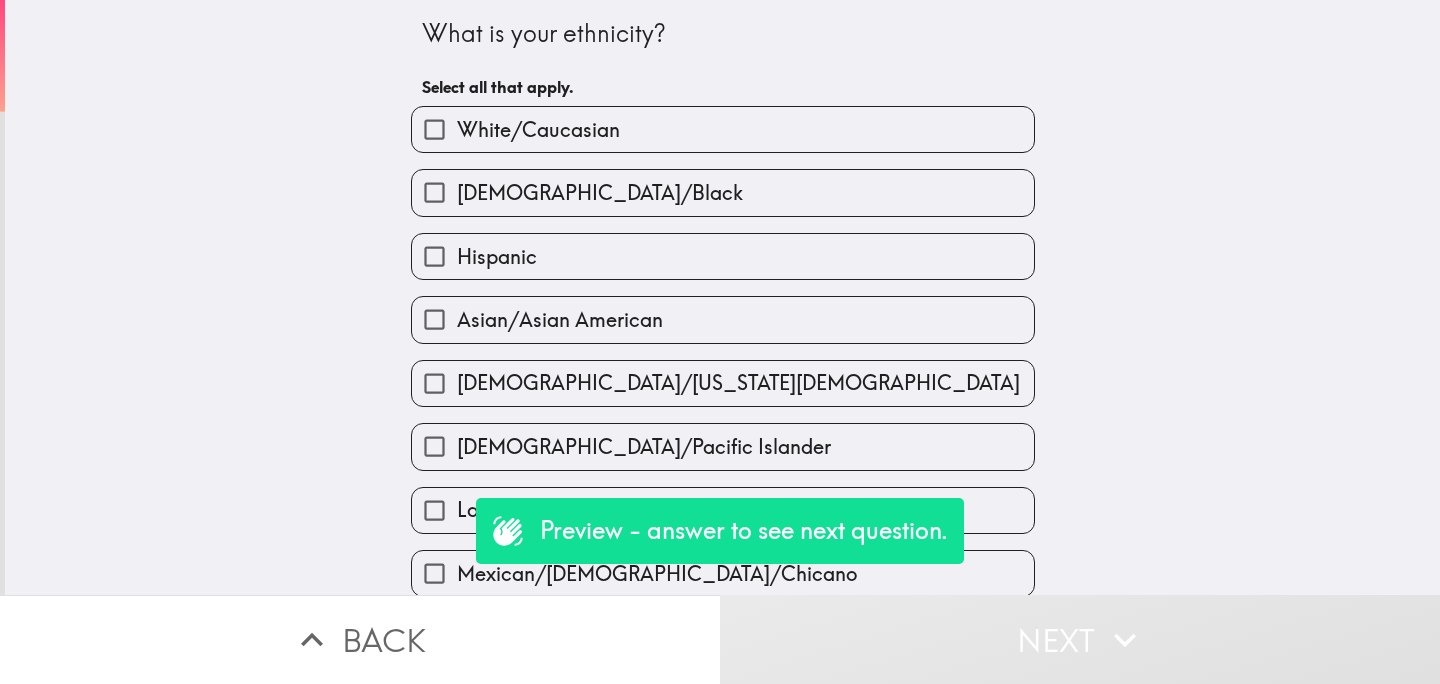 click on "[DEMOGRAPHIC_DATA]/Black" at bounding box center (723, 192) 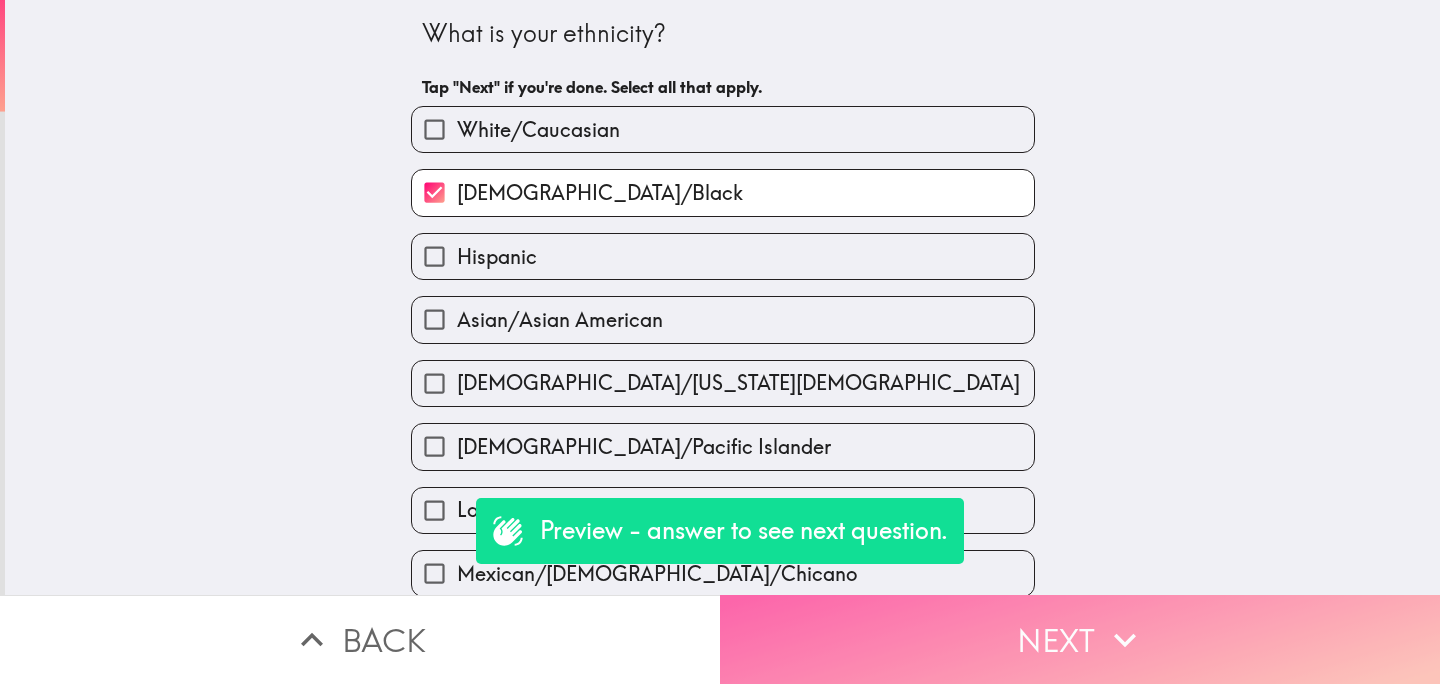 click on "Next" at bounding box center (1080, 639) 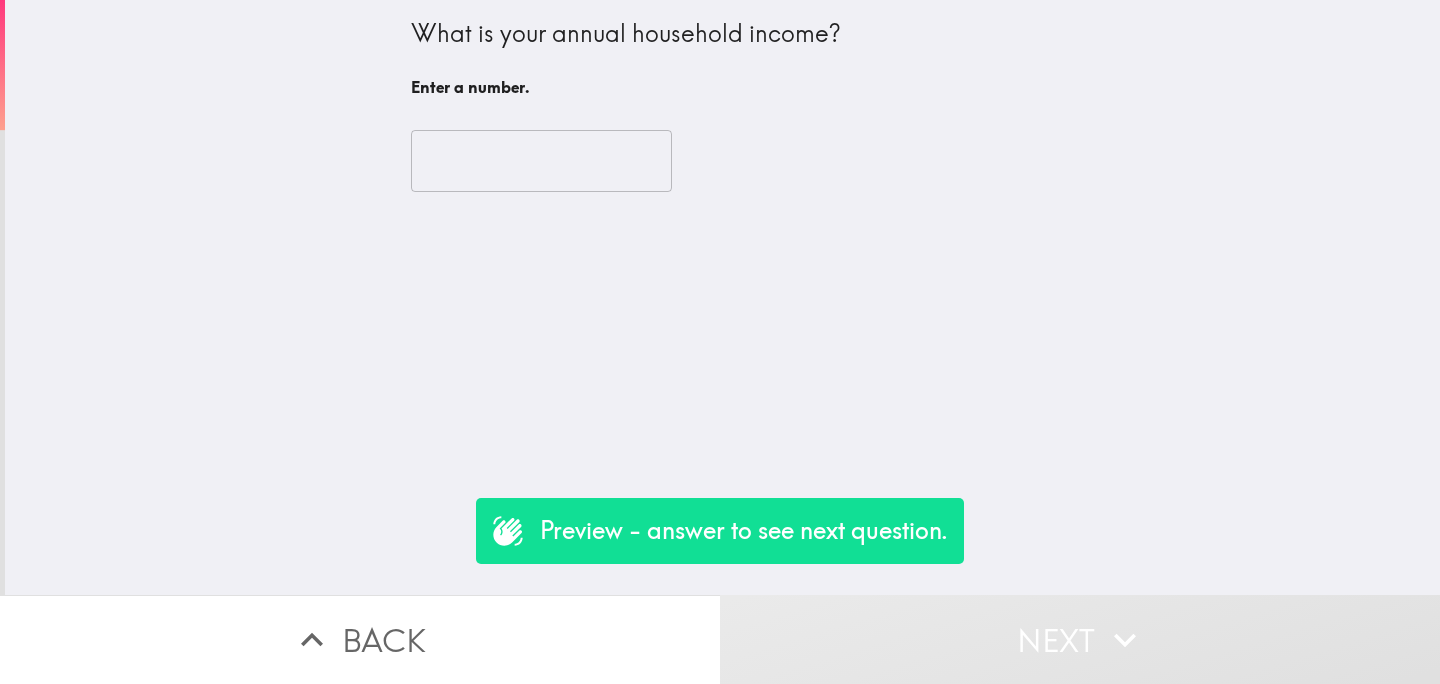 click at bounding box center [541, 161] 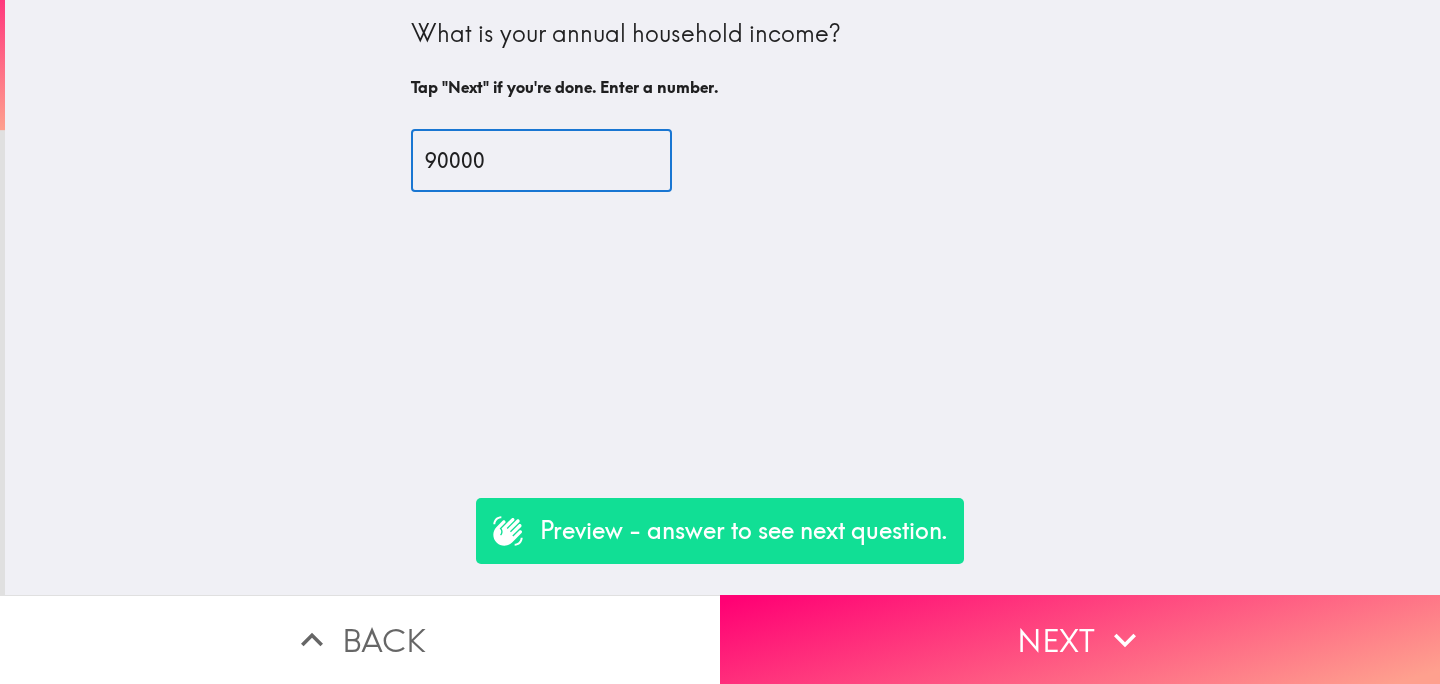 type on "90000" 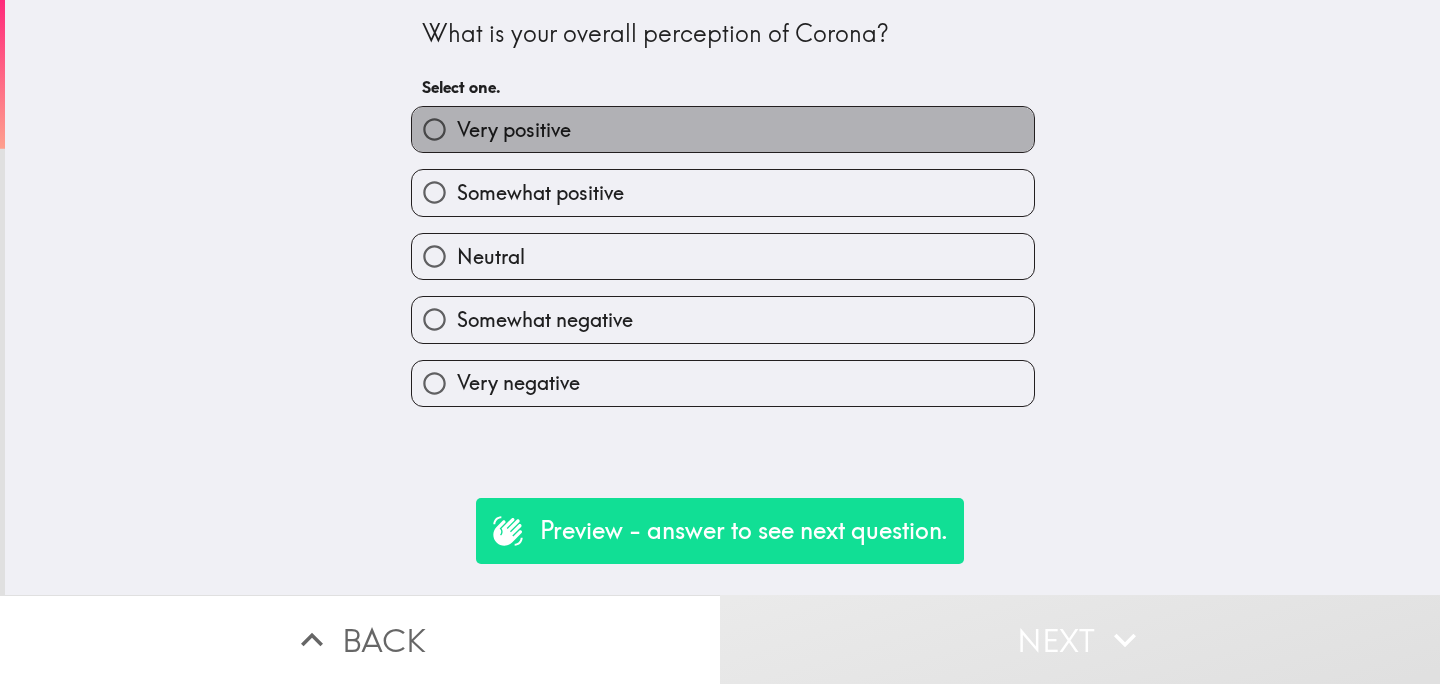 click on "Very positive" at bounding box center (723, 129) 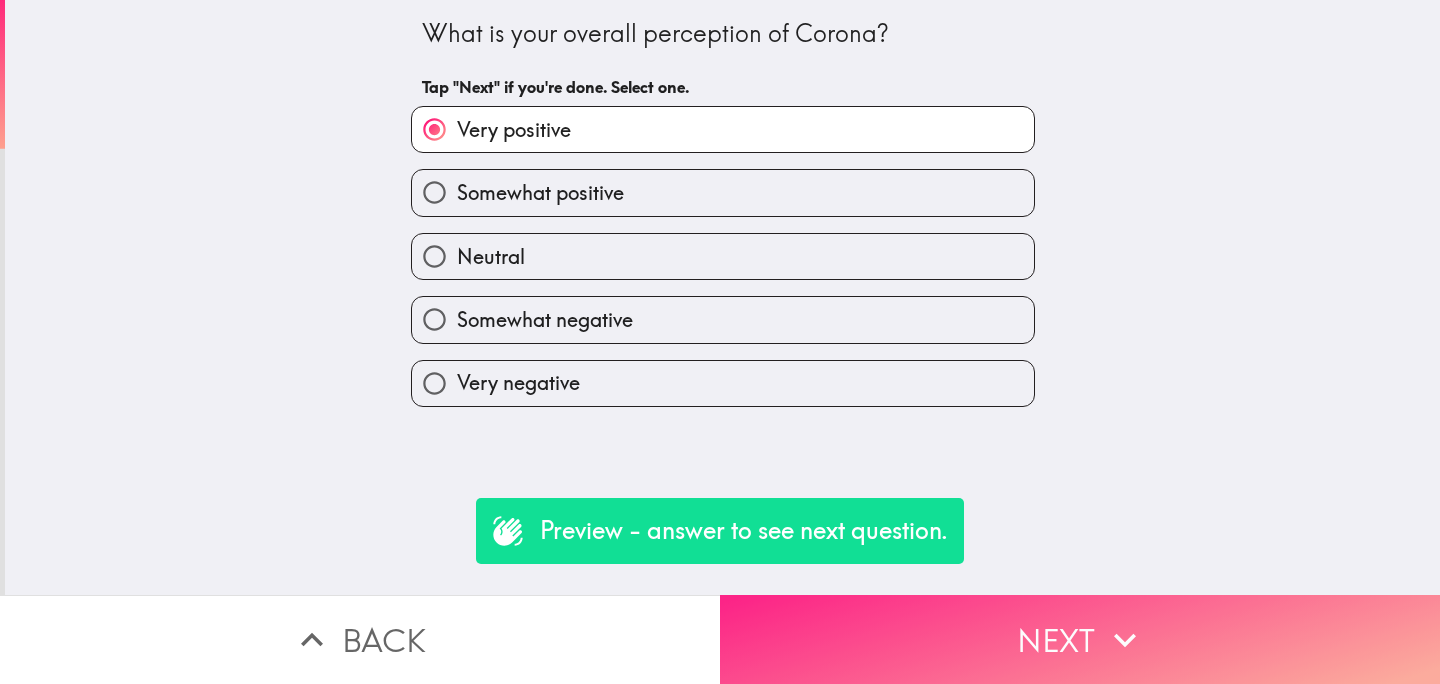click on "Next" at bounding box center (1080, 639) 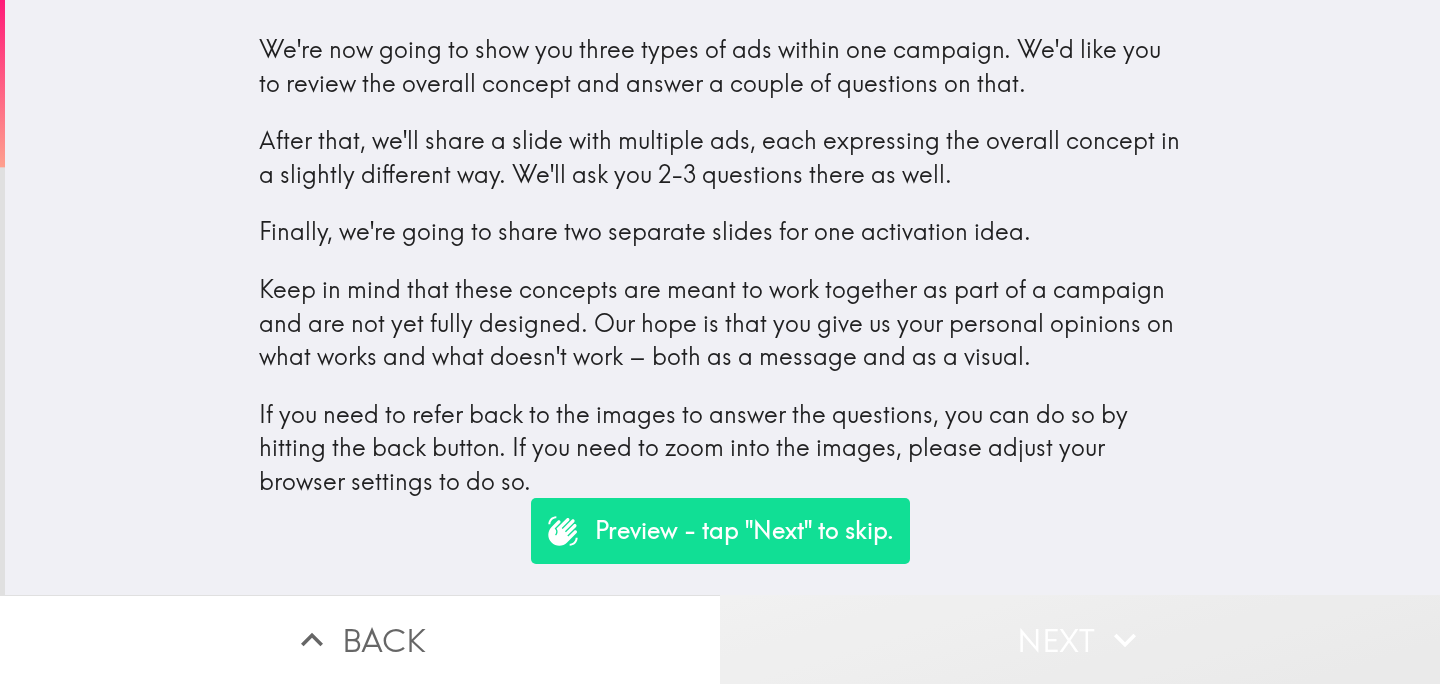 click on "Next" at bounding box center [1080, 639] 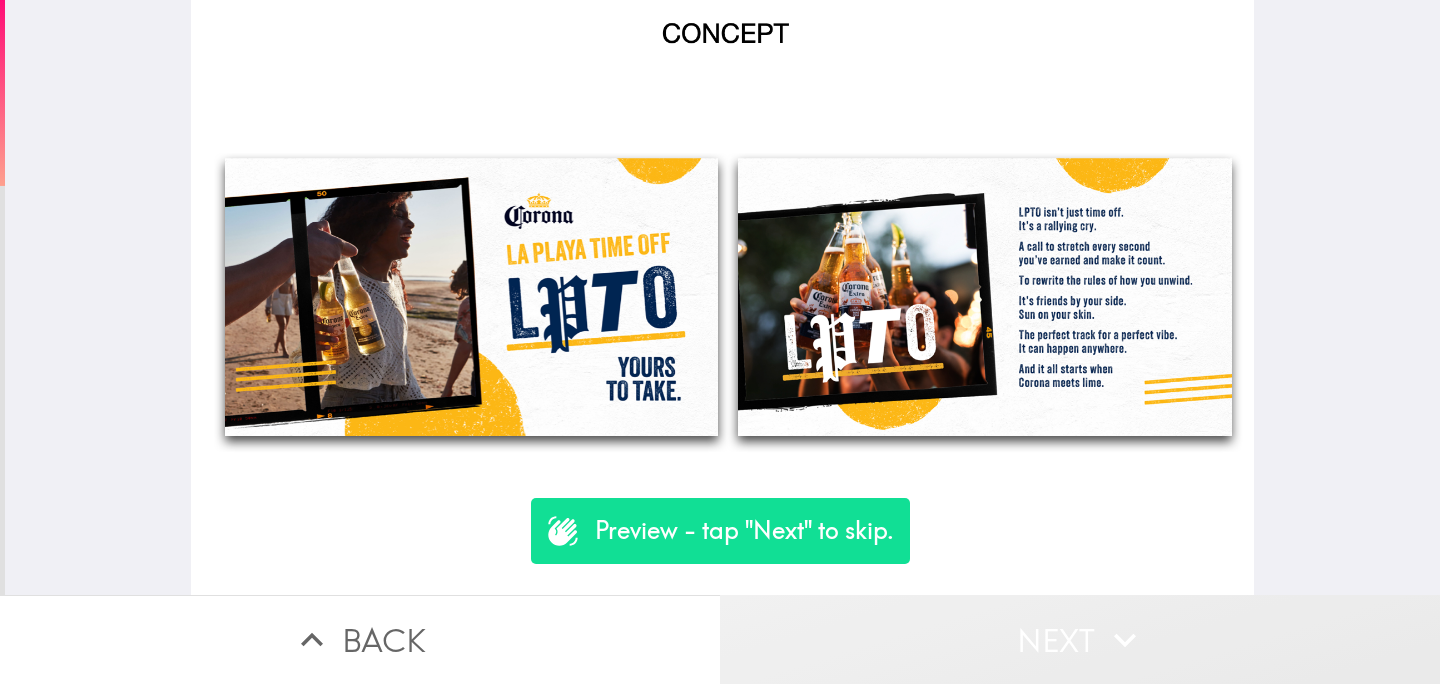 click on "Next" at bounding box center (1080, 639) 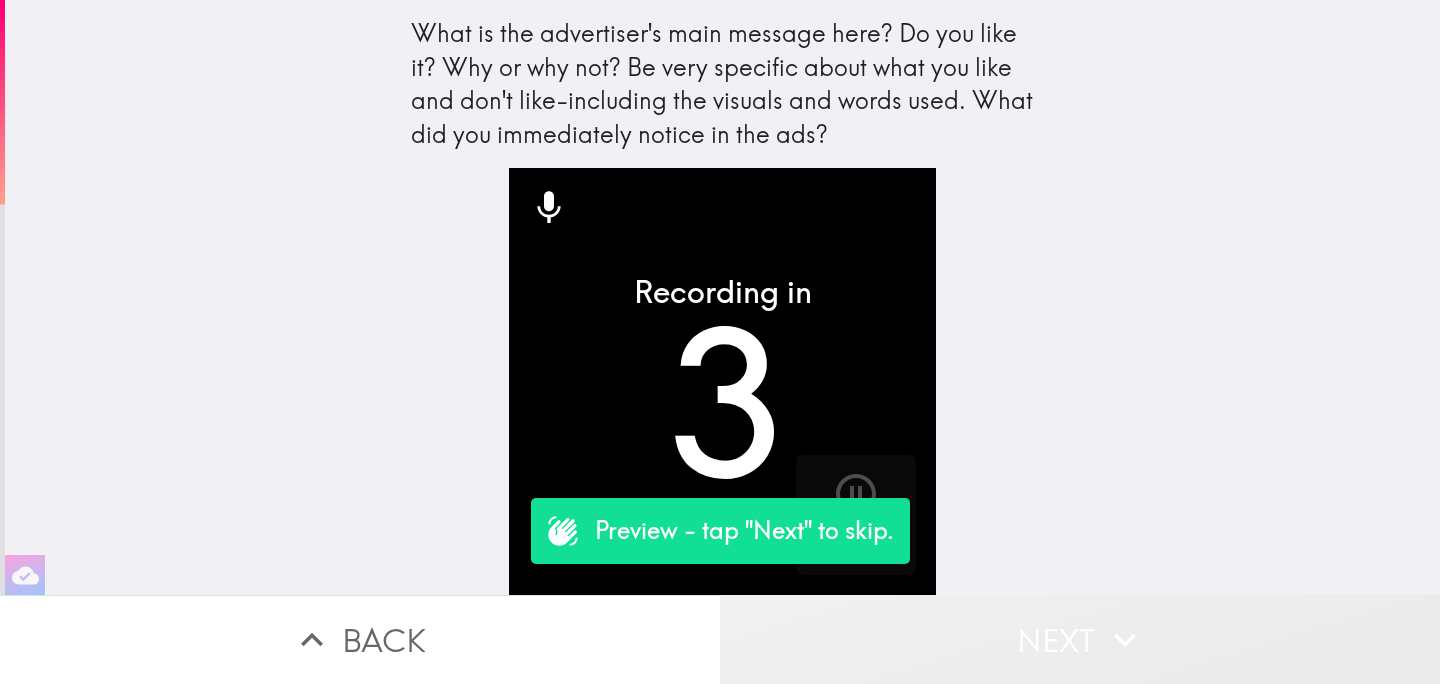 click on "Next" at bounding box center [1080, 639] 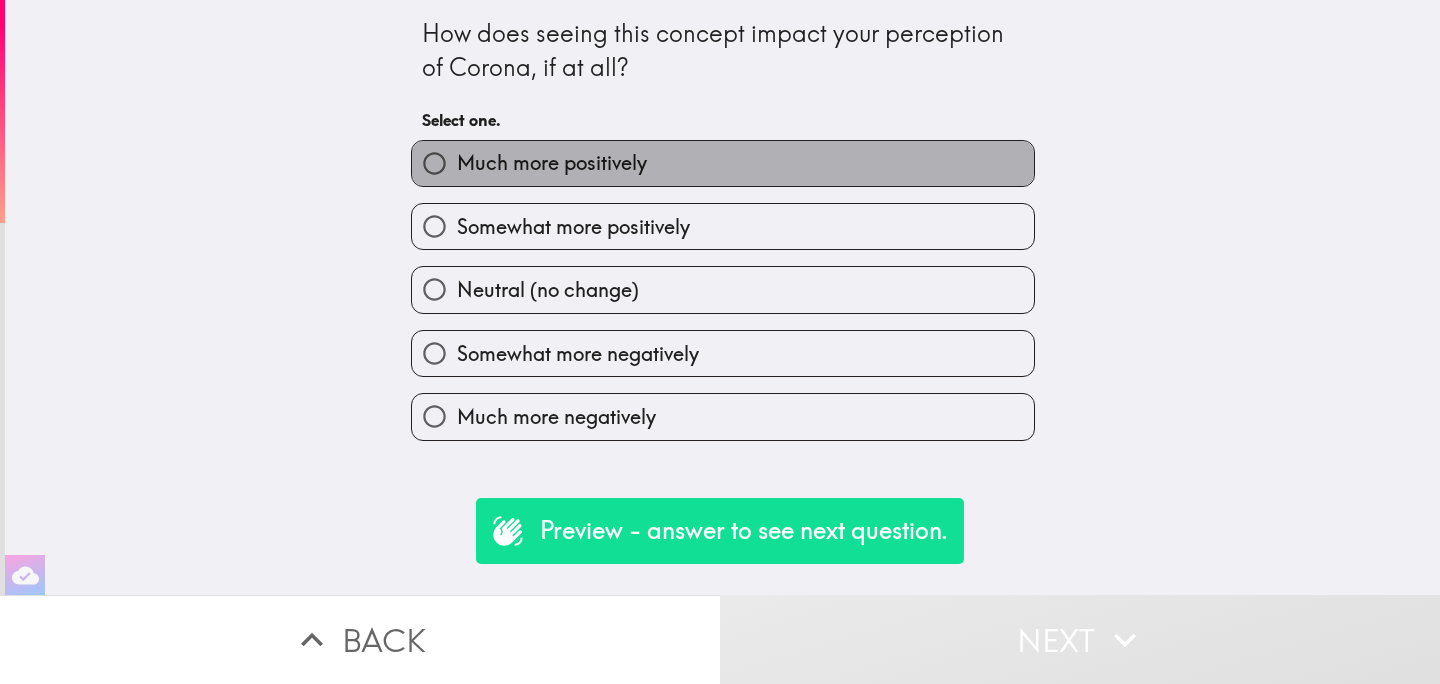 click on "Much more positively" at bounding box center [723, 163] 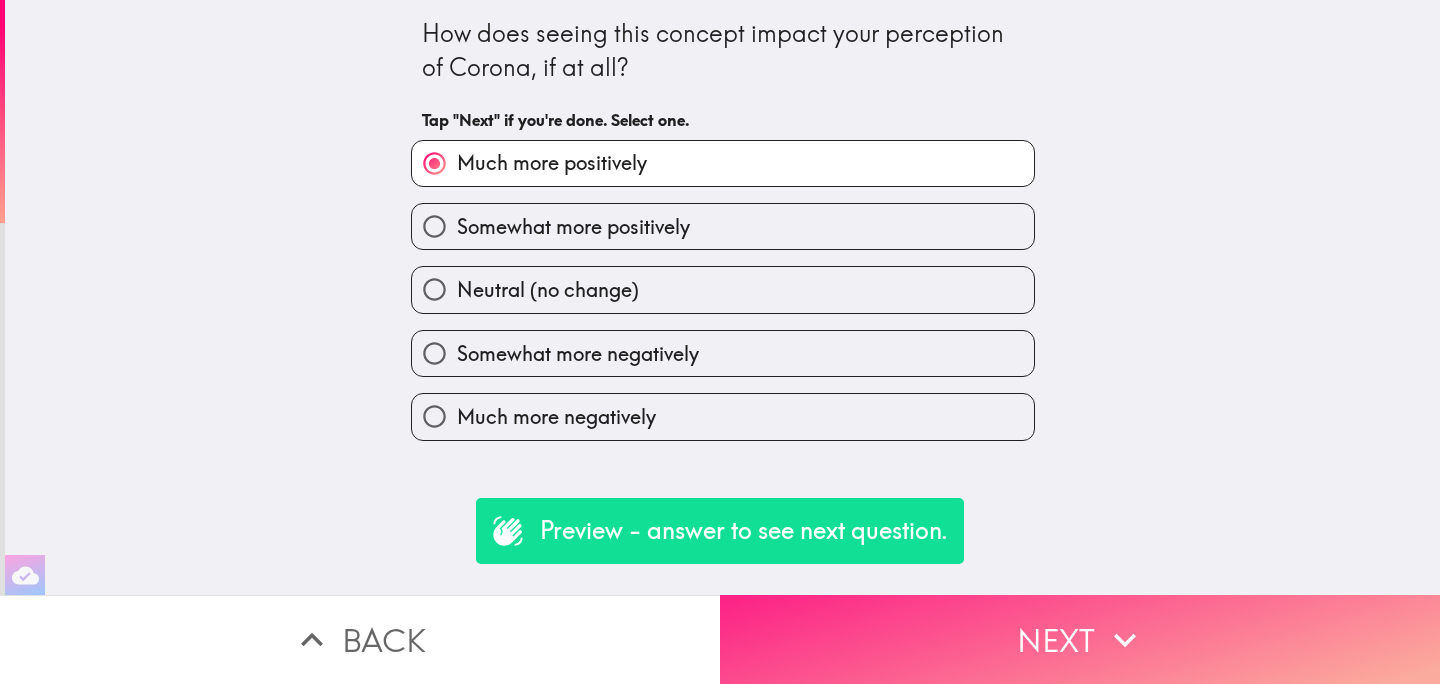 click on "Next" at bounding box center (1080, 639) 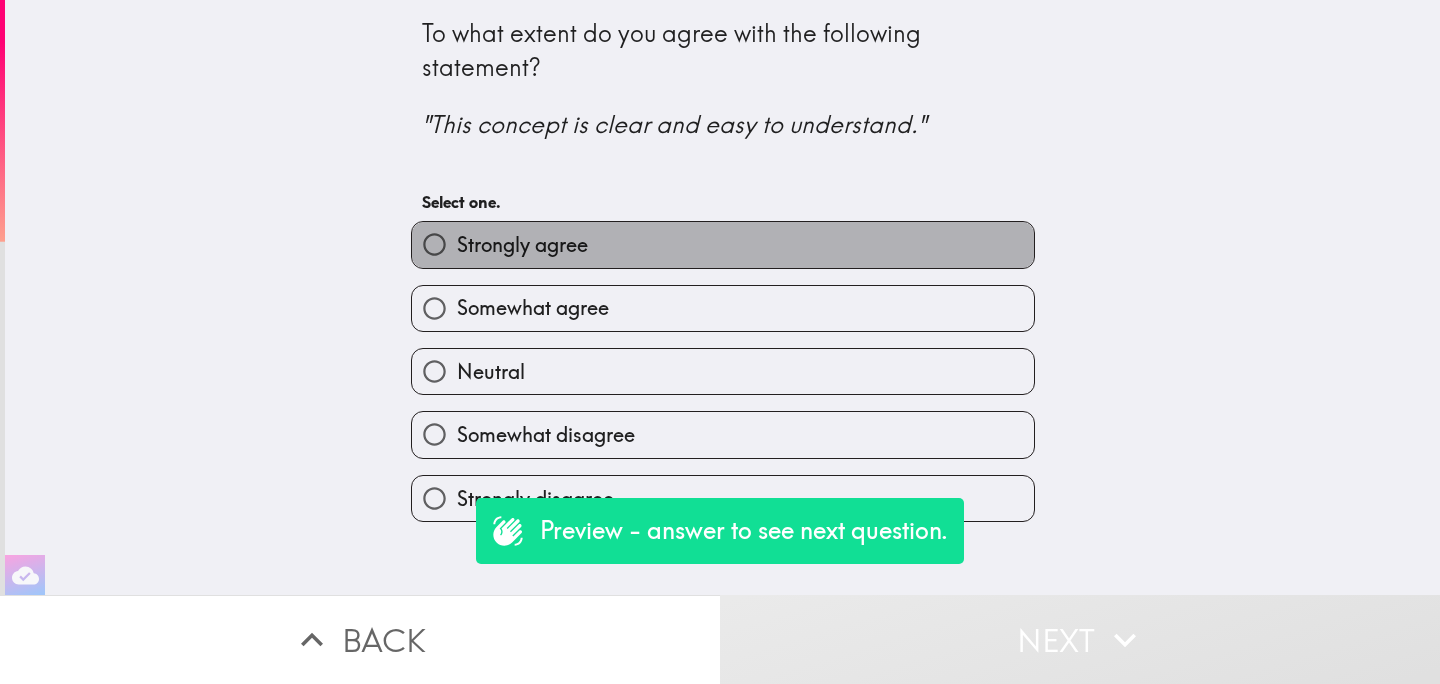click on "Strongly agree" at bounding box center [723, 244] 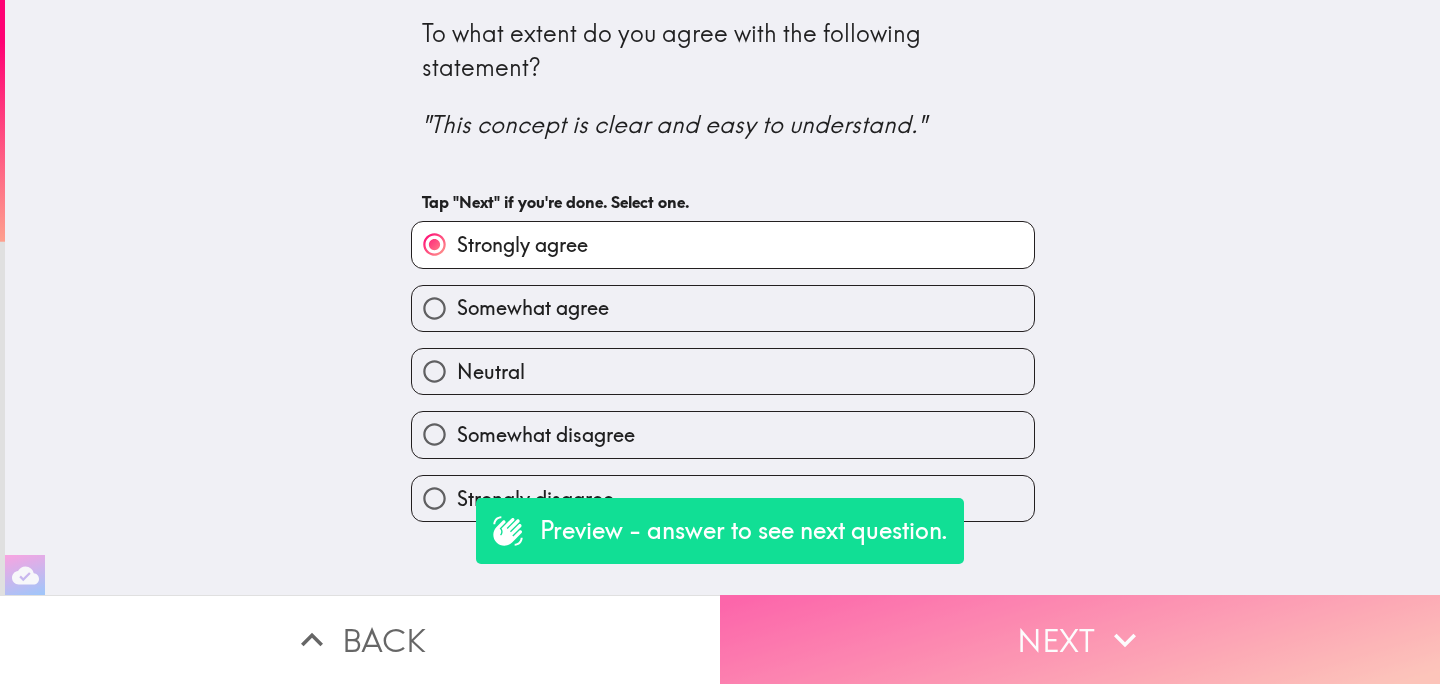 click on "Next" at bounding box center [1080, 639] 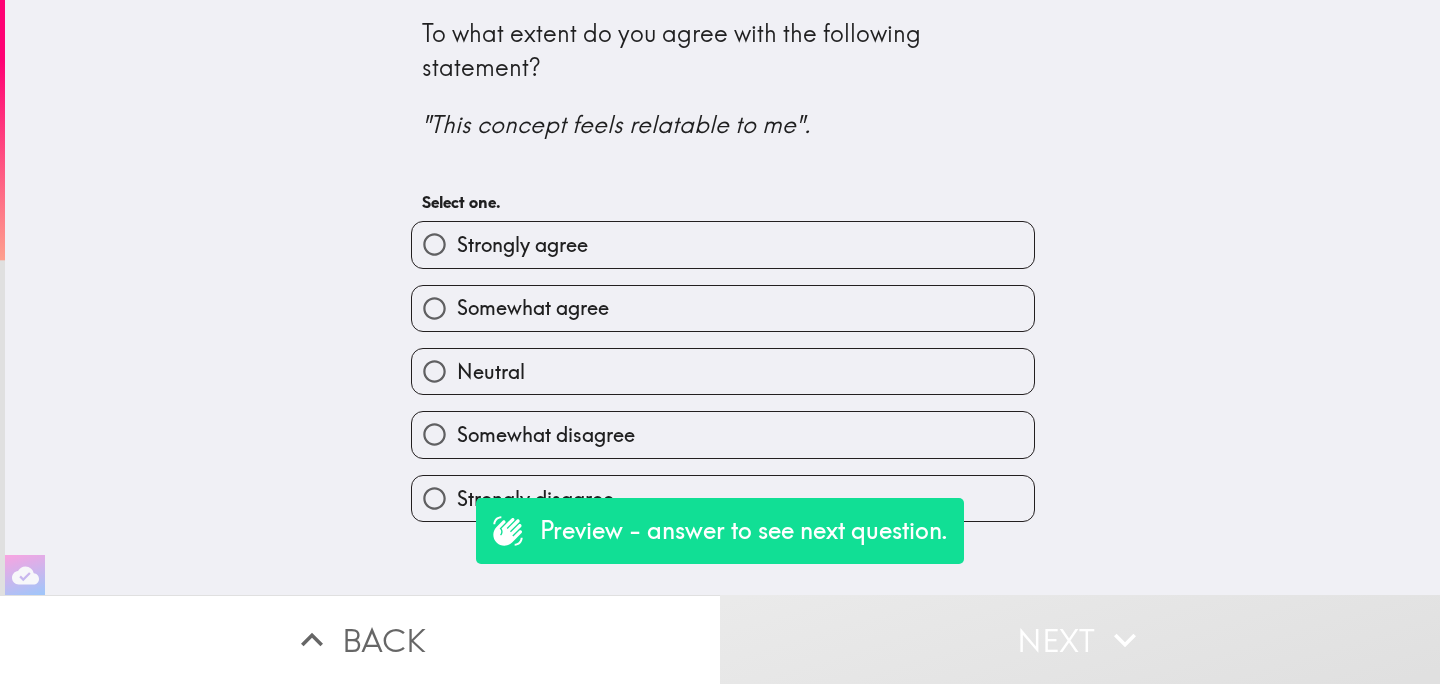 click on "Strongly agree" at bounding box center (715, 236) 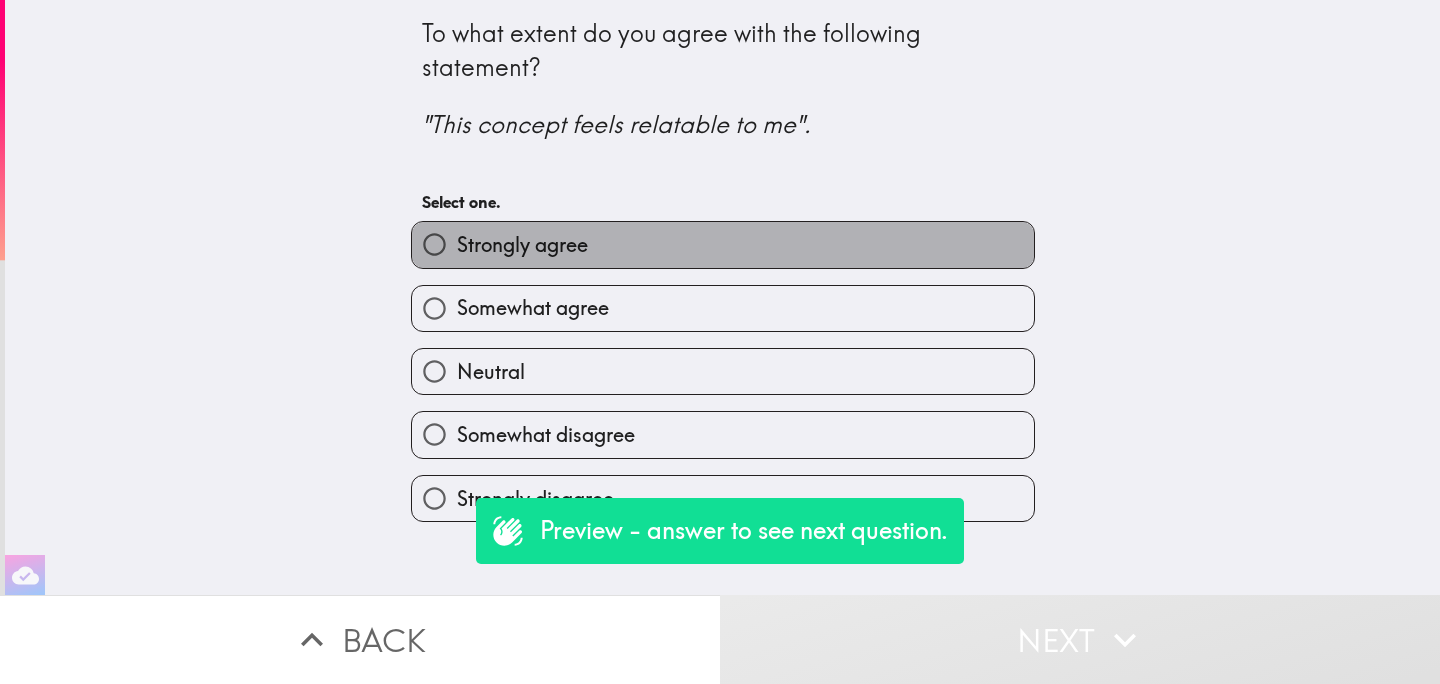 click on "Strongly agree" at bounding box center [723, 244] 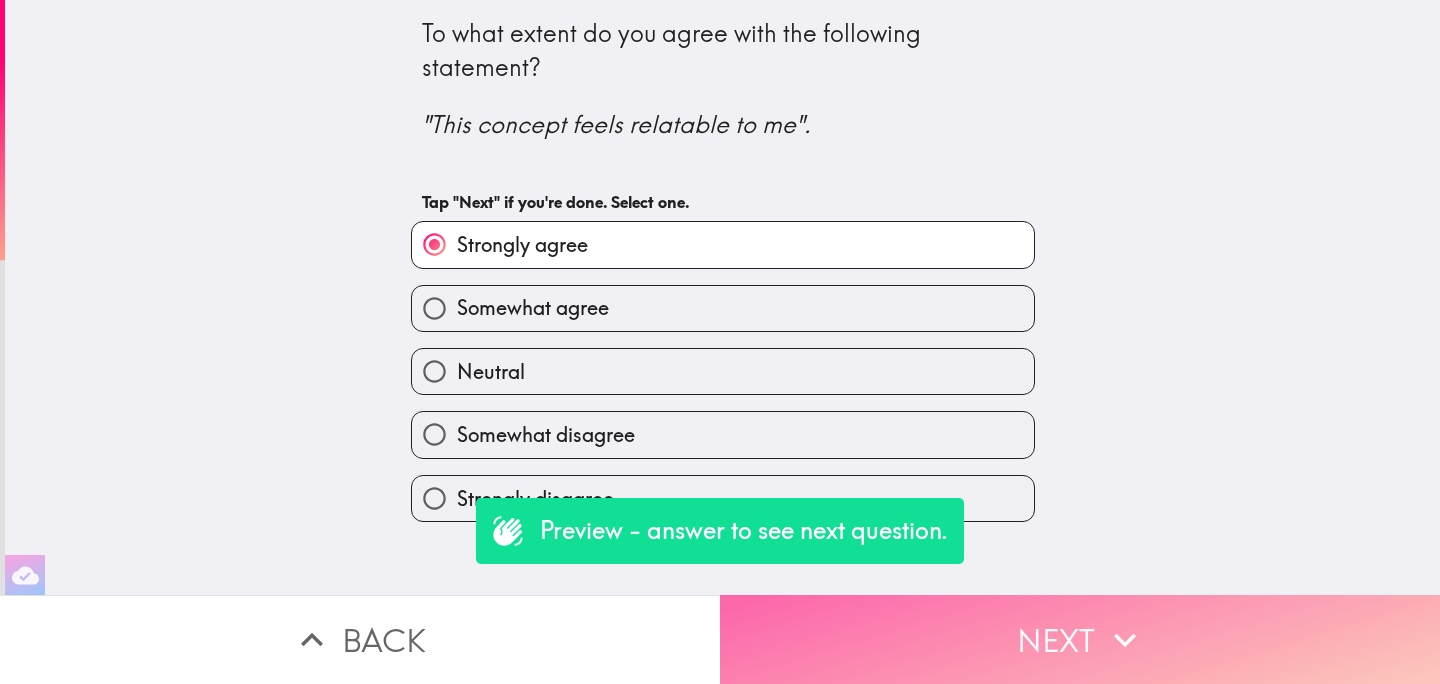 click on "Next" at bounding box center (1080, 639) 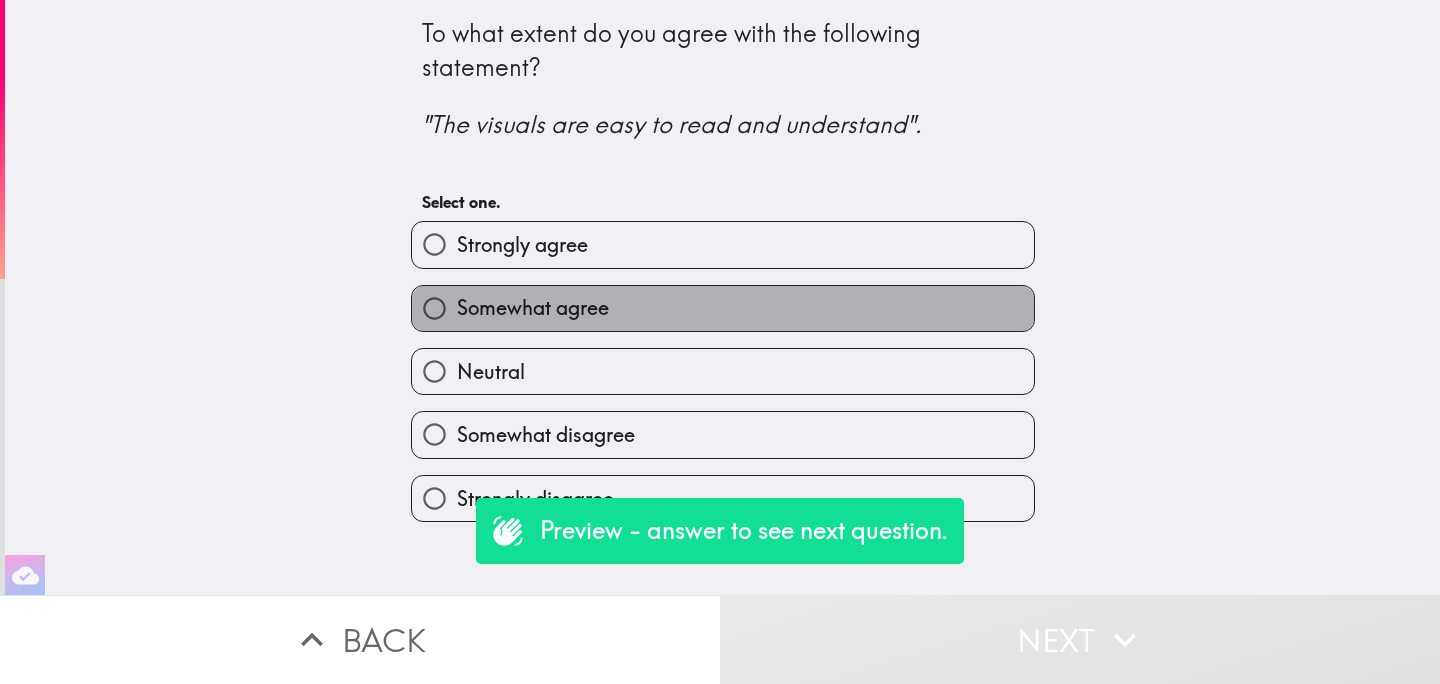click on "Somewhat agree" at bounding box center (723, 308) 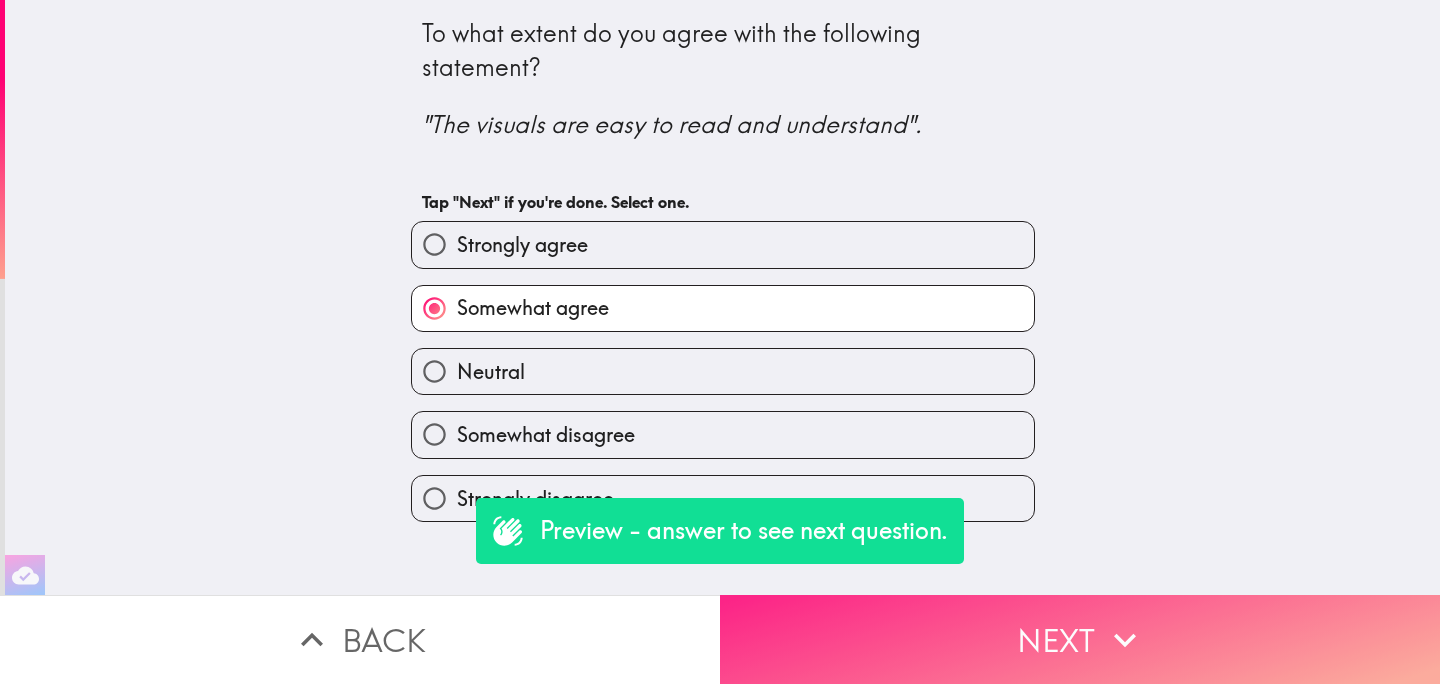 click on "Next" at bounding box center (1080, 639) 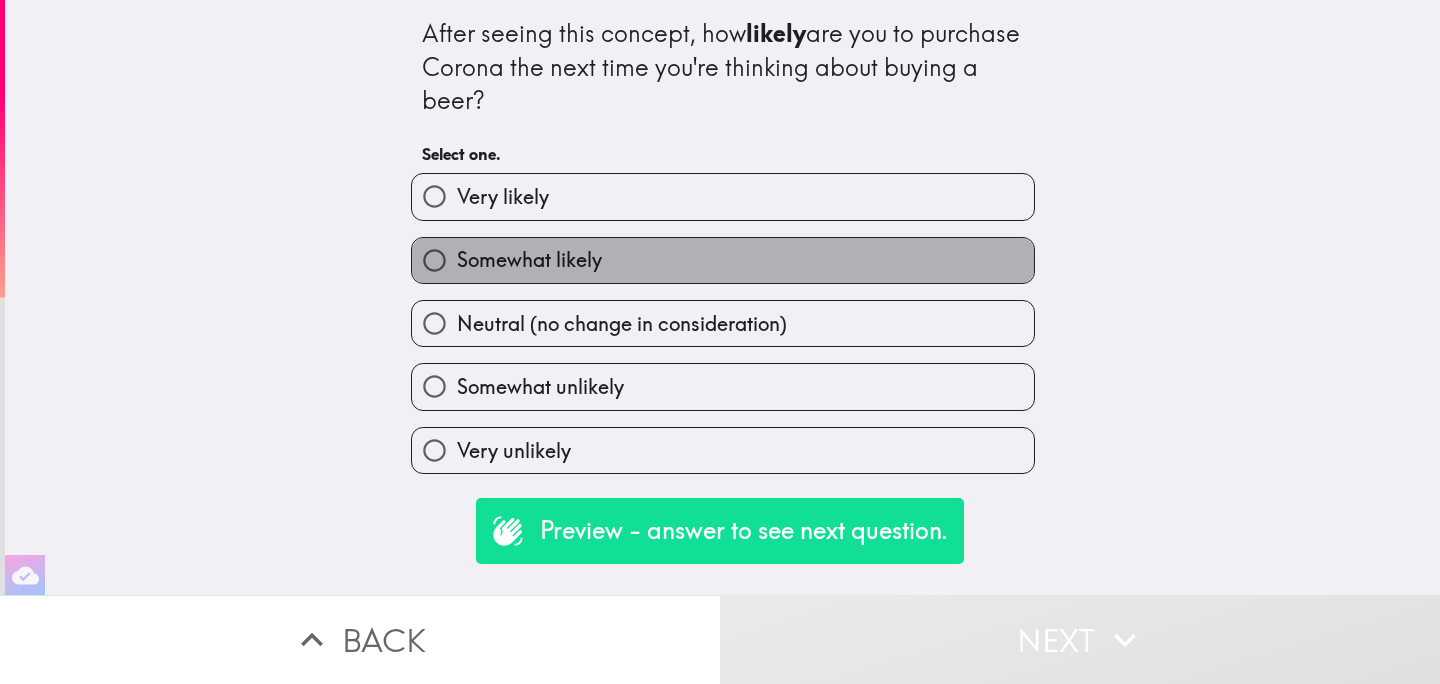 click on "Somewhat likely" at bounding box center [723, 260] 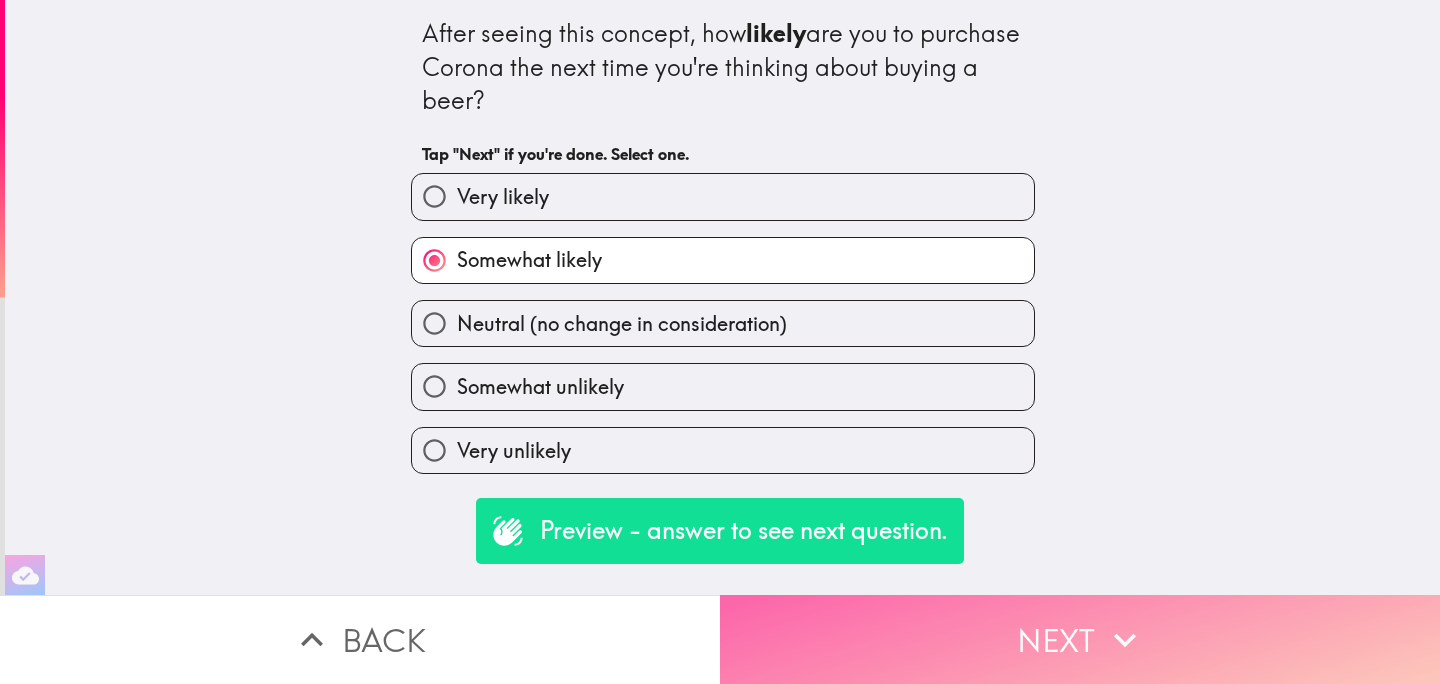 click on "Next" at bounding box center [1080, 639] 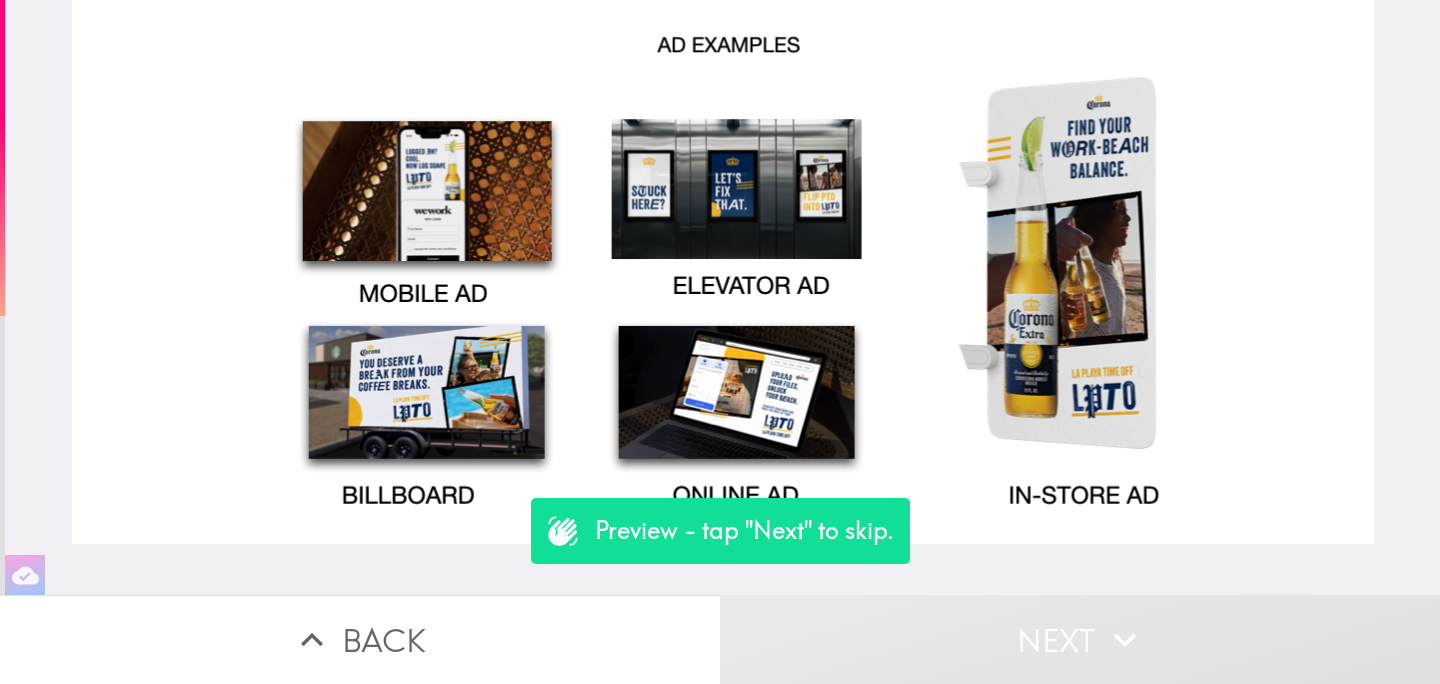 click on "Next" at bounding box center (1080, 639) 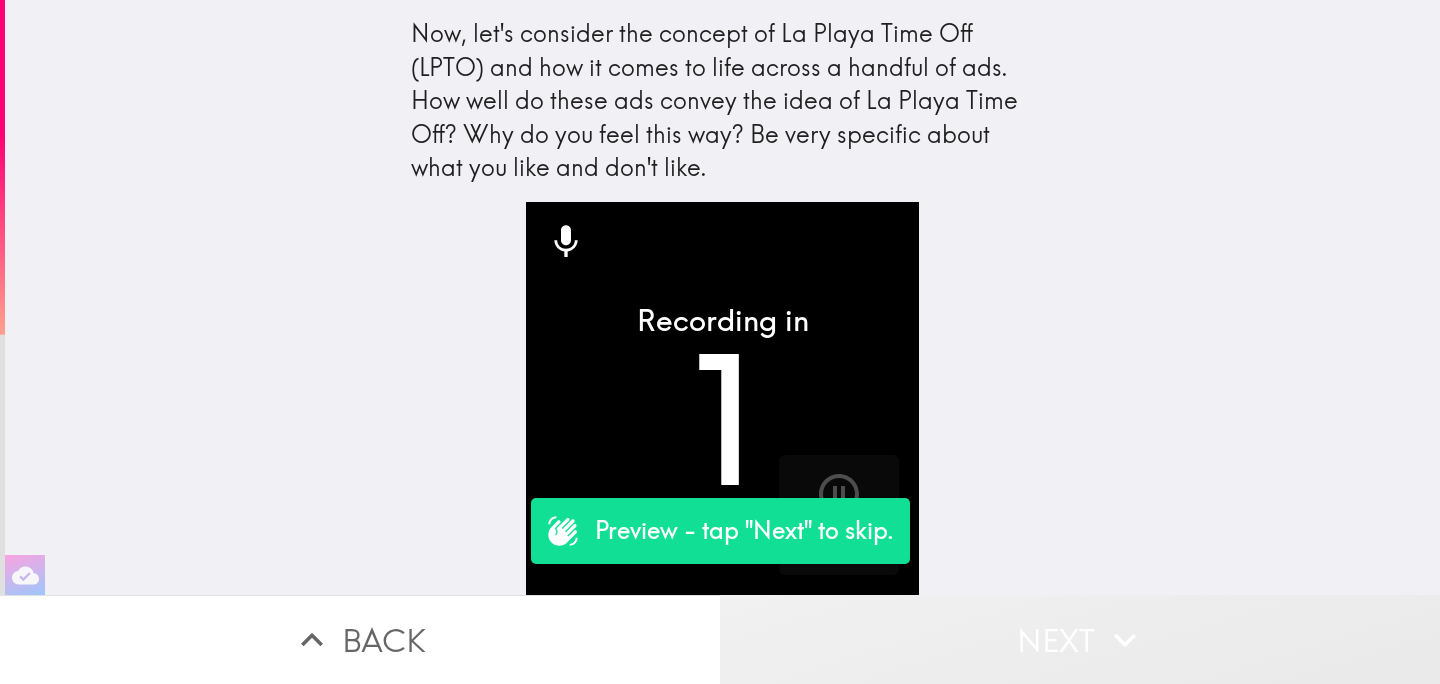 click on "Next" at bounding box center [1080, 639] 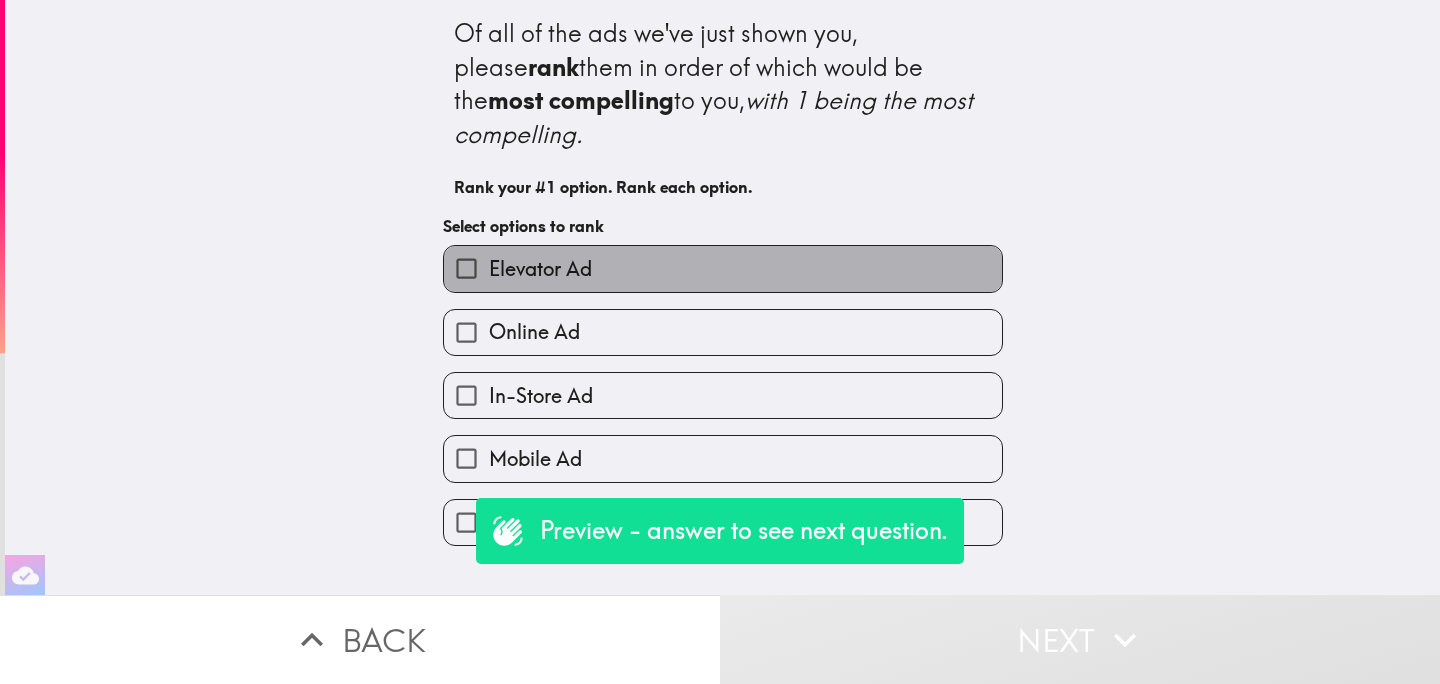 click on "Elevator Ad" at bounding box center (723, 268) 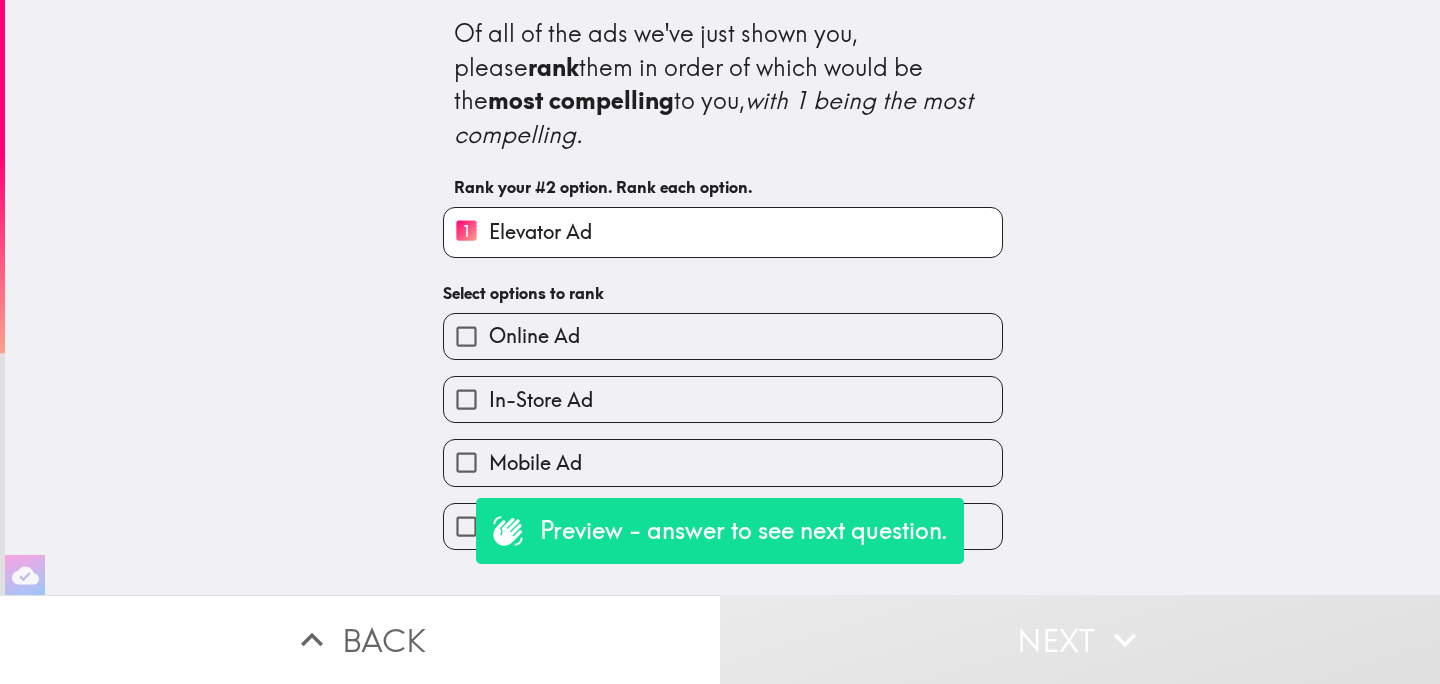 click on "In-Store Ad" at bounding box center (723, 399) 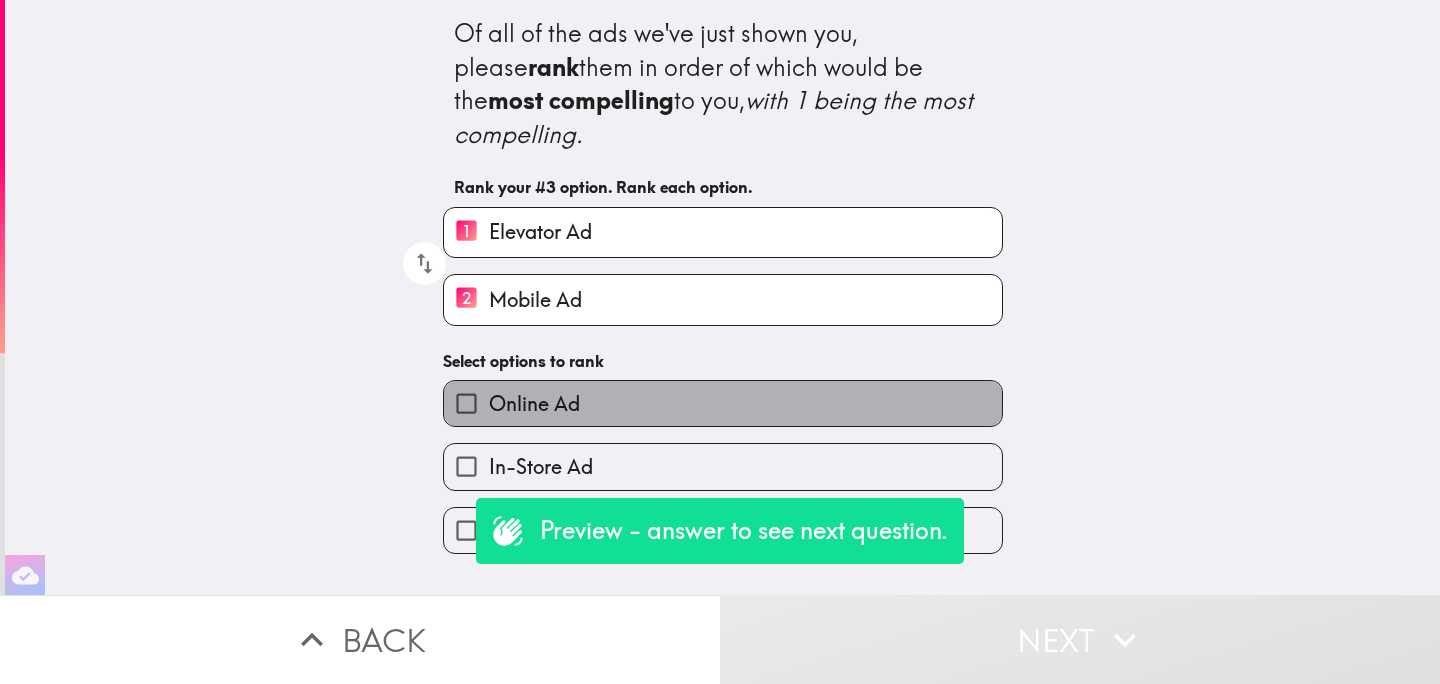 click on "Online Ad" at bounding box center [723, 403] 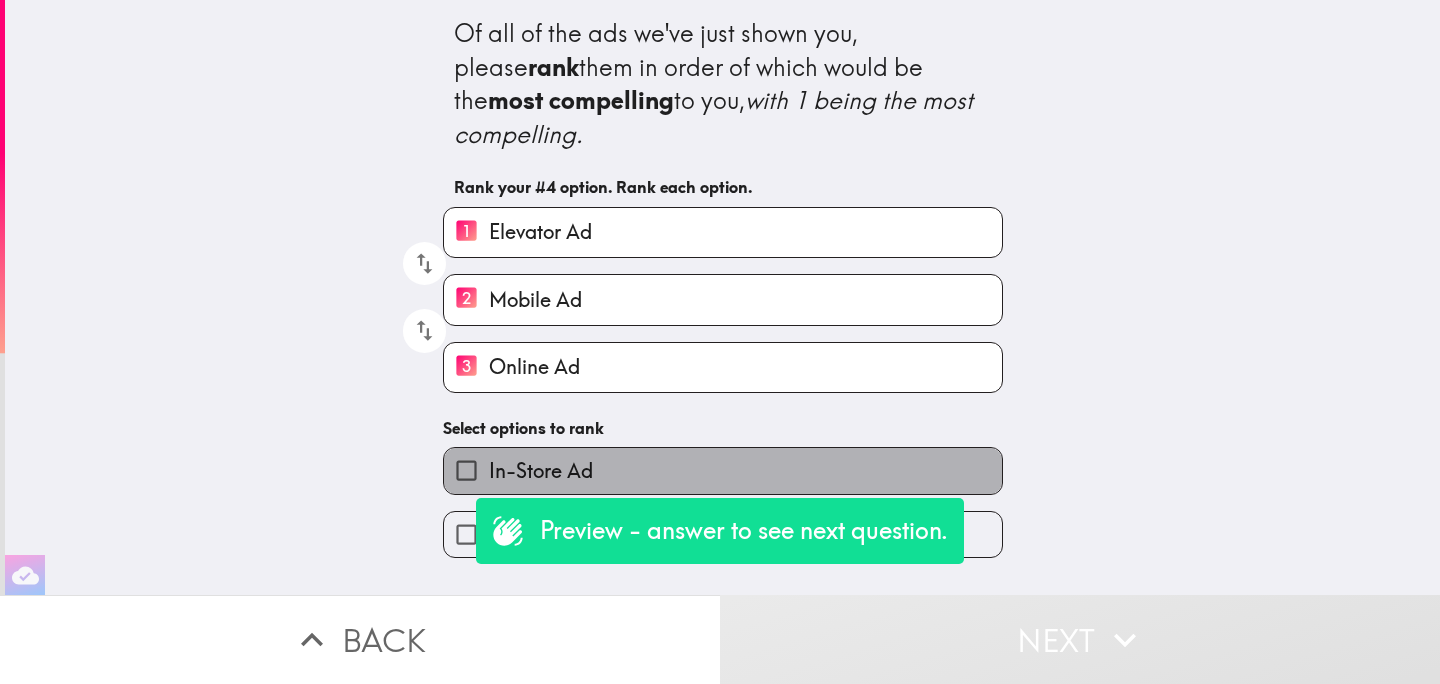 click on "In-Store Ad" at bounding box center [723, 470] 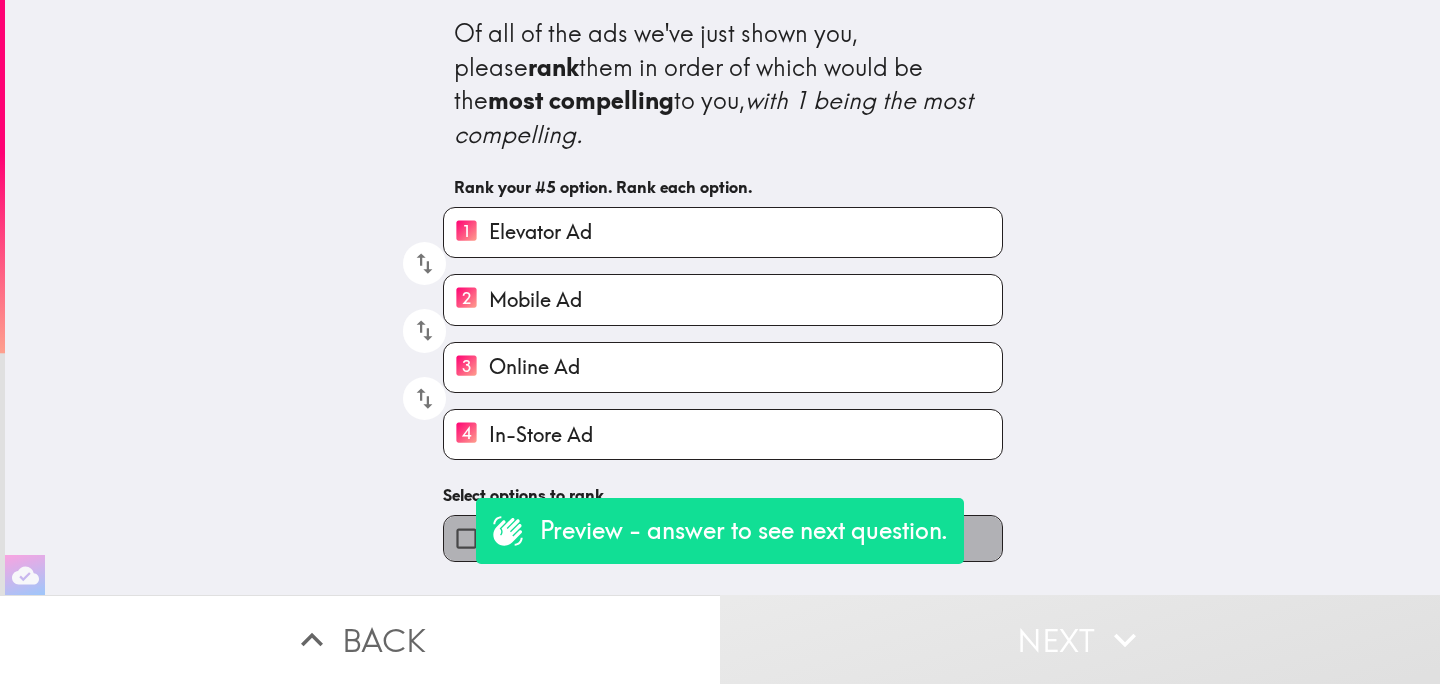 click on "Billboard" at bounding box center (723, 538) 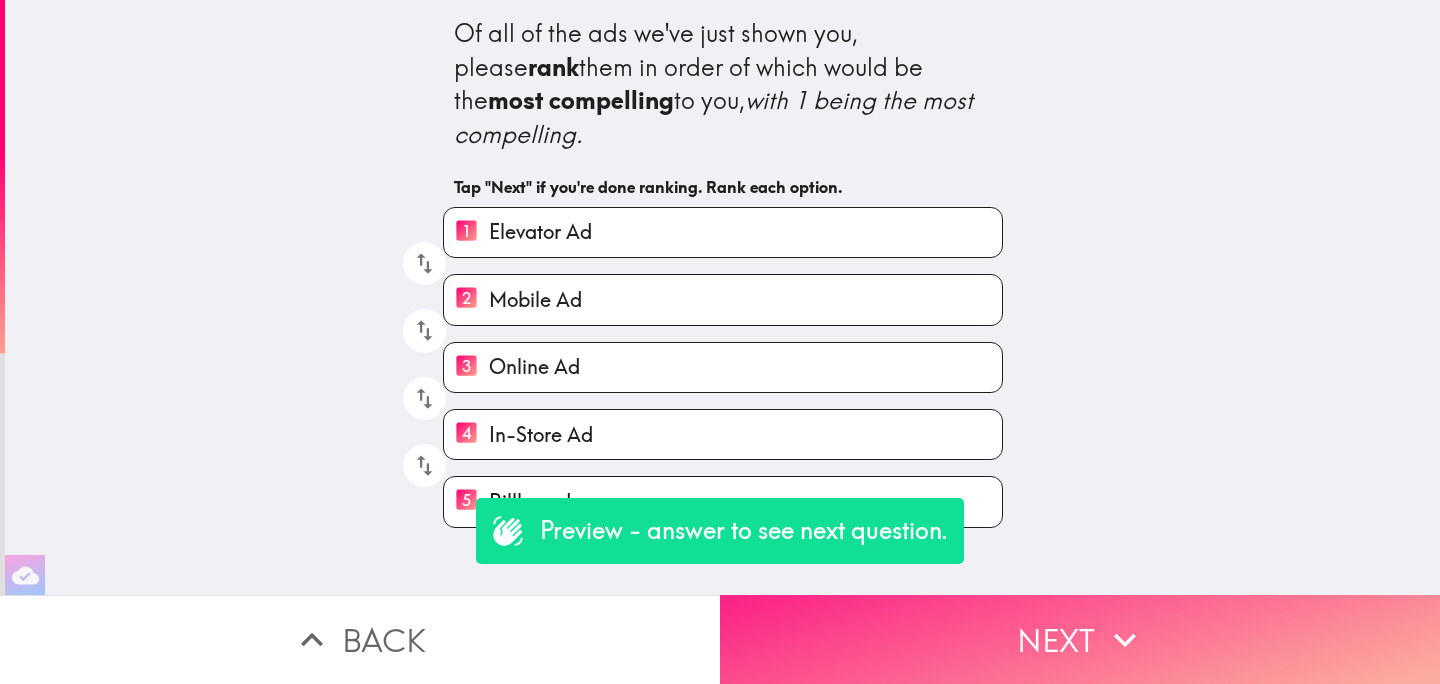 click on "Next" at bounding box center (1080, 639) 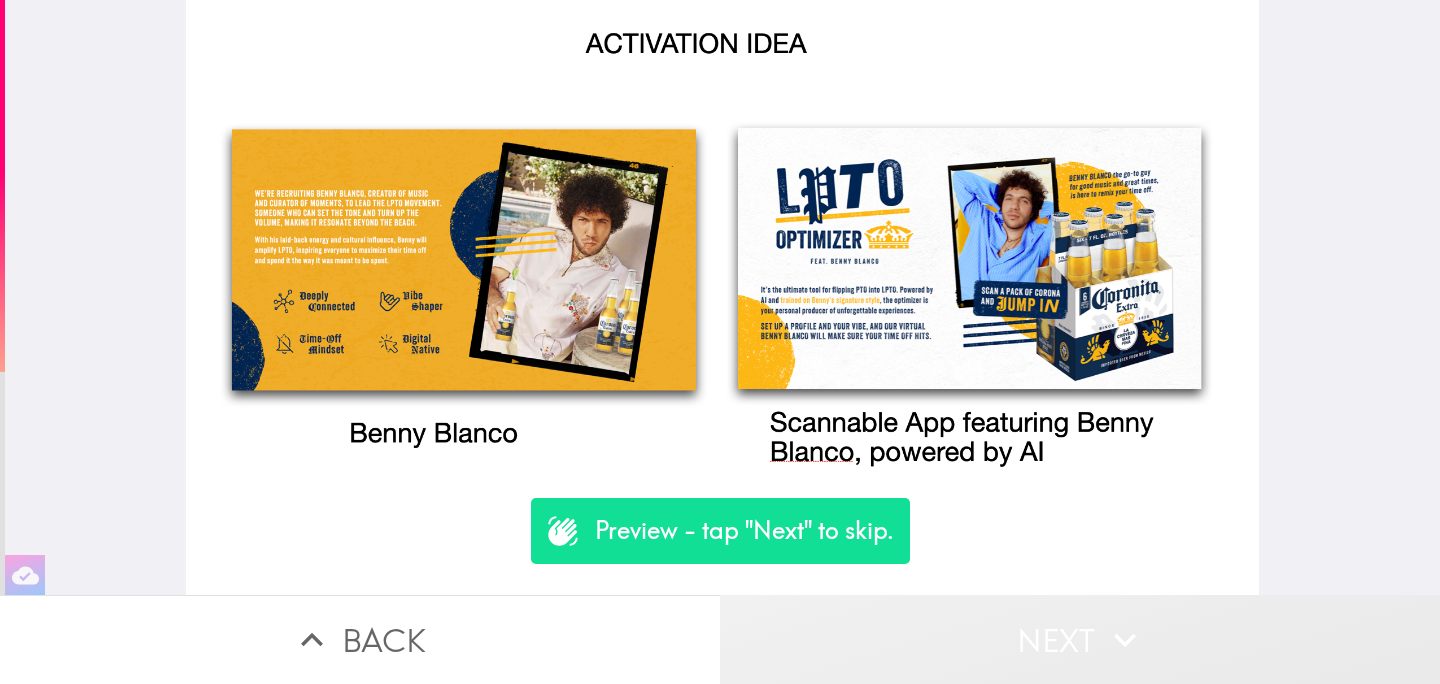 click on "Next" at bounding box center (1080, 639) 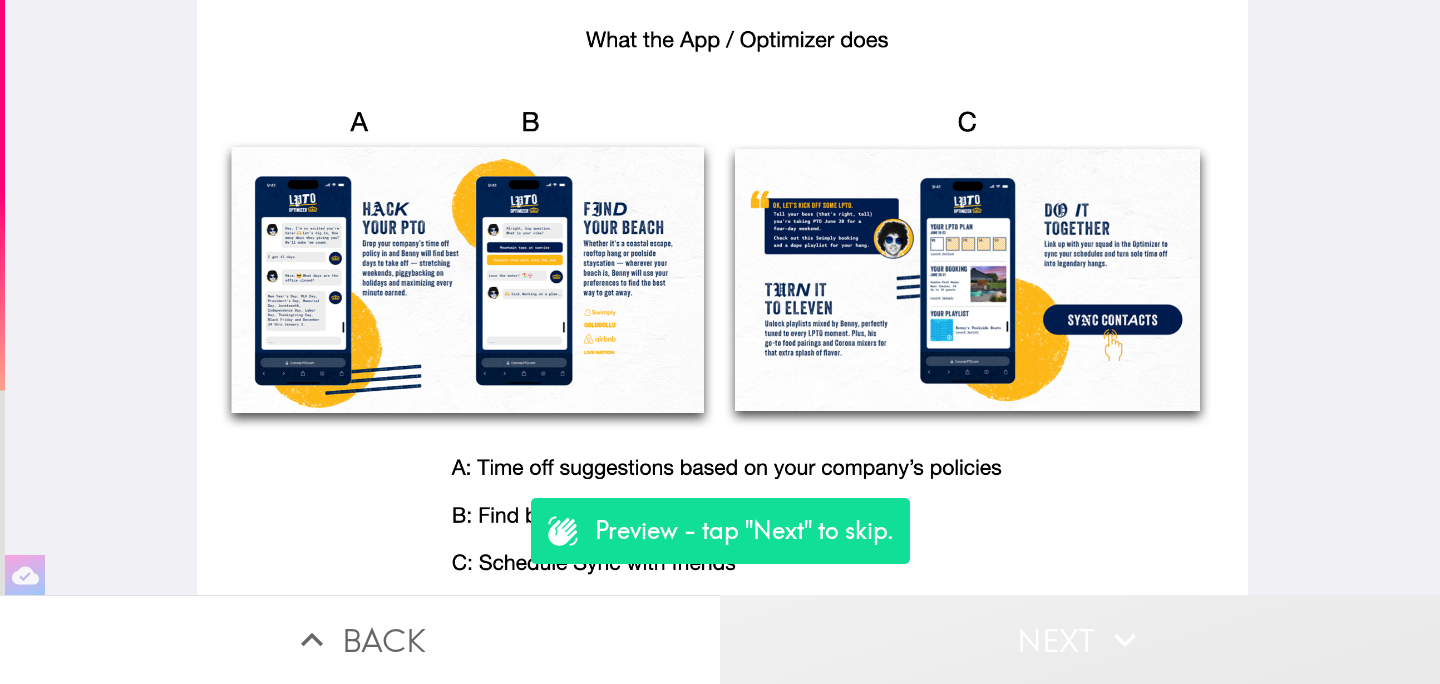 click on "Next" at bounding box center [1080, 639] 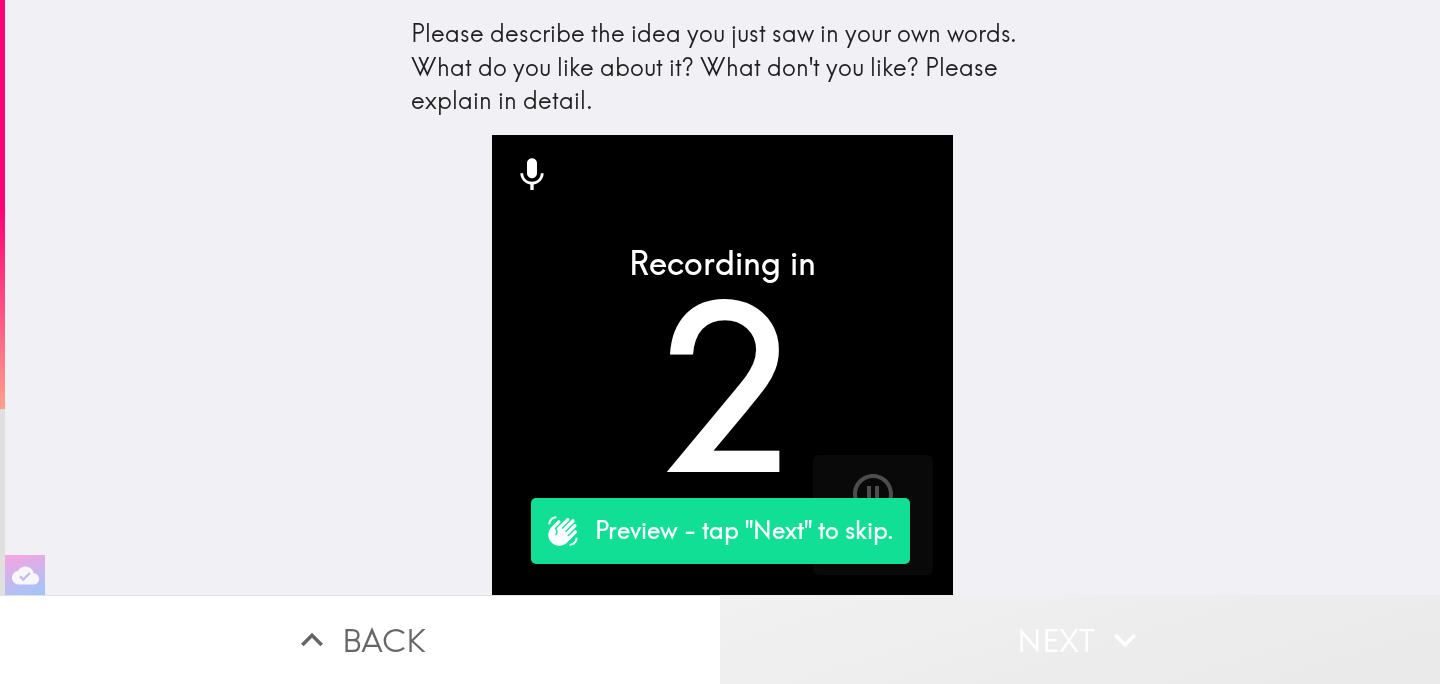 click on "Next" at bounding box center (1080, 639) 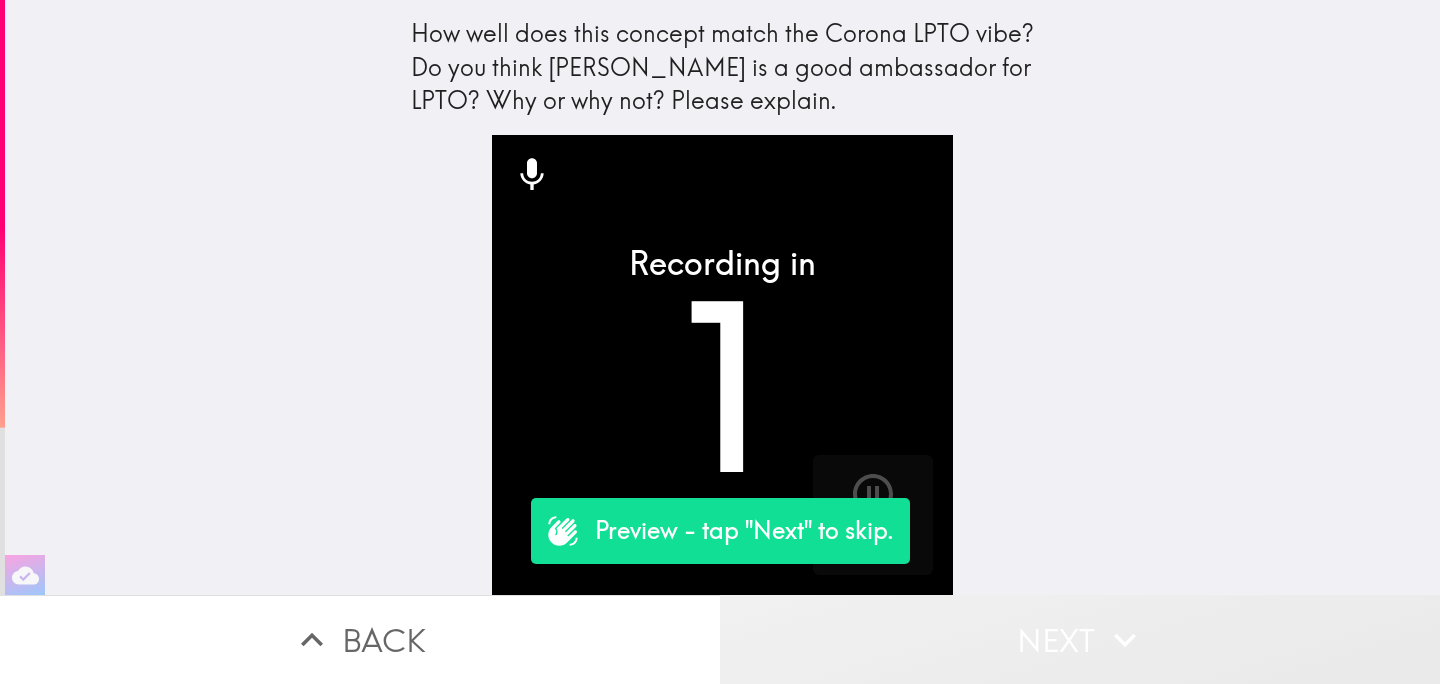click on "Next" at bounding box center [1080, 639] 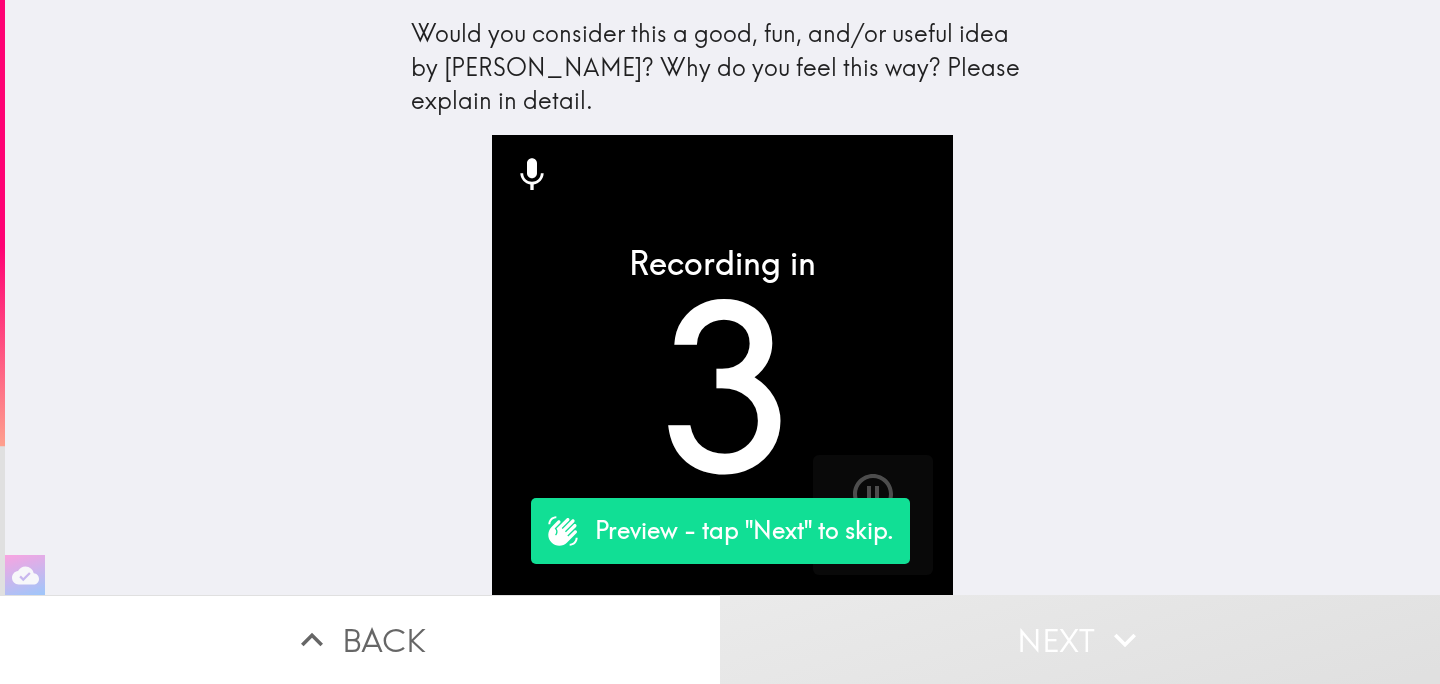 click on "Next" at bounding box center [1080, 639] 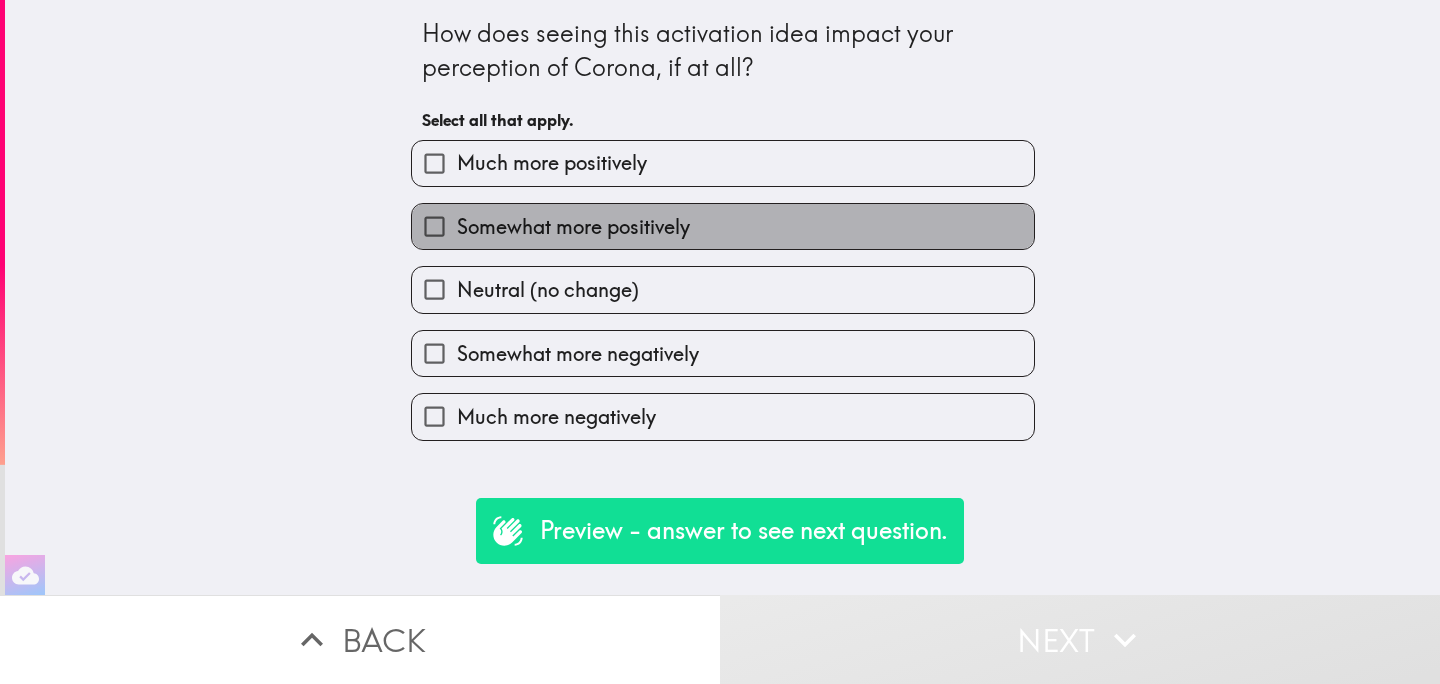 click on "Somewhat more positively" at bounding box center (723, 226) 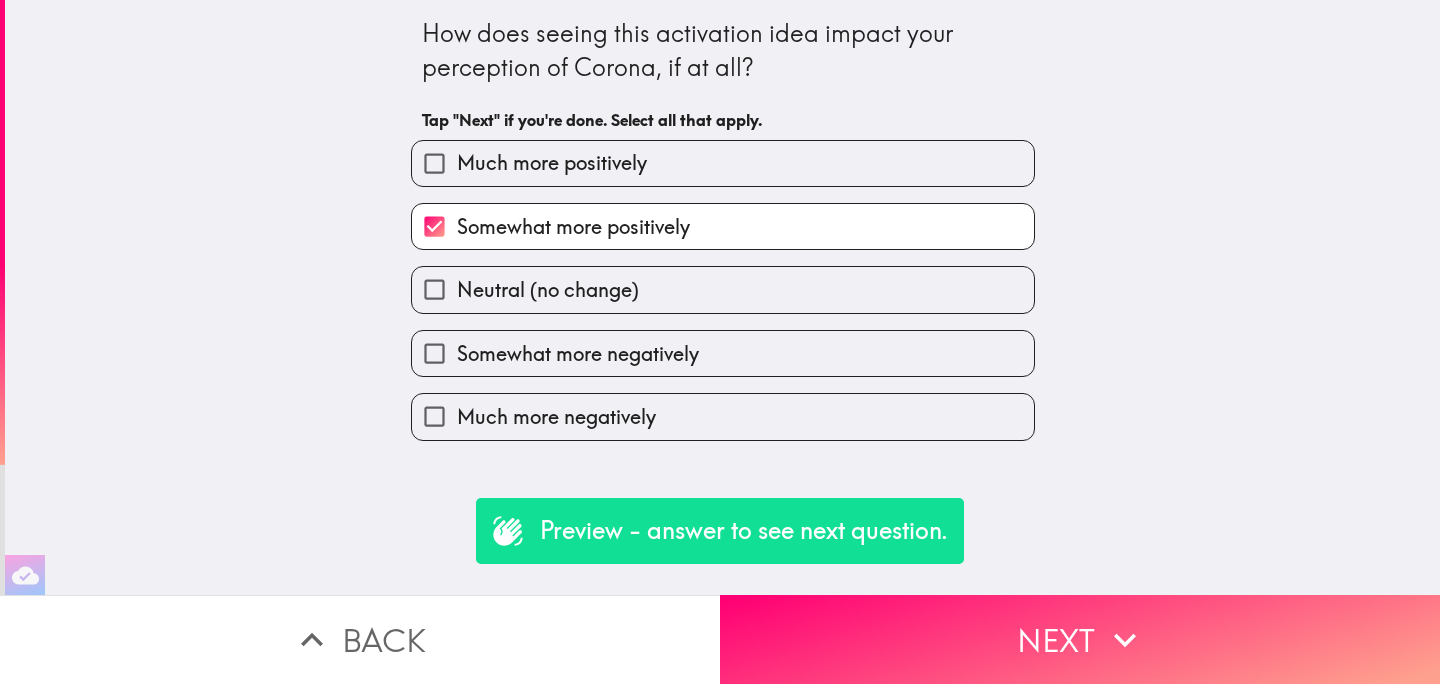 click on "Somewhat more positively" at bounding box center (723, 226) 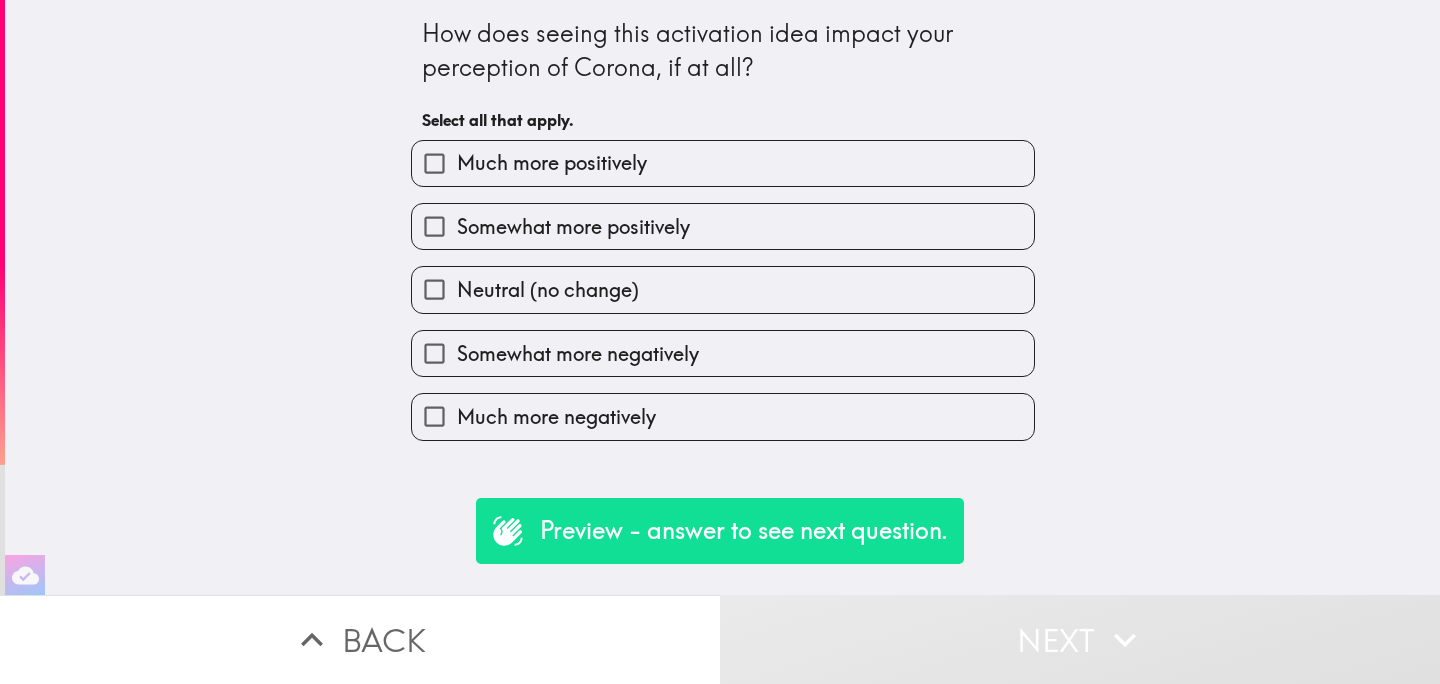click on "Somewhat more positively" at bounding box center [573, 227] 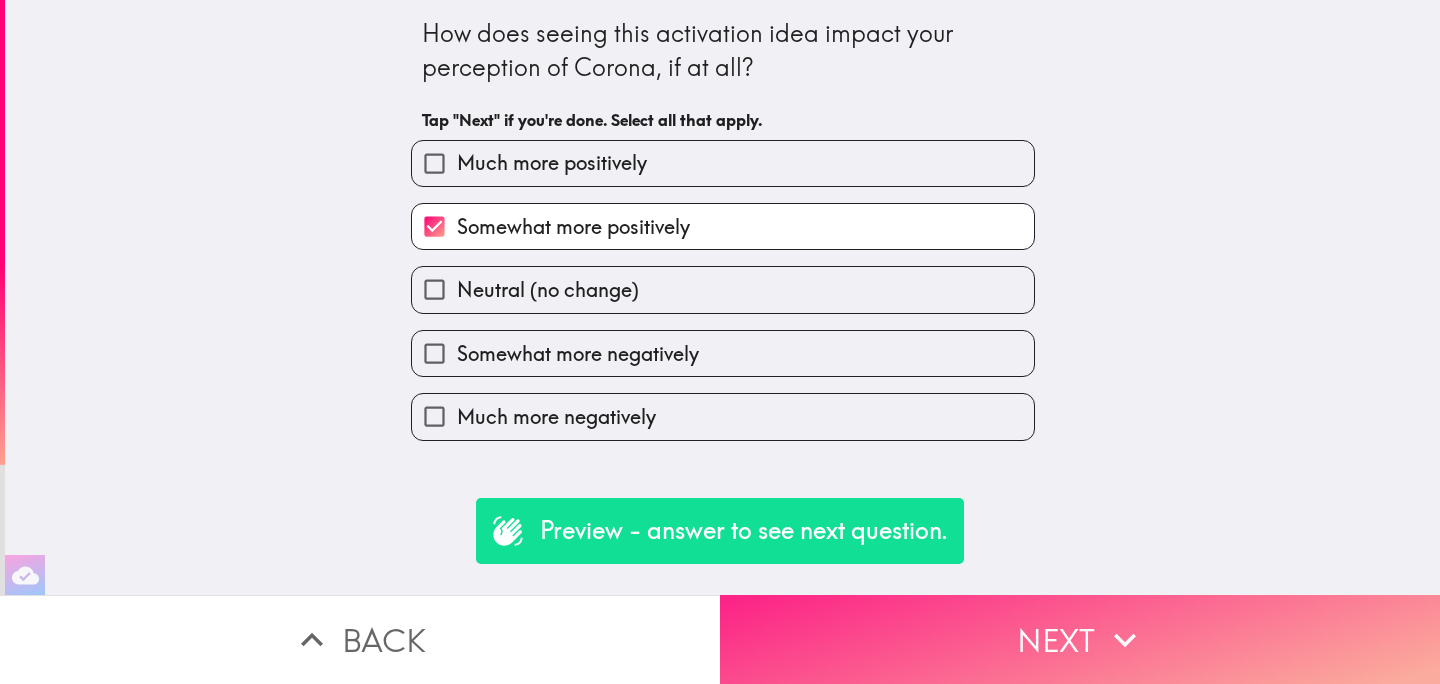 click on "Next" at bounding box center (1080, 639) 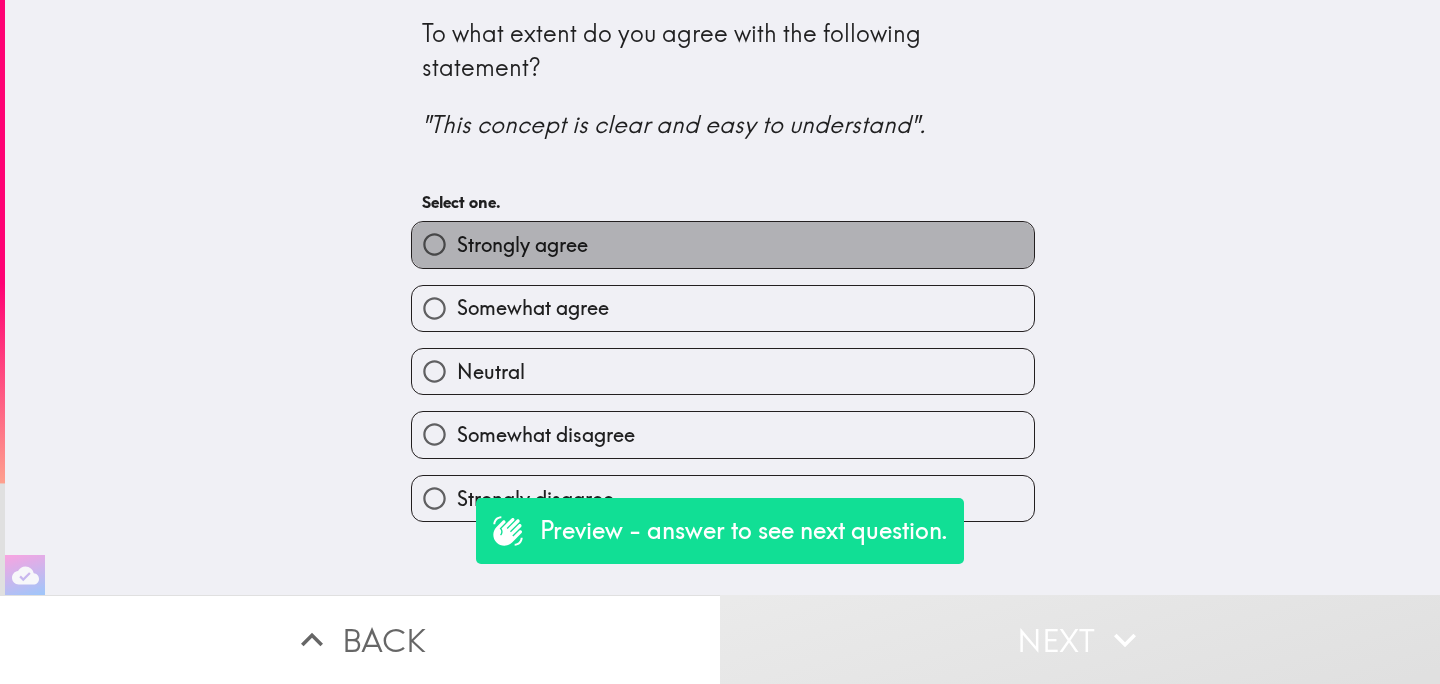 click on "Strongly agree" at bounding box center (723, 244) 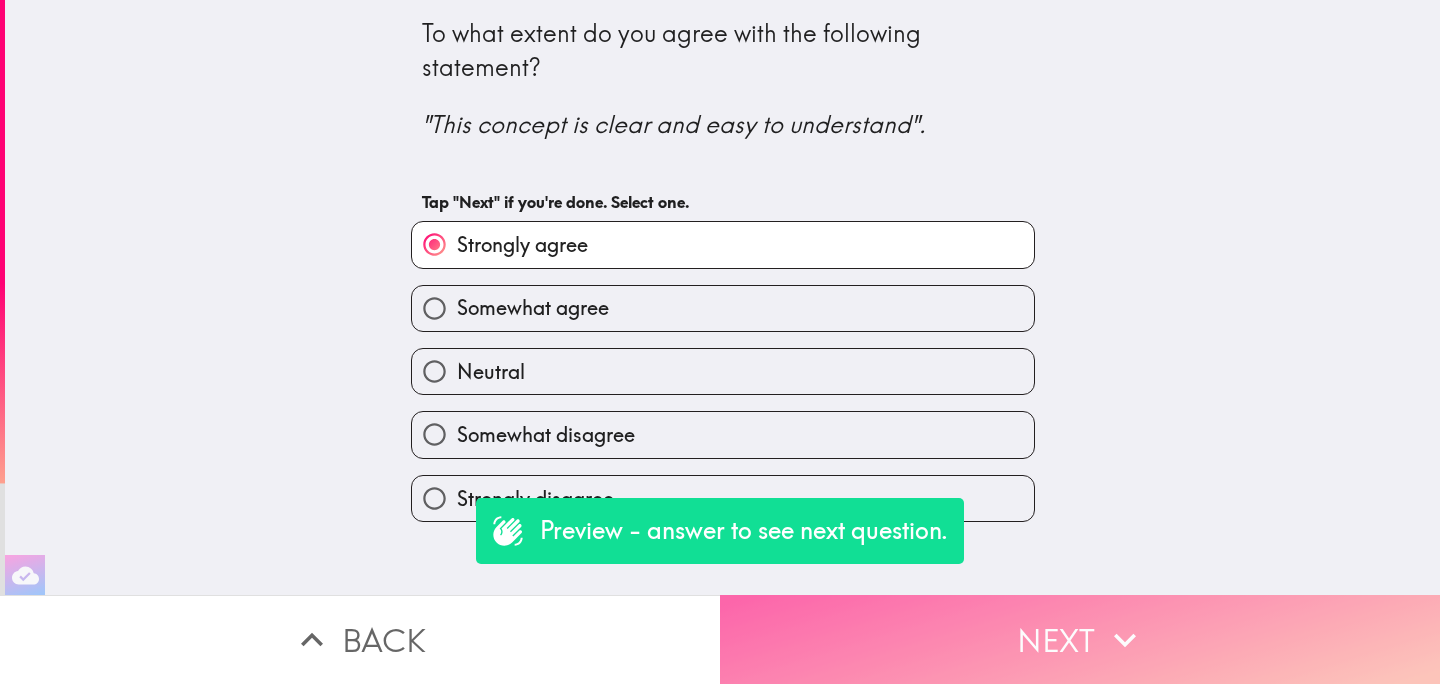 click on "Next" at bounding box center [1080, 639] 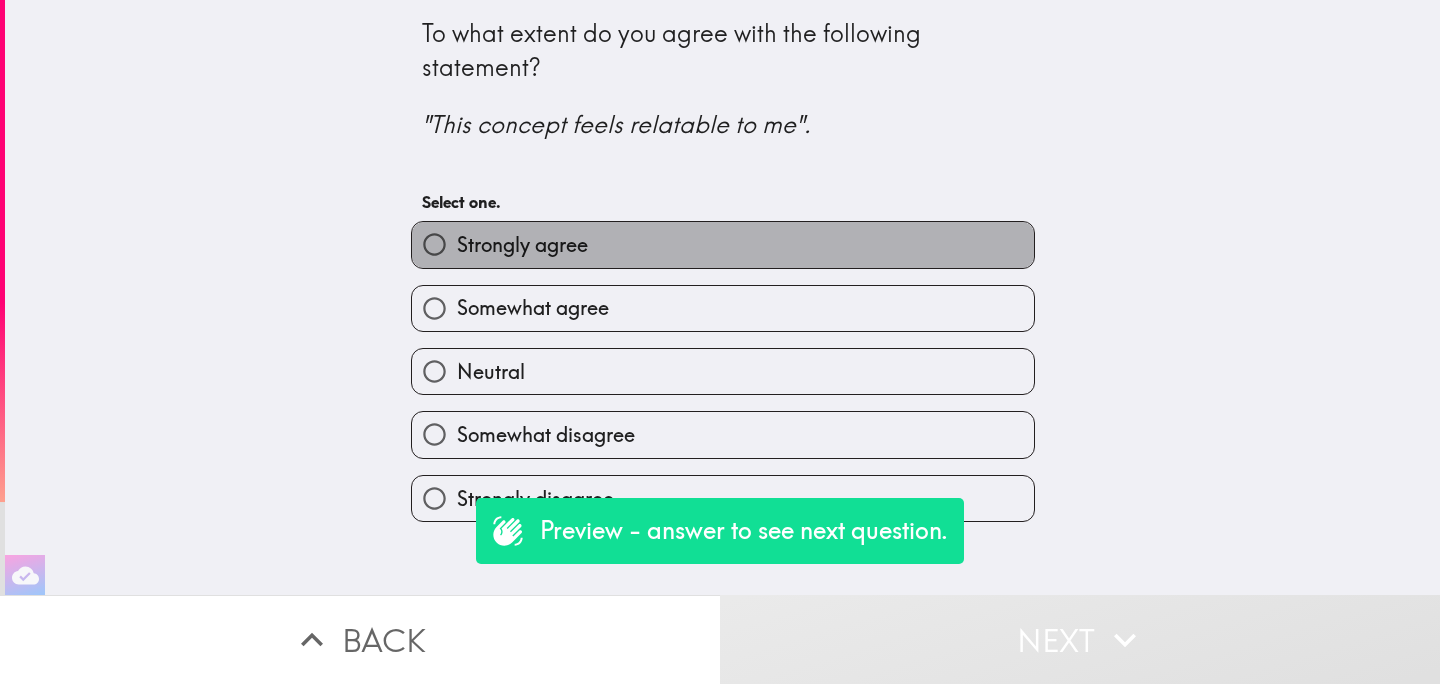 click on "Strongly agree" at bounding box center [723, 244] 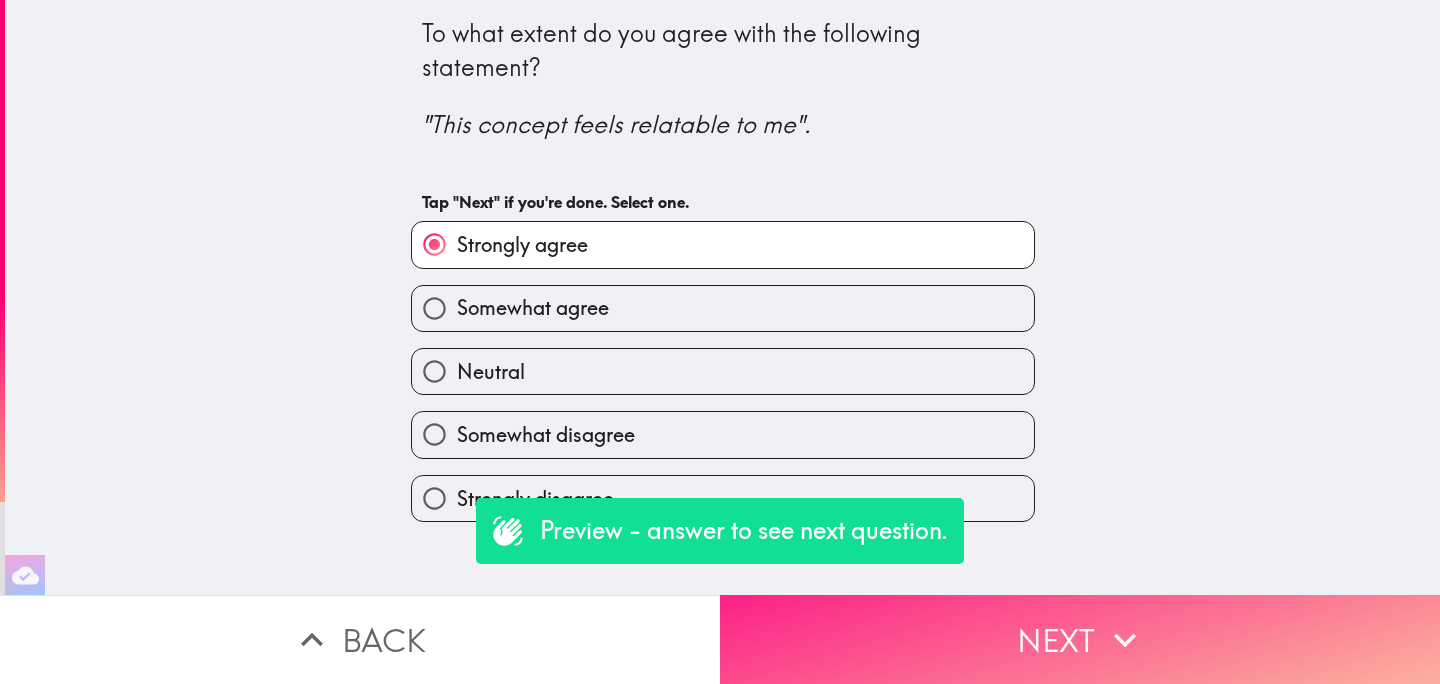 click on "Next" at bounding box center [1080, 639] 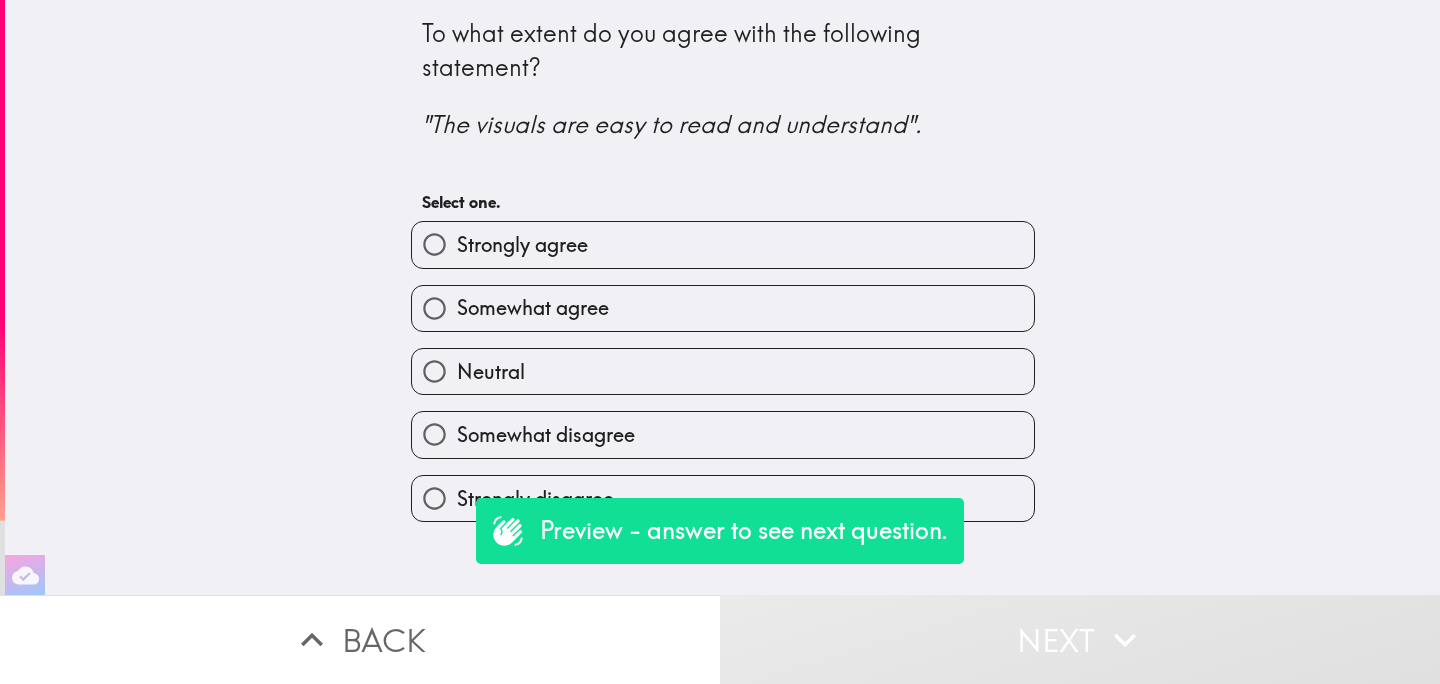 click on "Strongly agree" at bounding box center (723, 244) 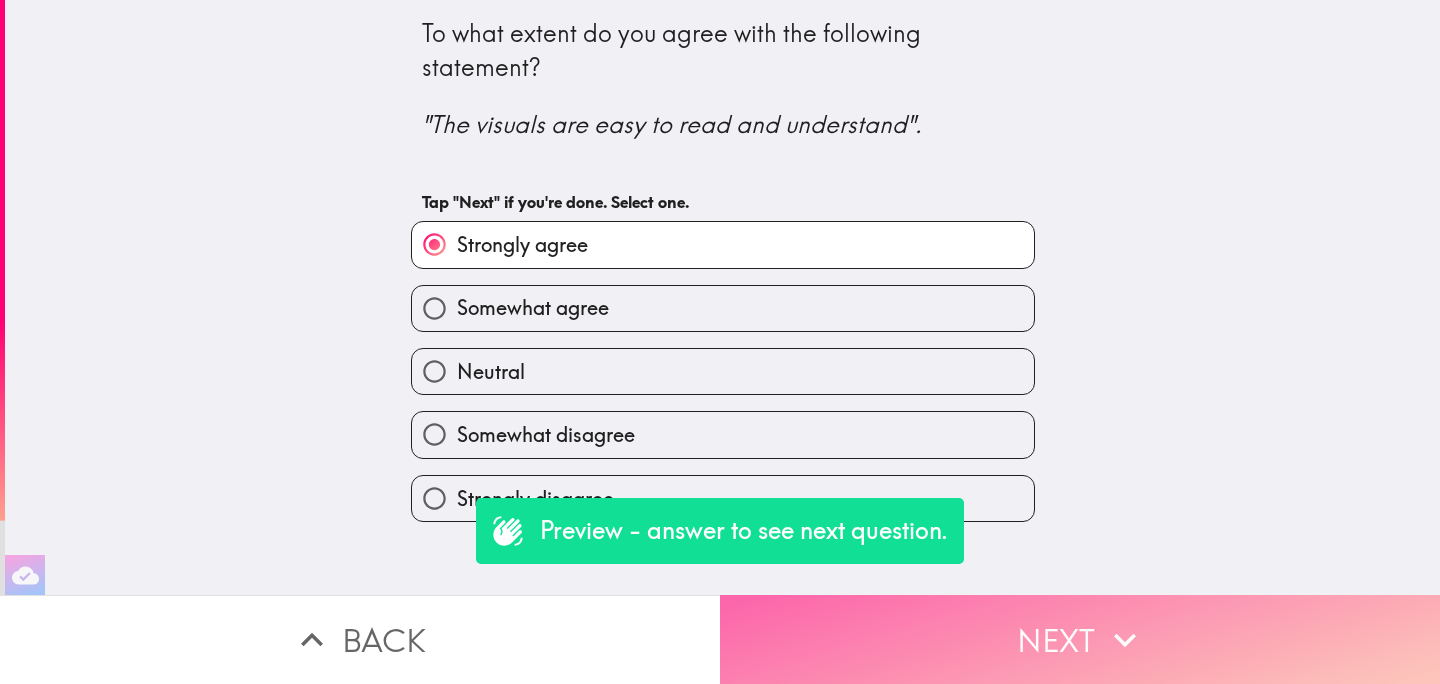click on "Next" at bounding box center (1080, 639) 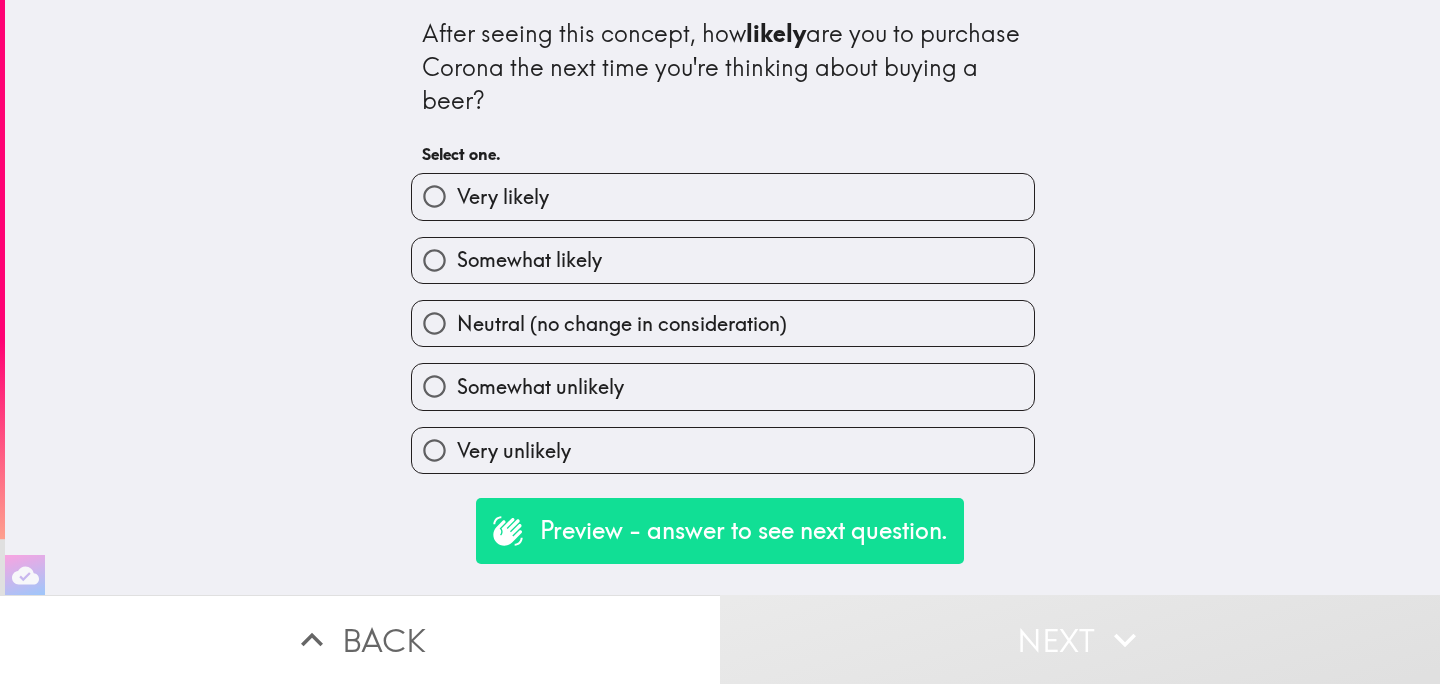 click on "Very likely" at bounding box center (723, 196) 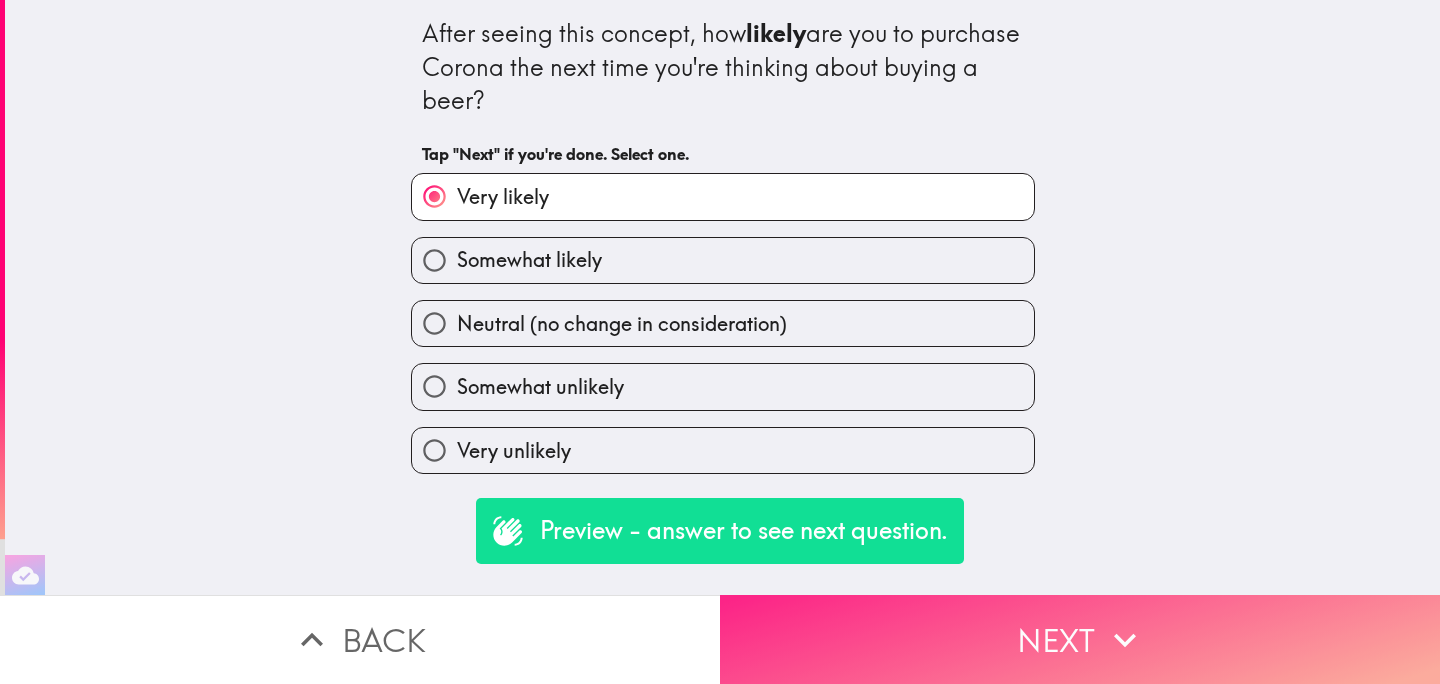 click on "Next" at bounding box center [1080, 639] 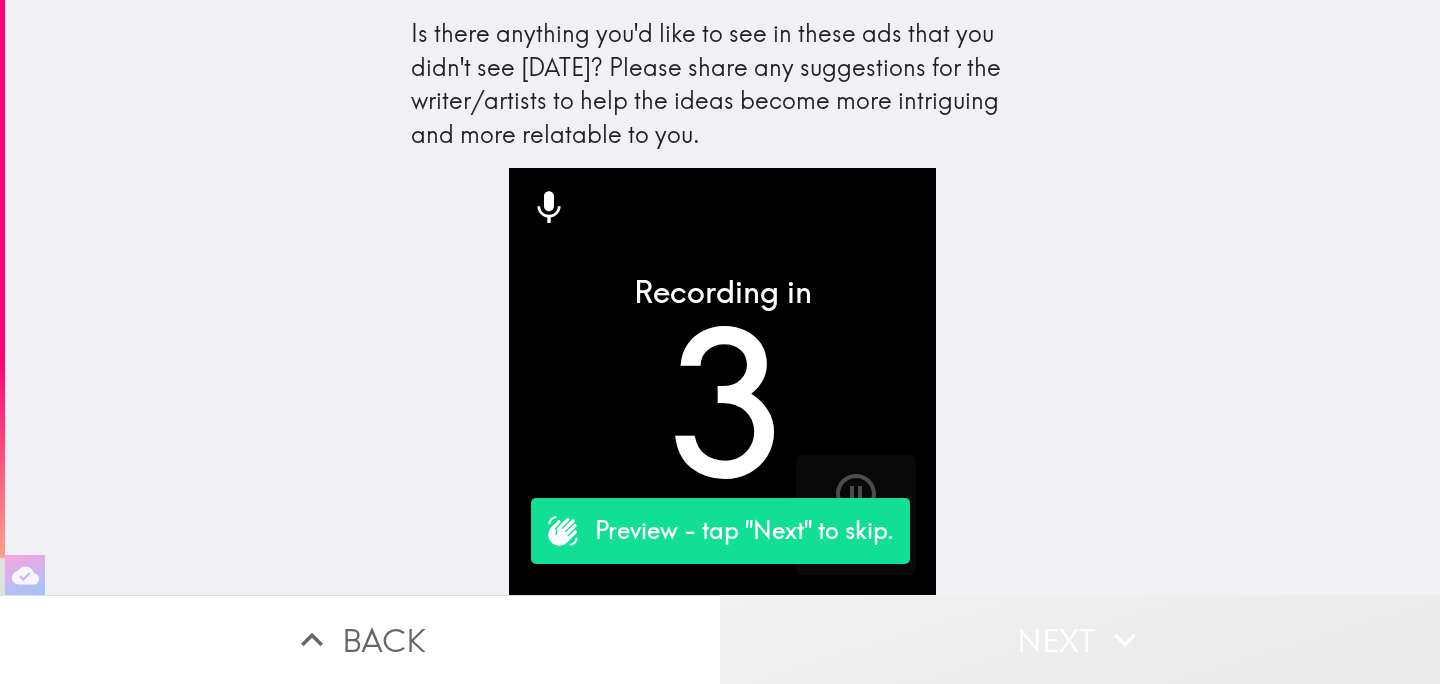 click on "Next" at bounding box center [1080, 639] 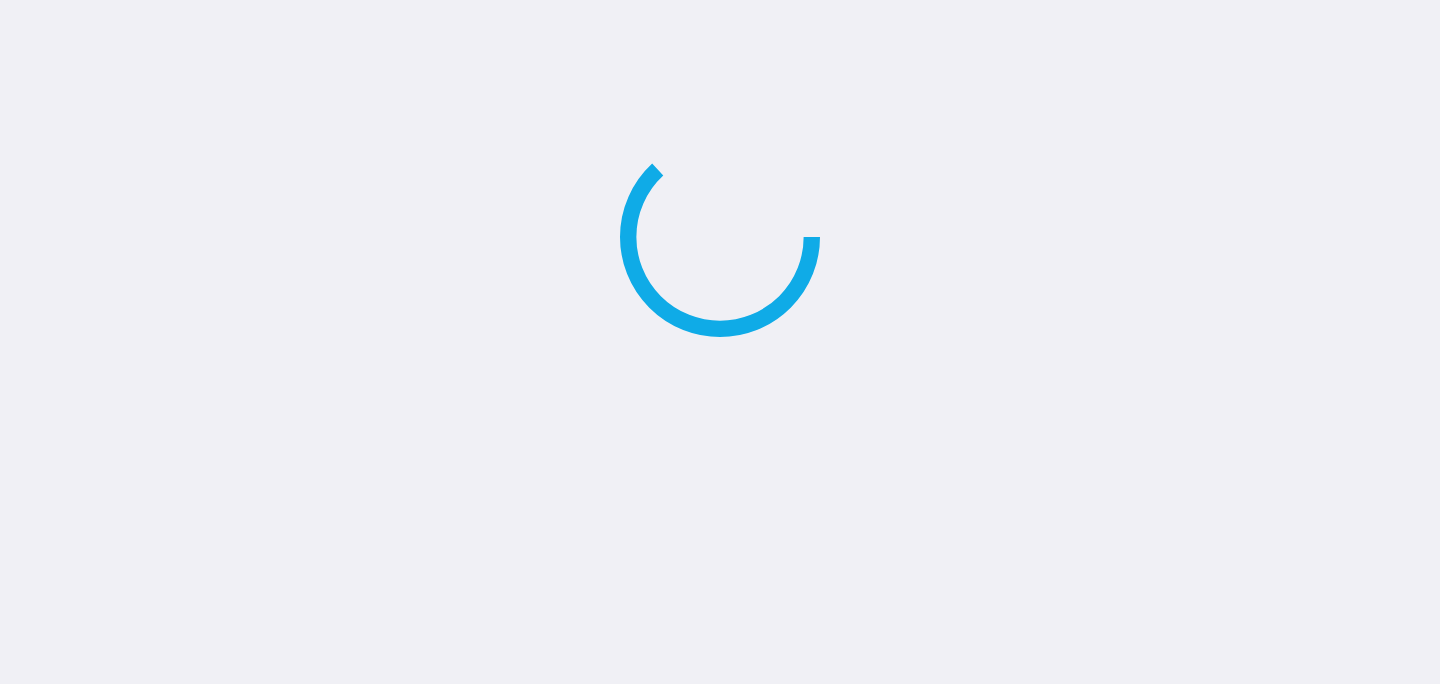scroll, scrollTop: 0, scrollLeft: 0, axis: both 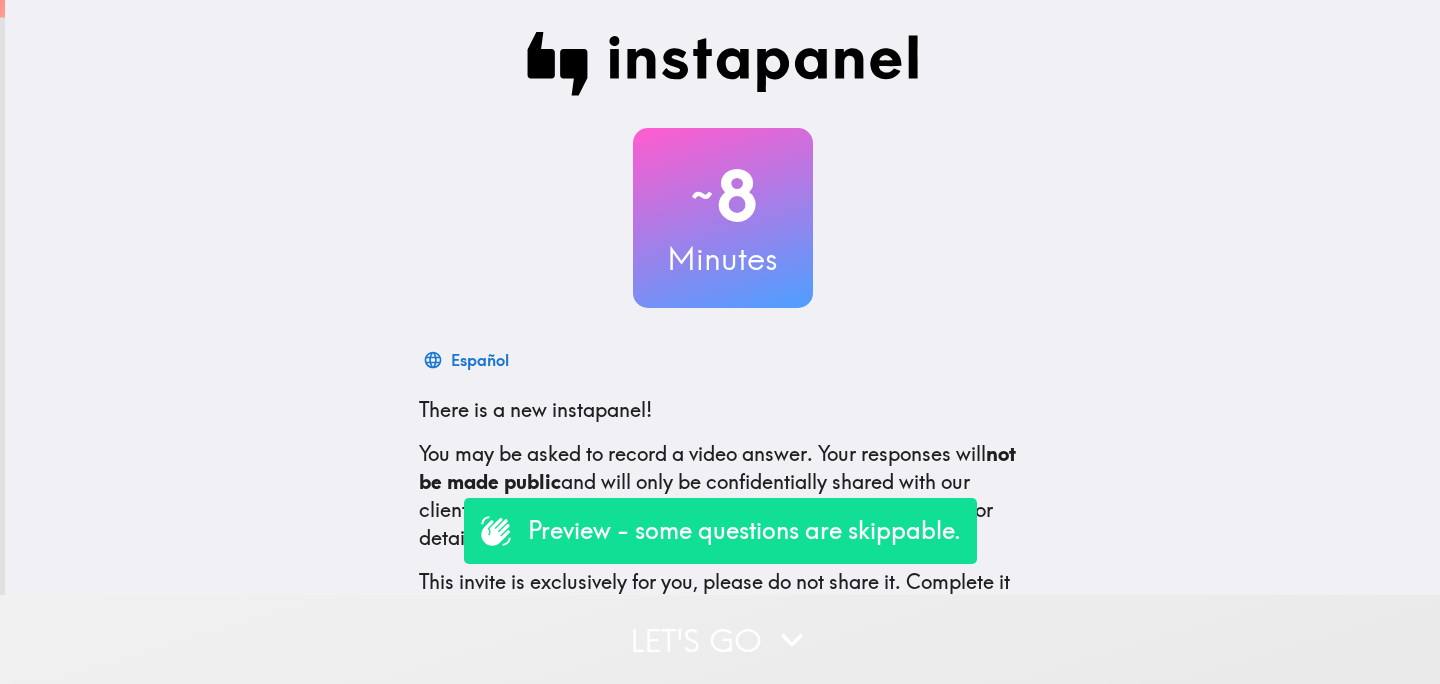 click on "Let's go" at bounding box center [720, 639] 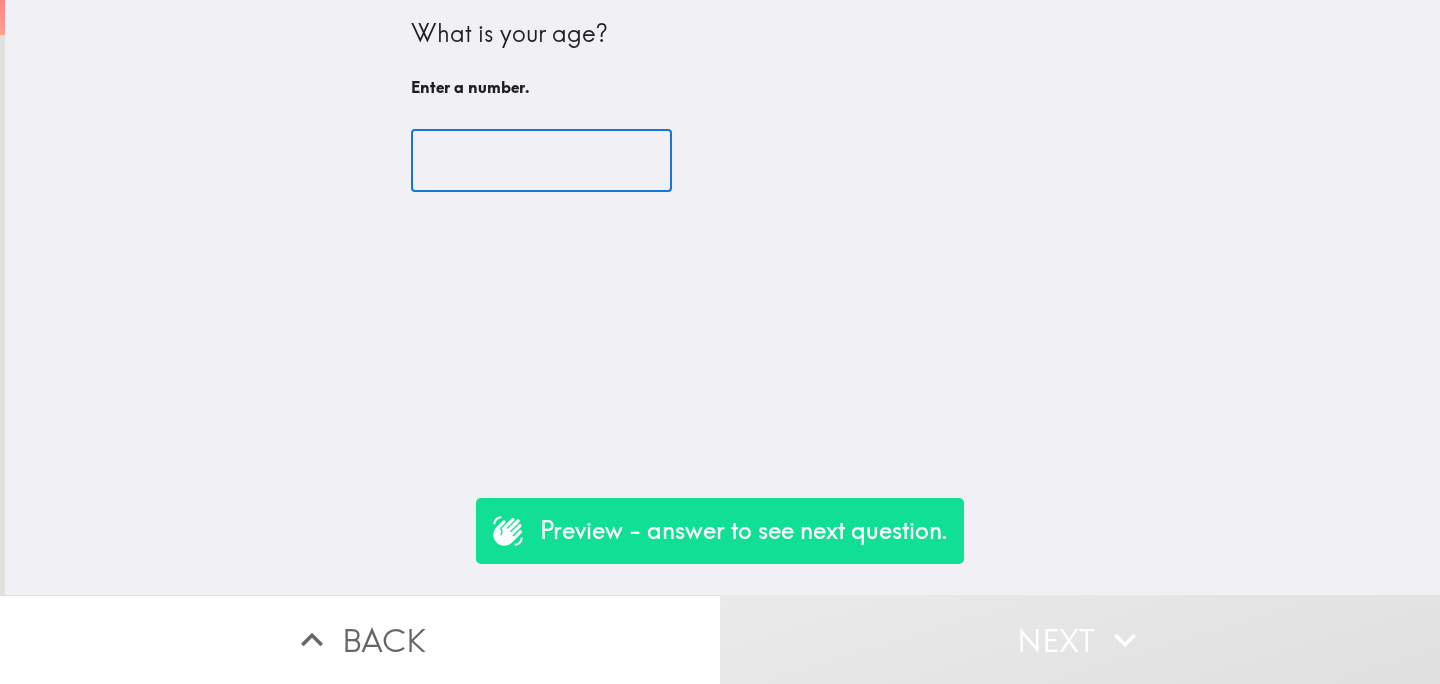 click at bounding box center (541, 161) 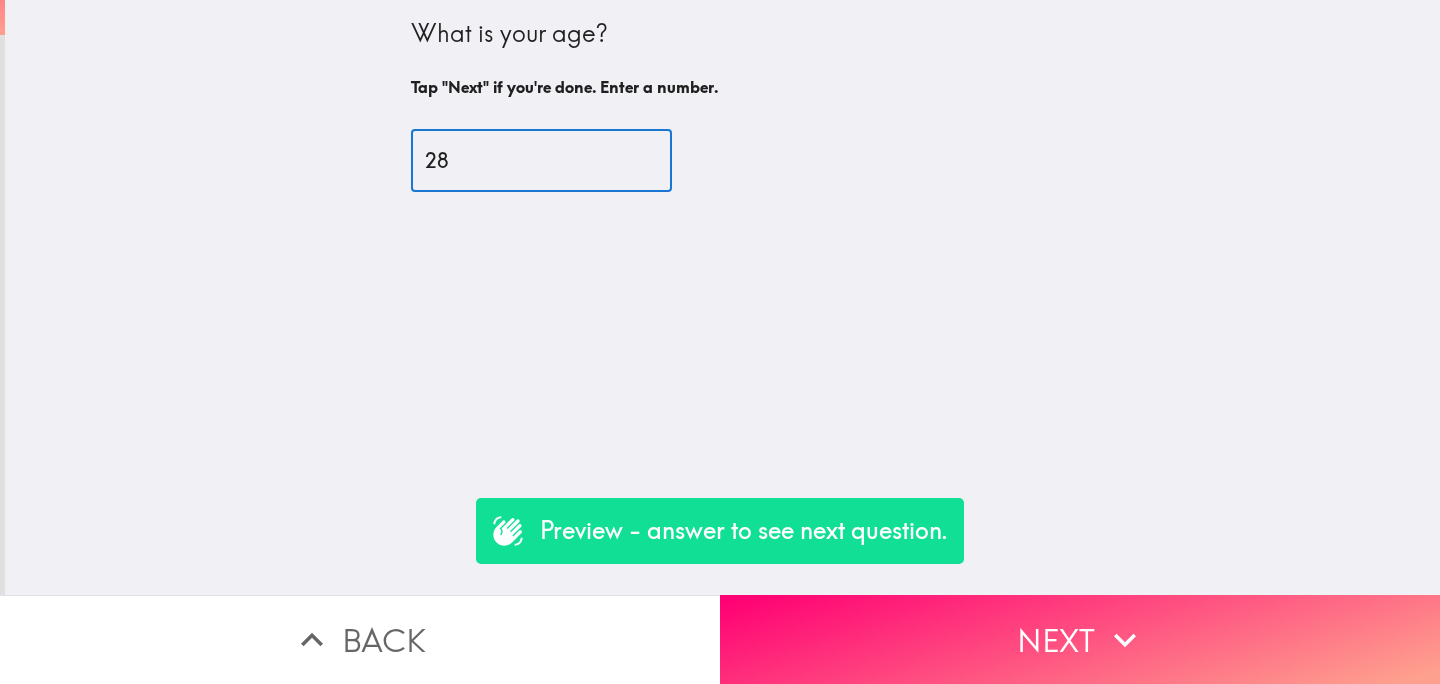 type on "28" 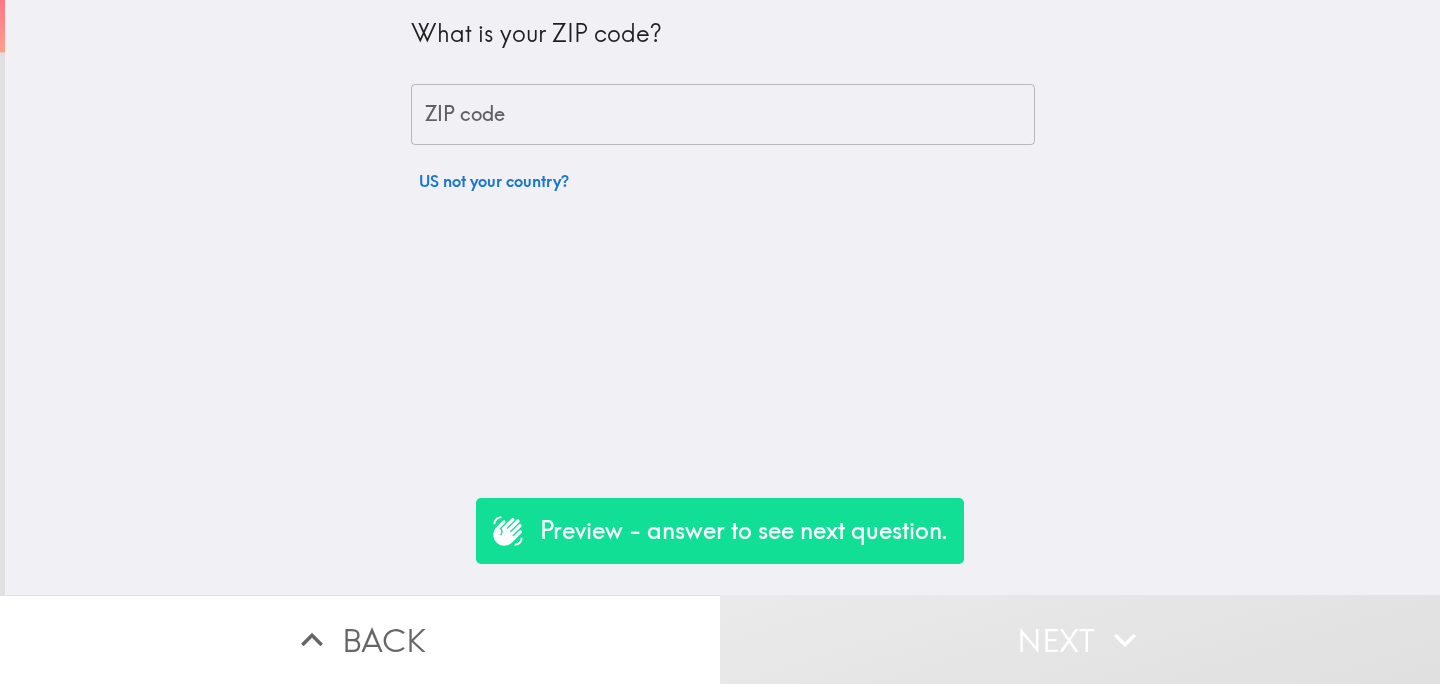click on "ZIP code" at bounding box center [723, 115] 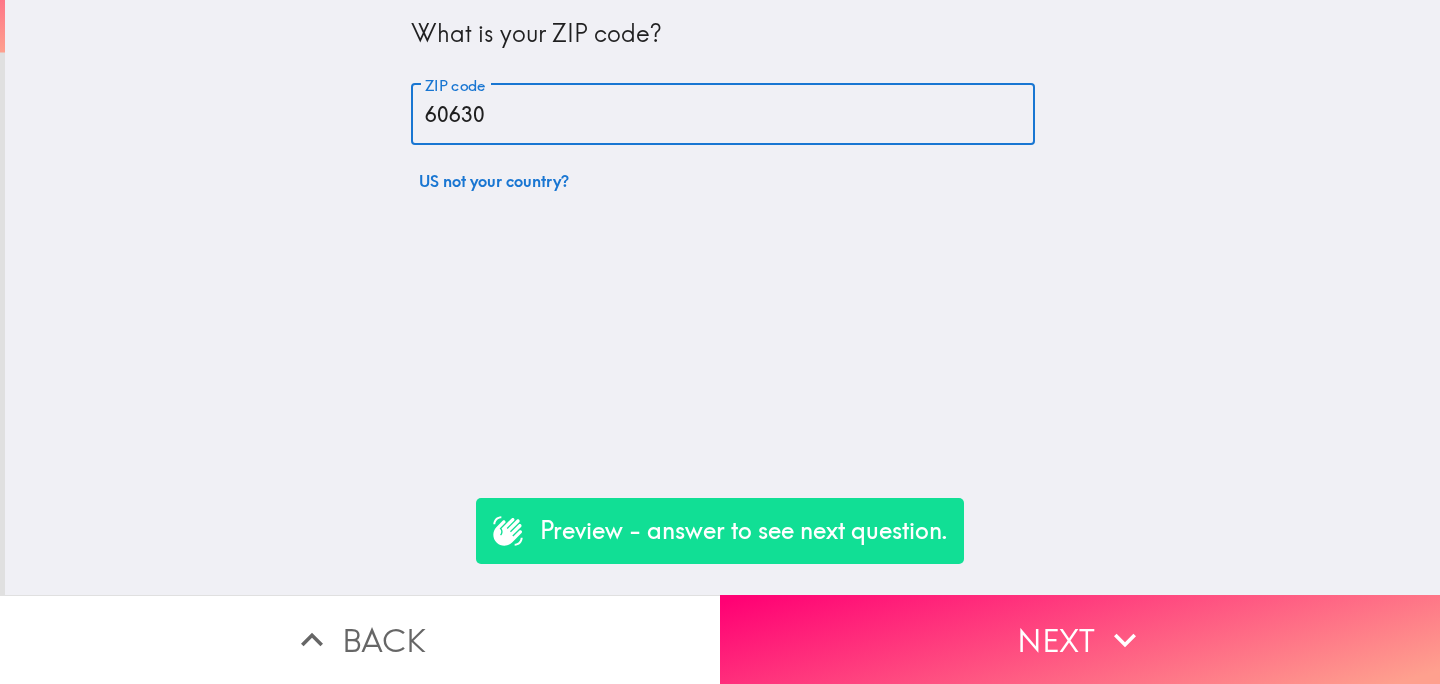 type on "60630" 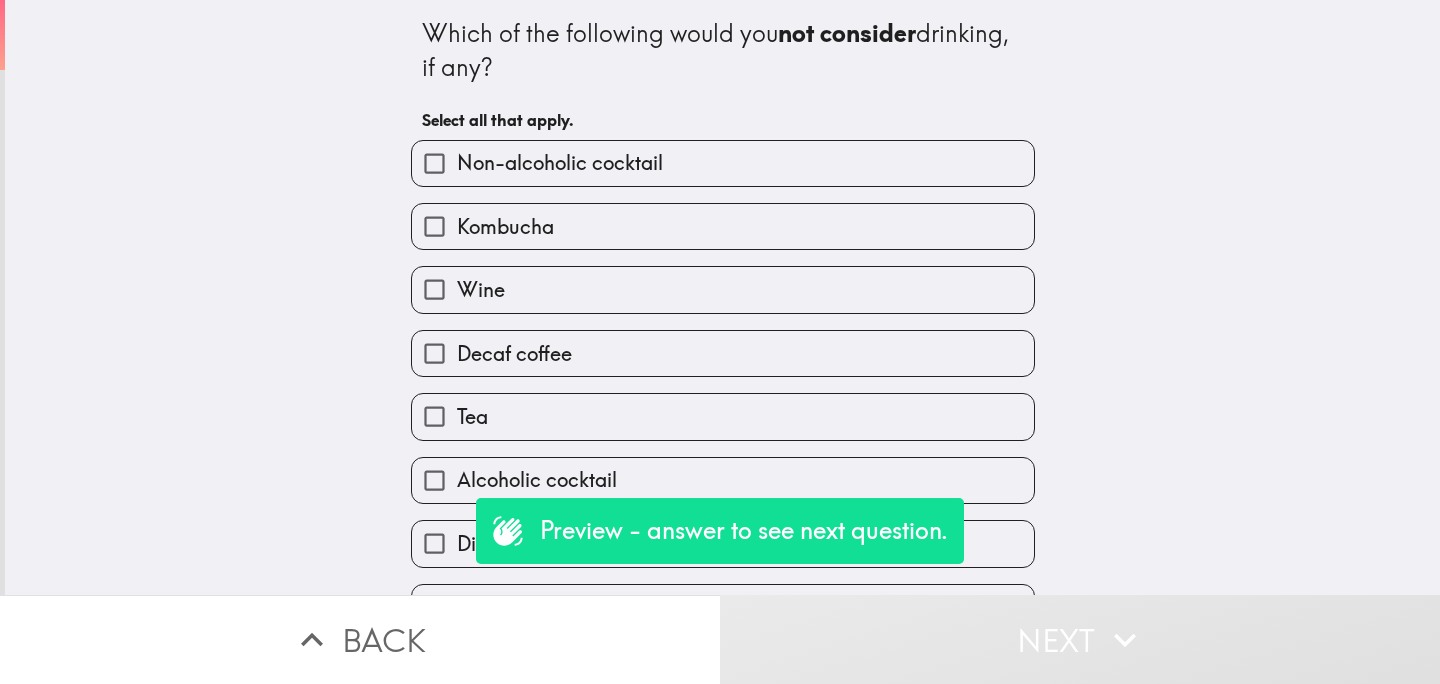 click on "Wine" at bounding box center [723, 289] 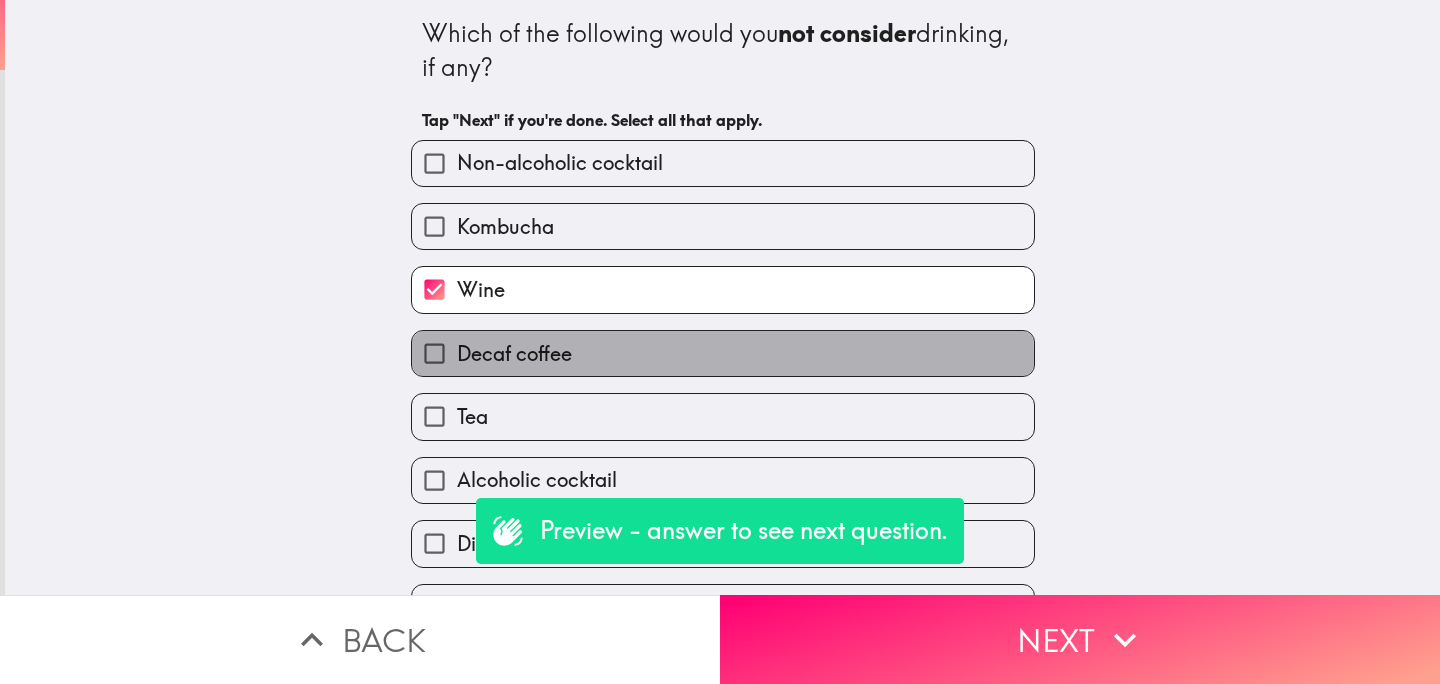 click on "Decaf coffee" at bounding box center [723, 353] 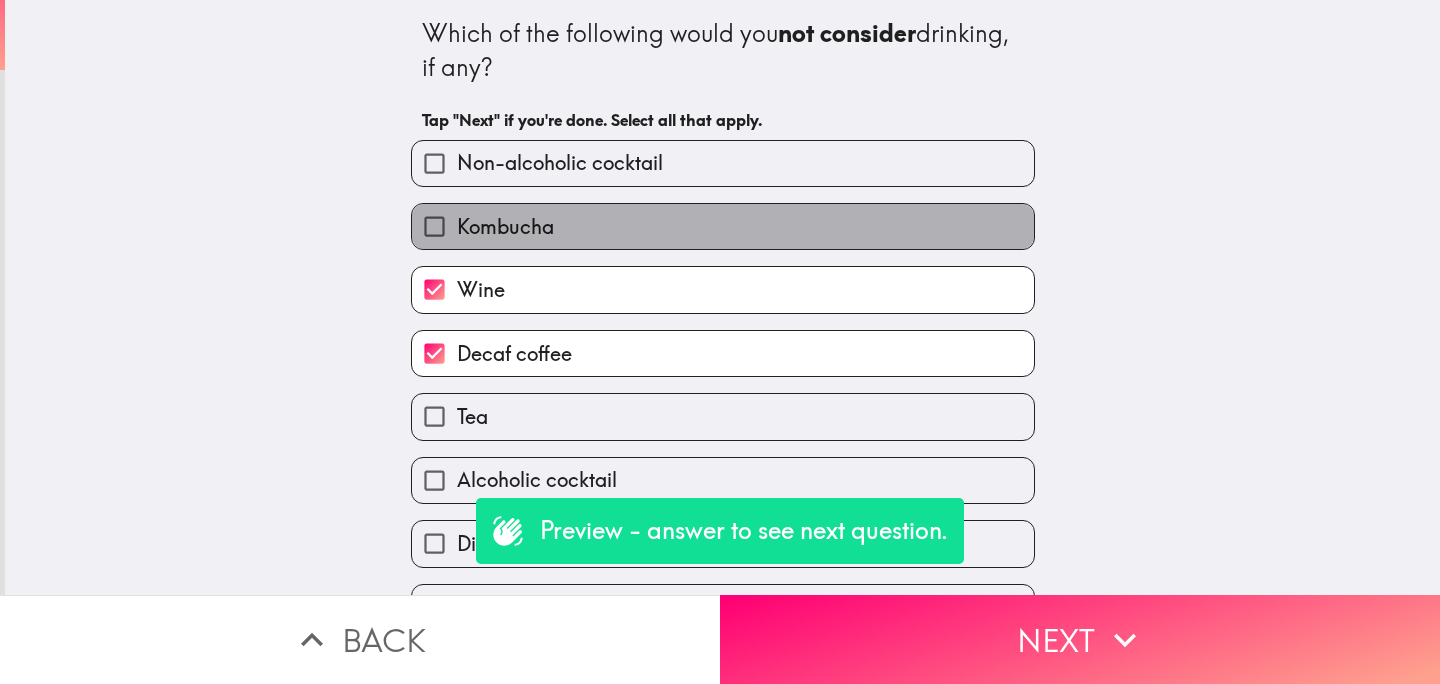 click on "Kombucha" at bounding box center [723, 226] 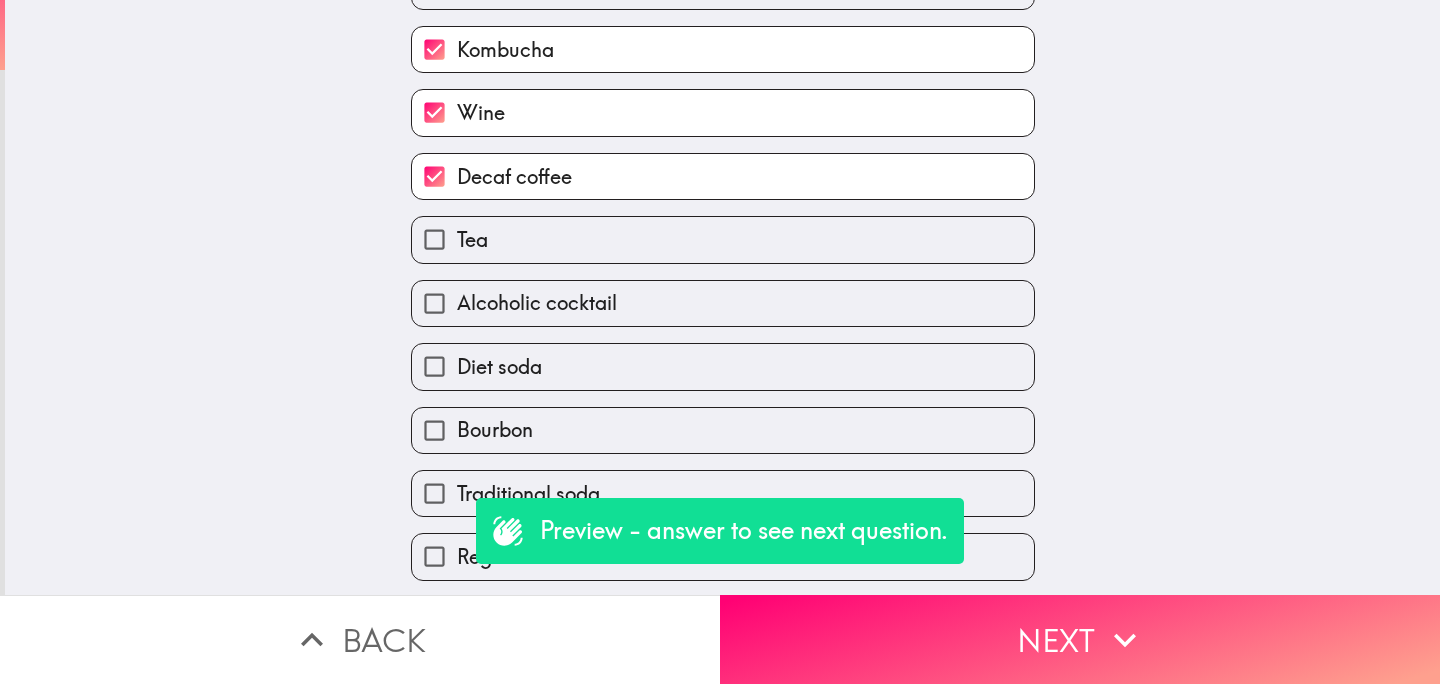 scroll, scrollTop: 430, scrollLeft: 0, axis: vertical 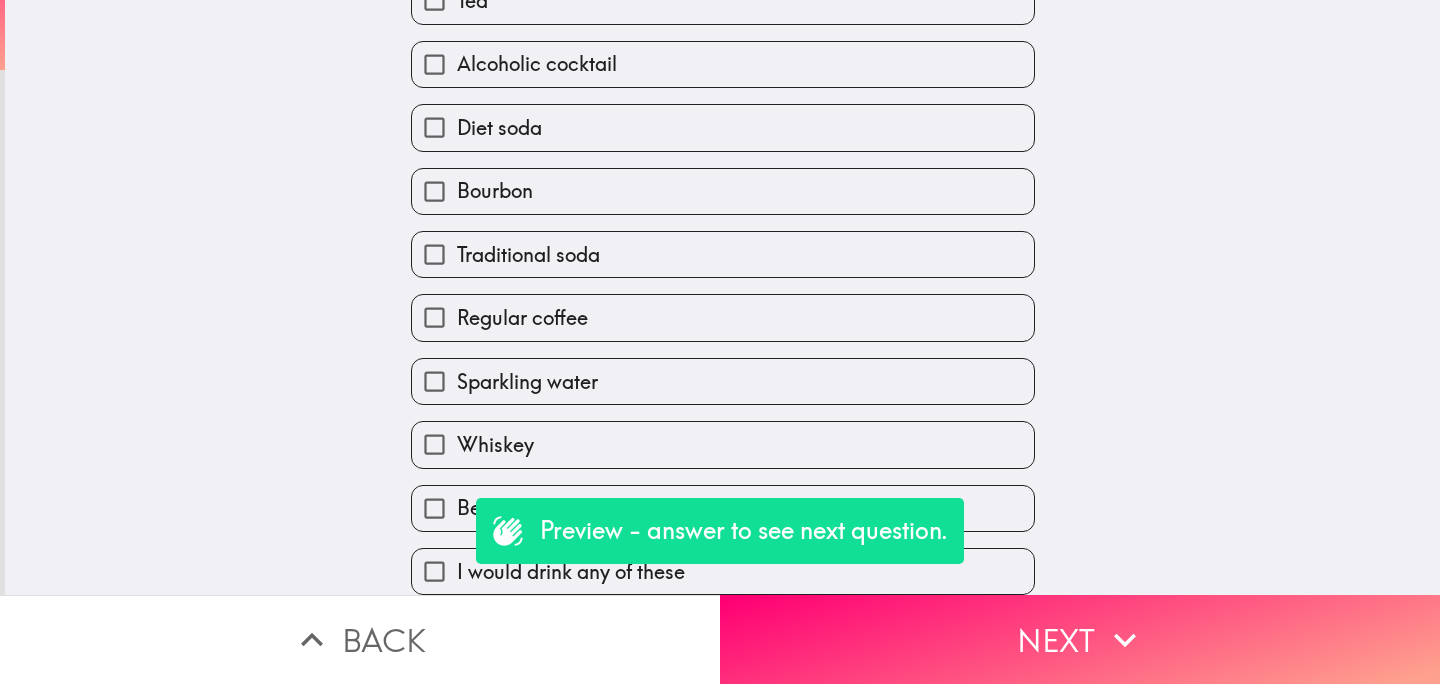 click on "Whiskey" at bounding box center (723, 444) 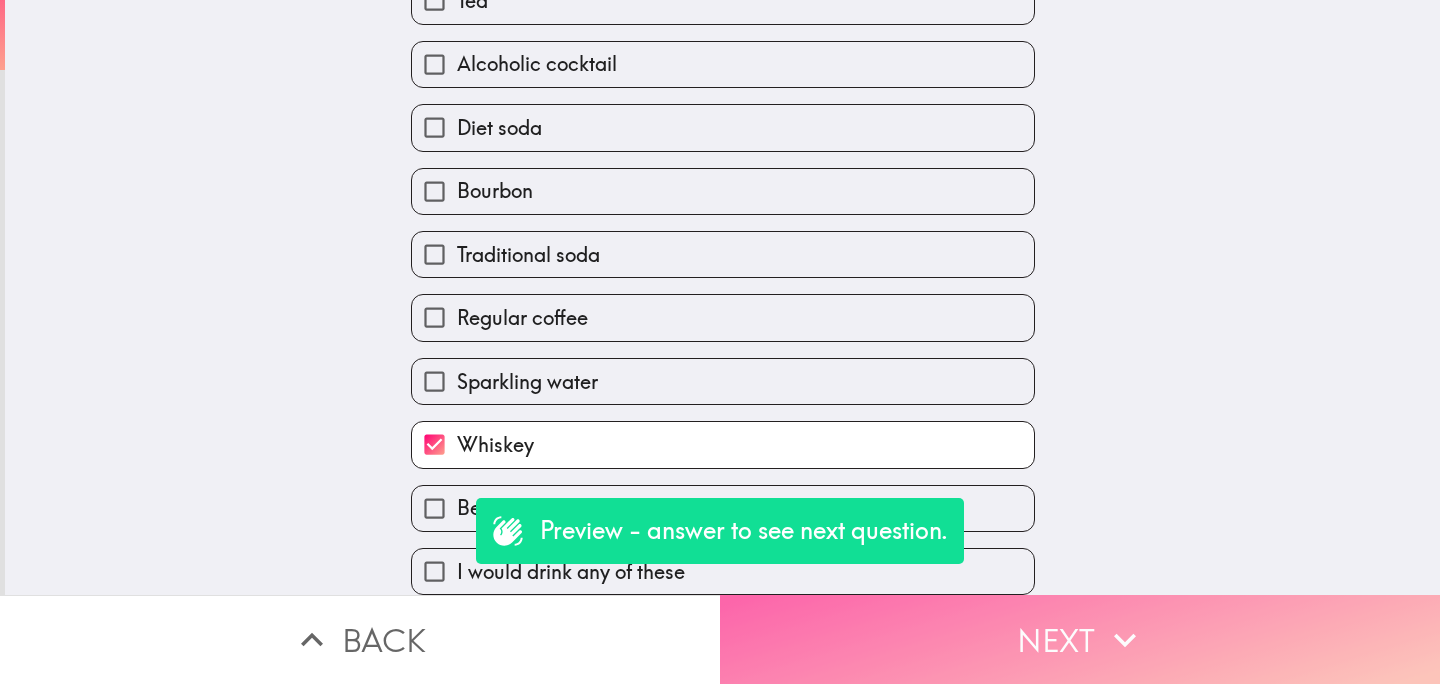 click on "Next" at bounding box center (1080, 639) 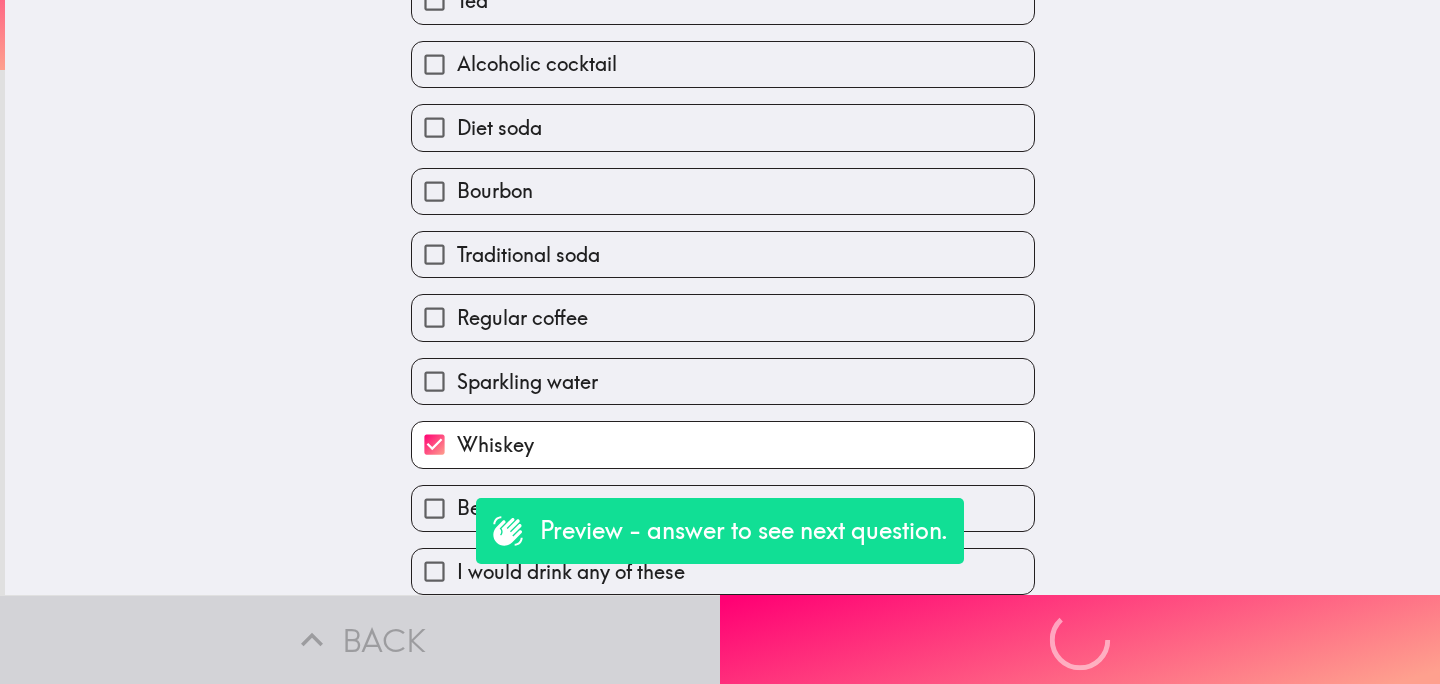 scroll, scrollTop: 0, scrollLeft: 0, axis: both 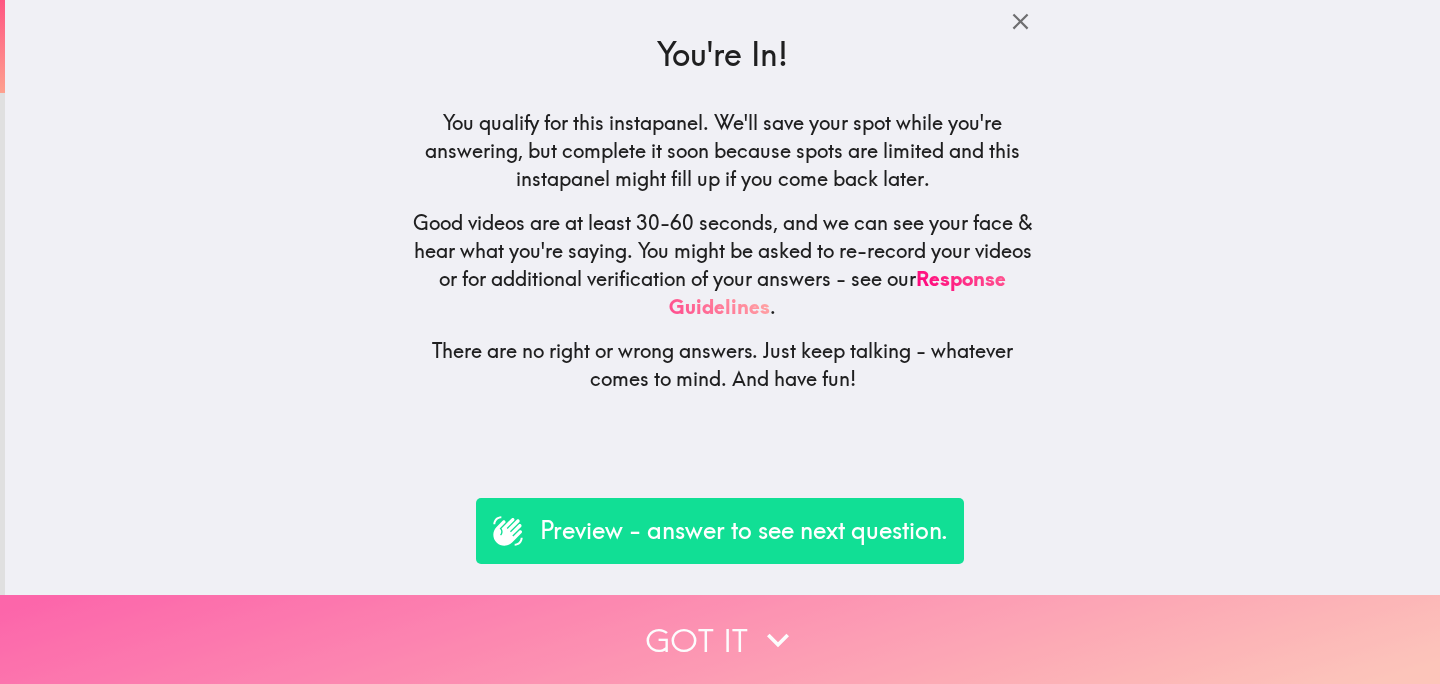 click on "Got it" at bounding box center [720, 639] 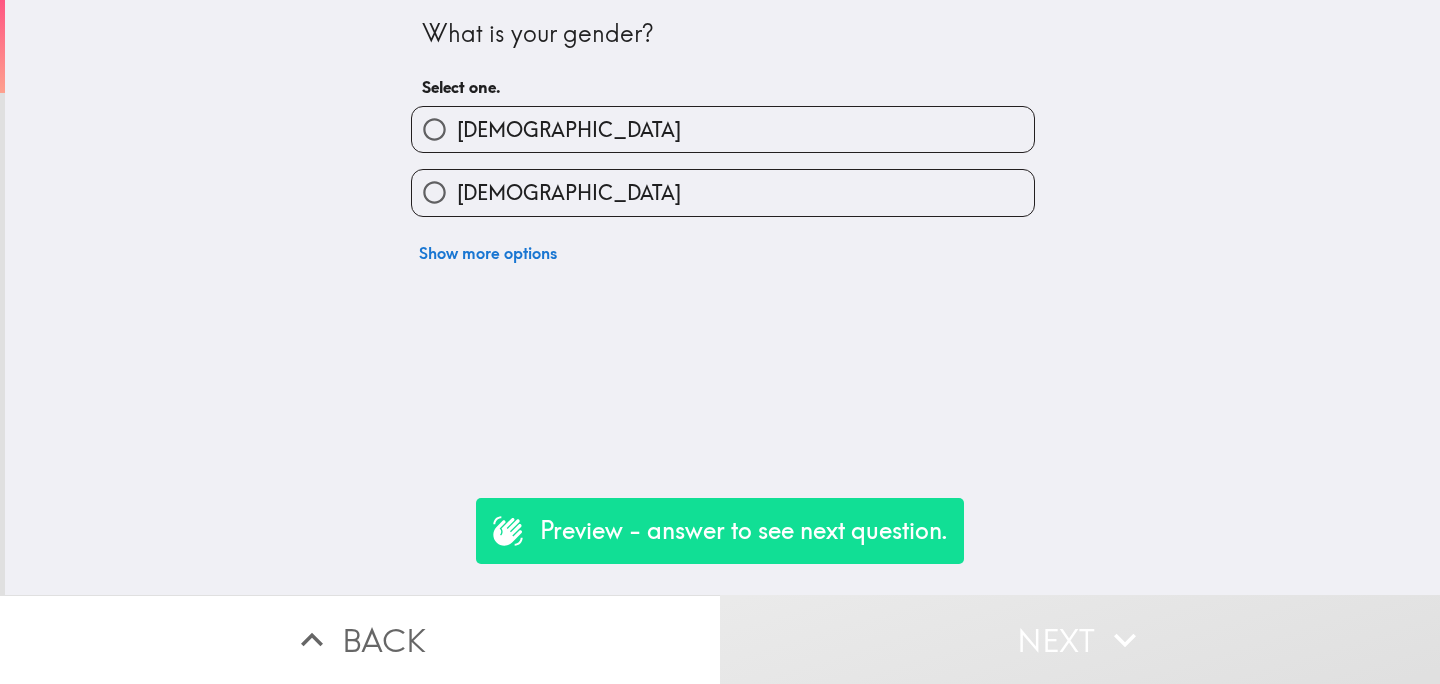 click on "[DEMOGRAPHIC_DATA]" at bounding box center [723, 192] 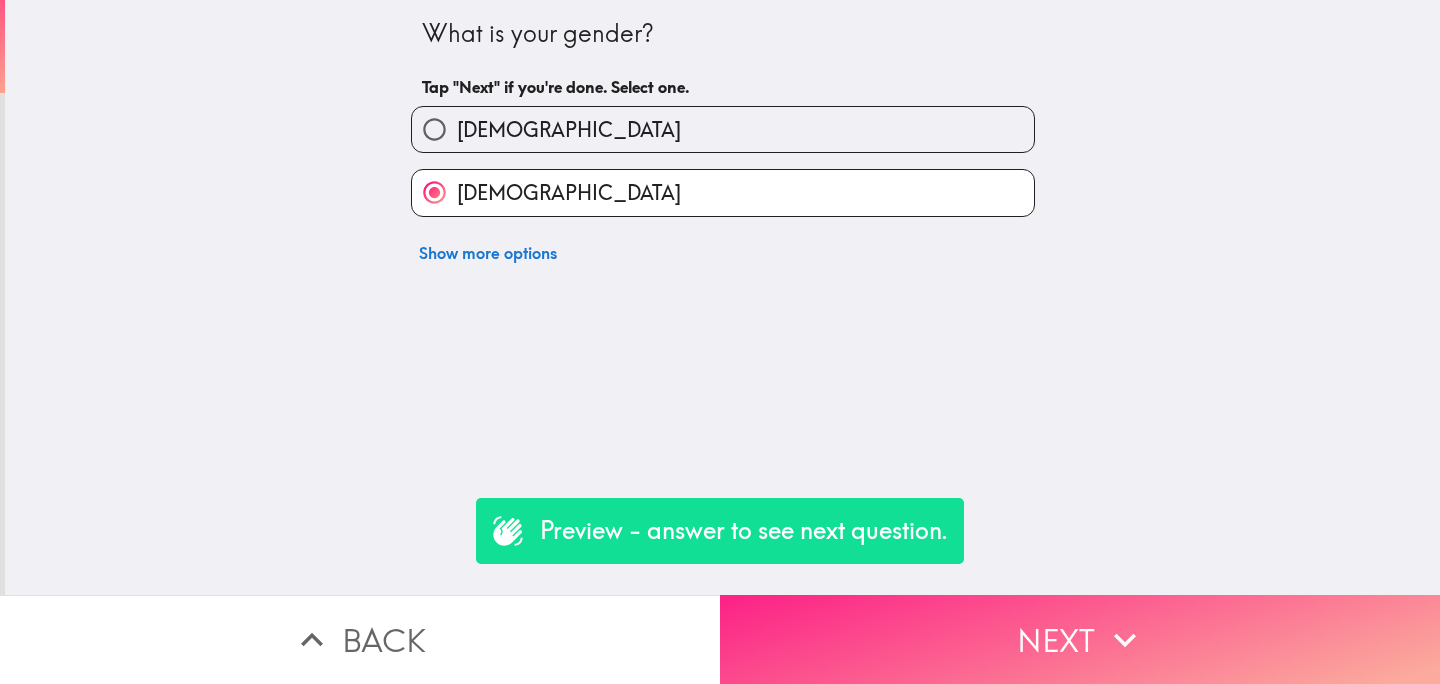 click on "Next" at bounding box center (1080, 639) 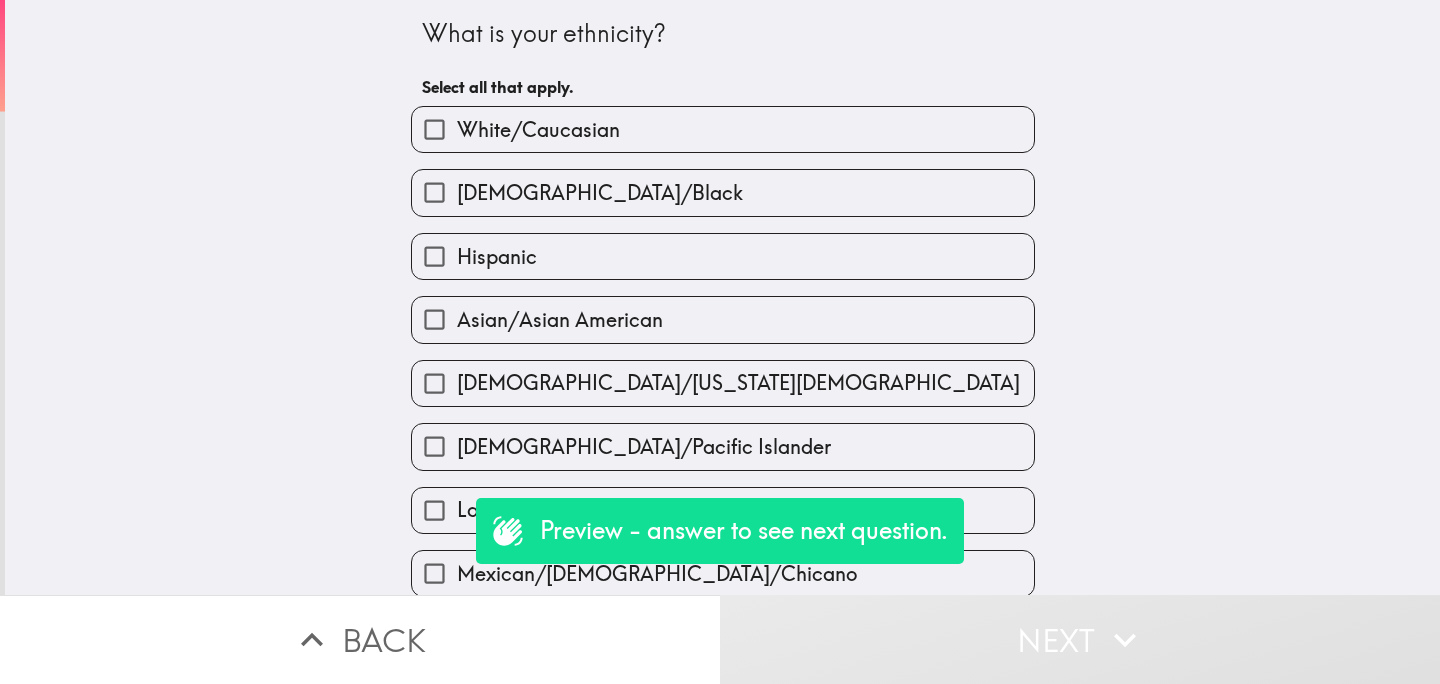click on "African American/Black" at bounding box center (600, 193) 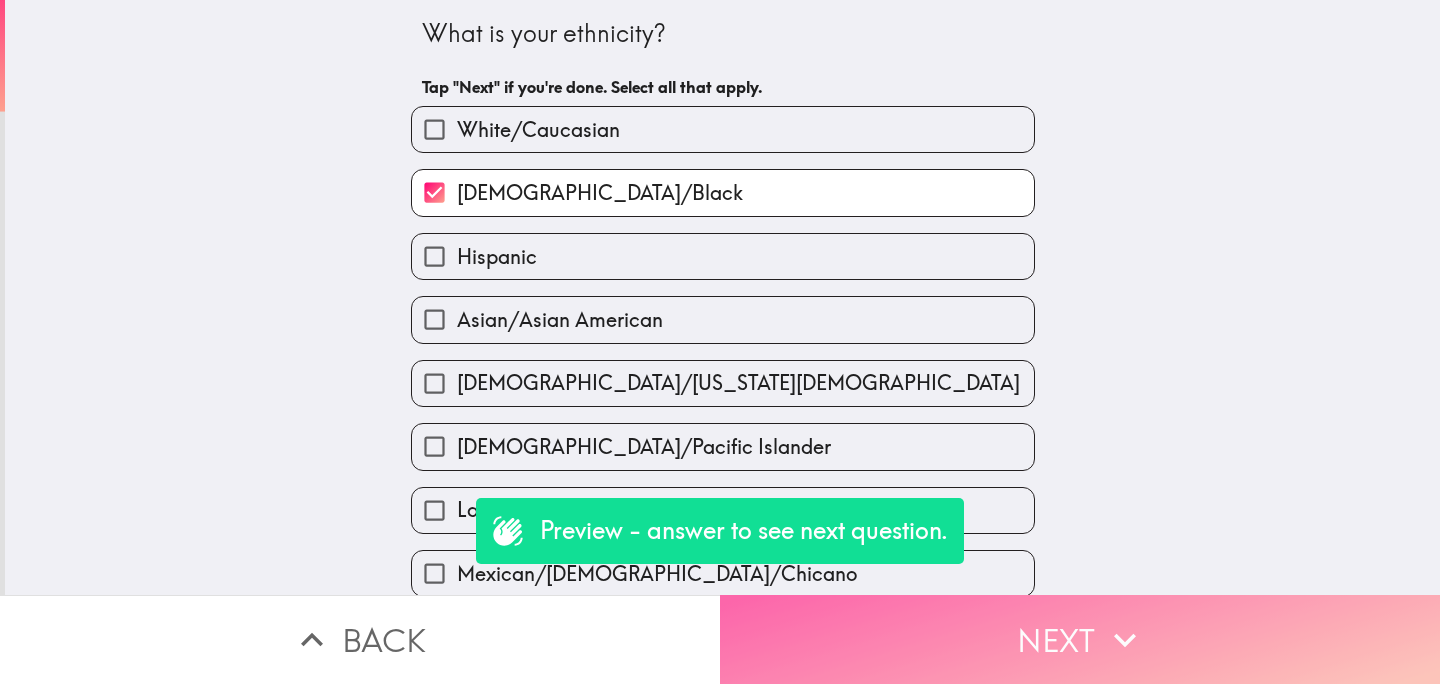 click on "Next" at bounding box center (1080, 639) 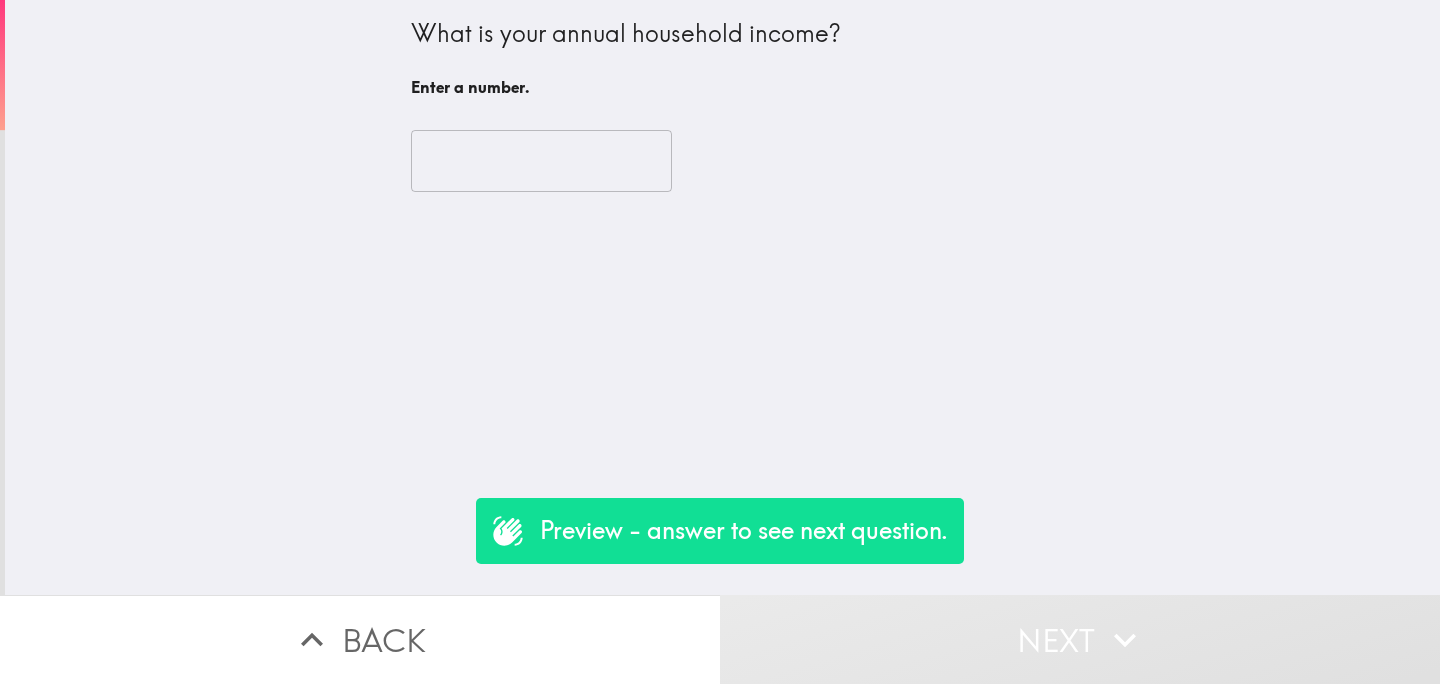 click at bounding box center (541, 161) 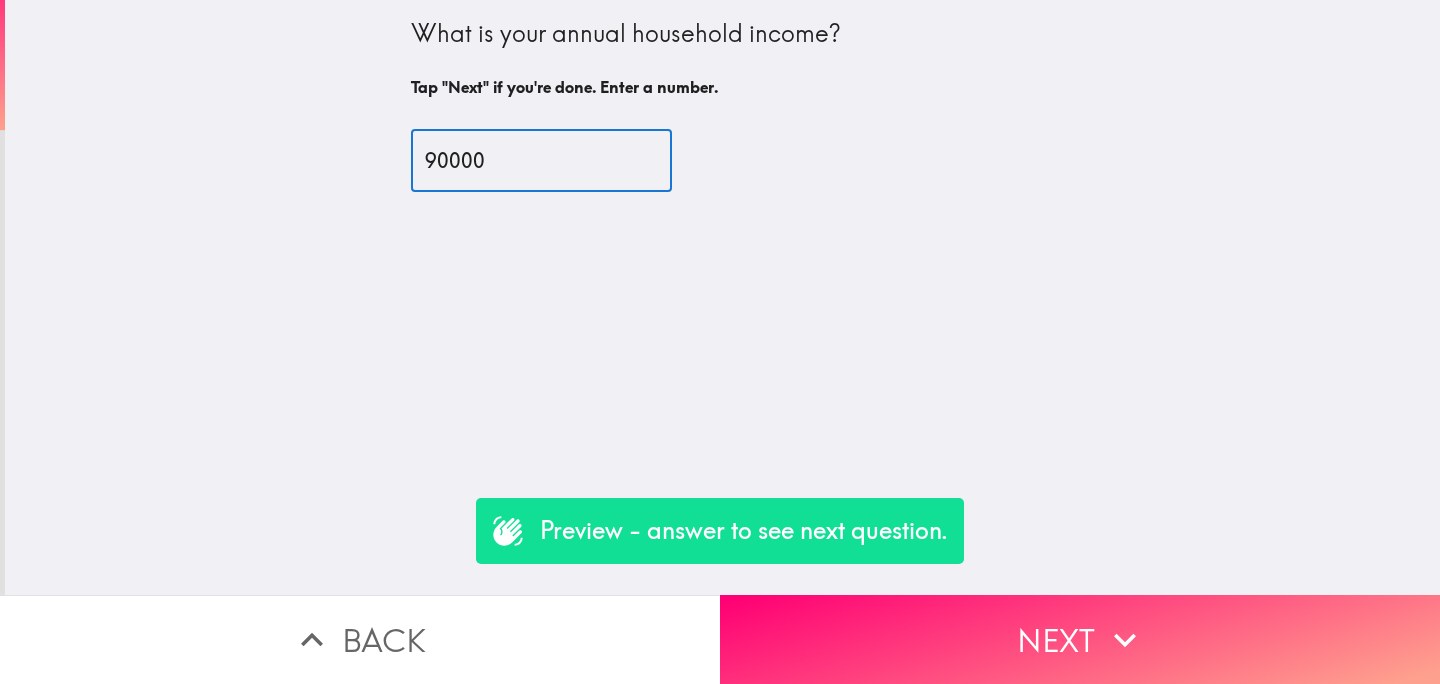 type on "90000" 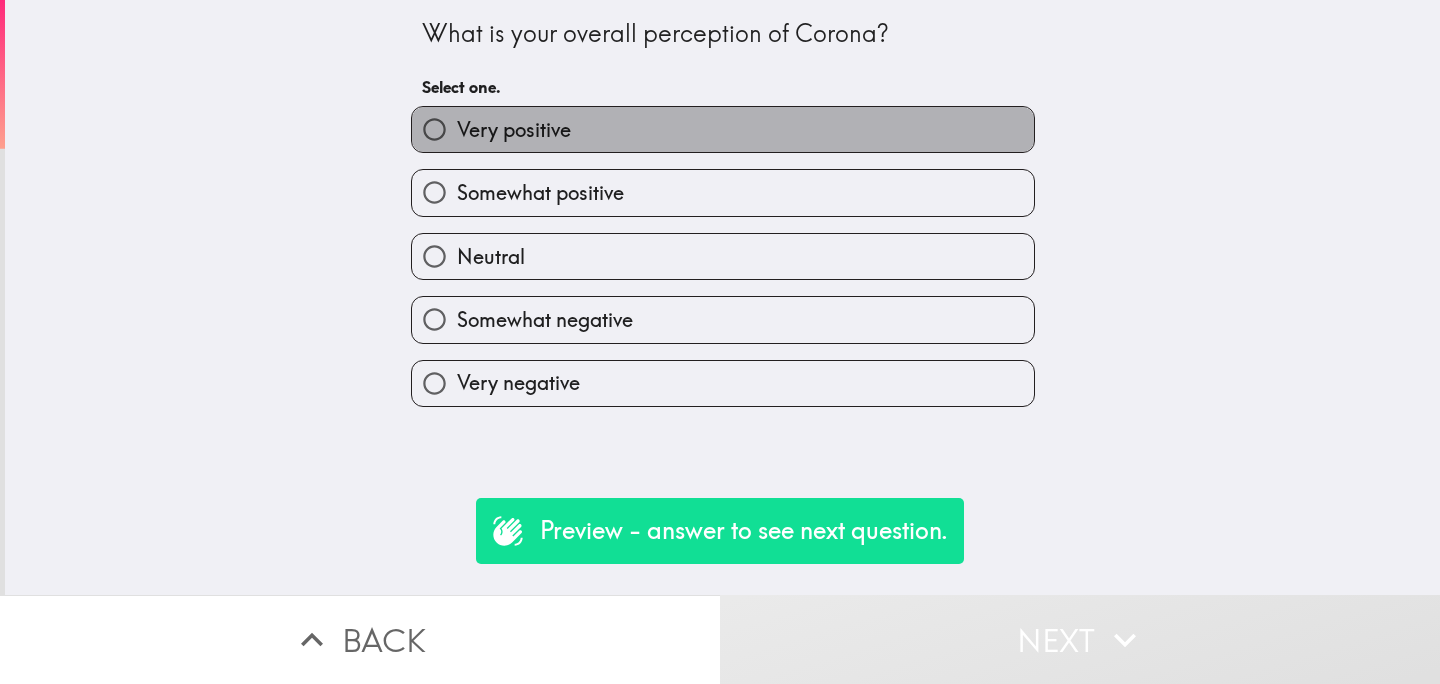 click on "Very positive" at bounding box center (723, 129) 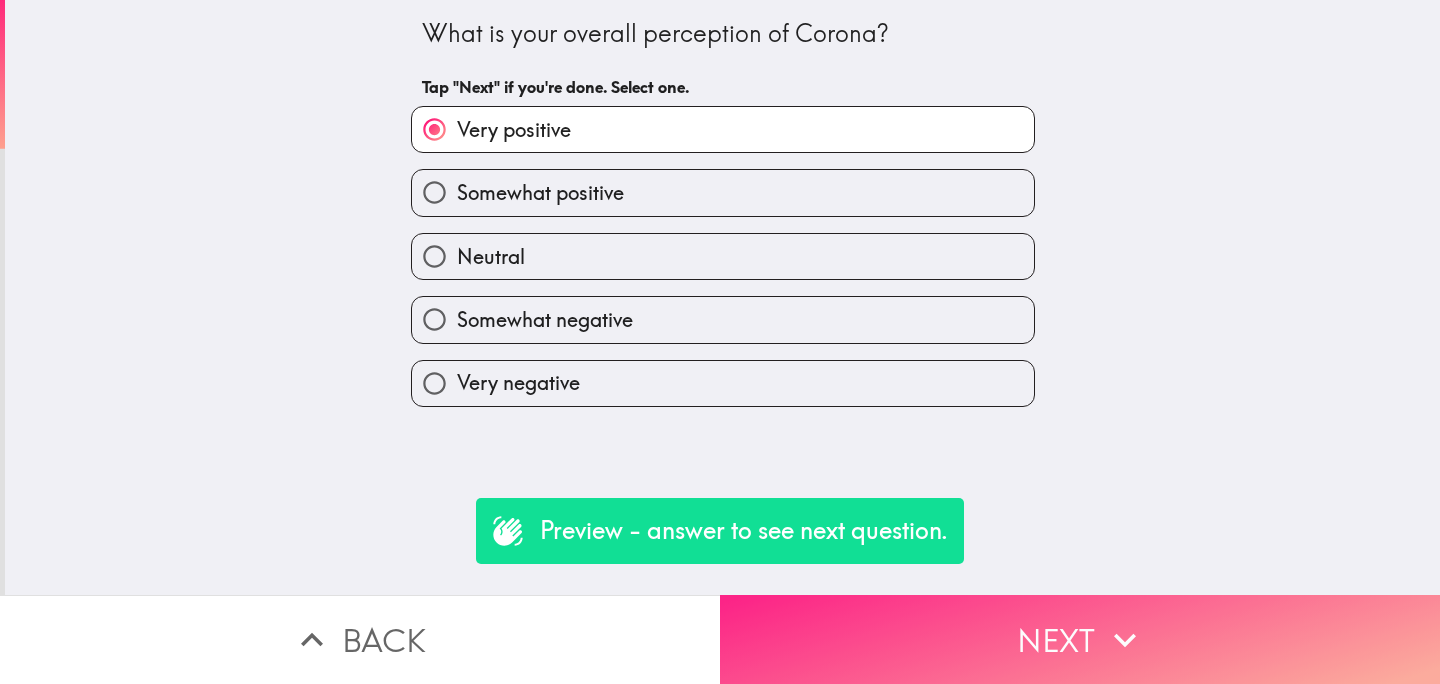 click on "Next" at bounding box center [1080, 639] 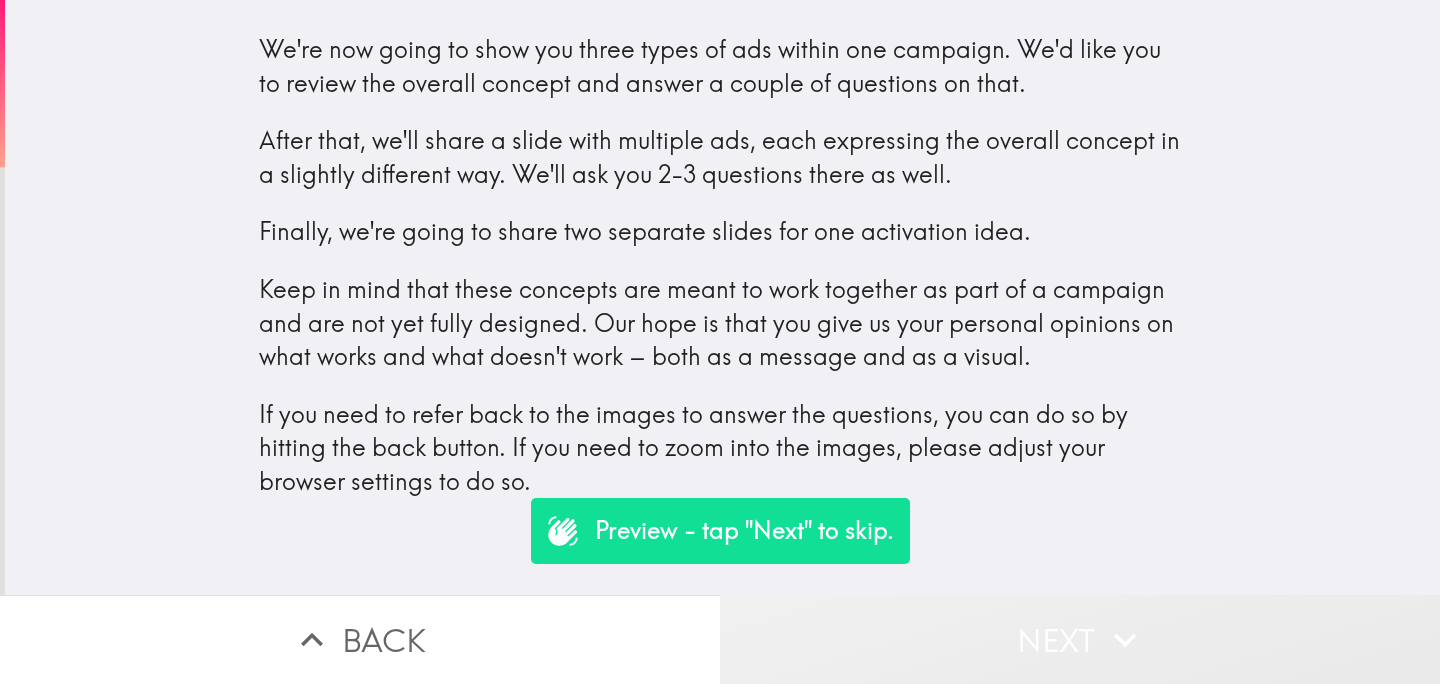 click on "Next" at bounding box center [1080, 639] 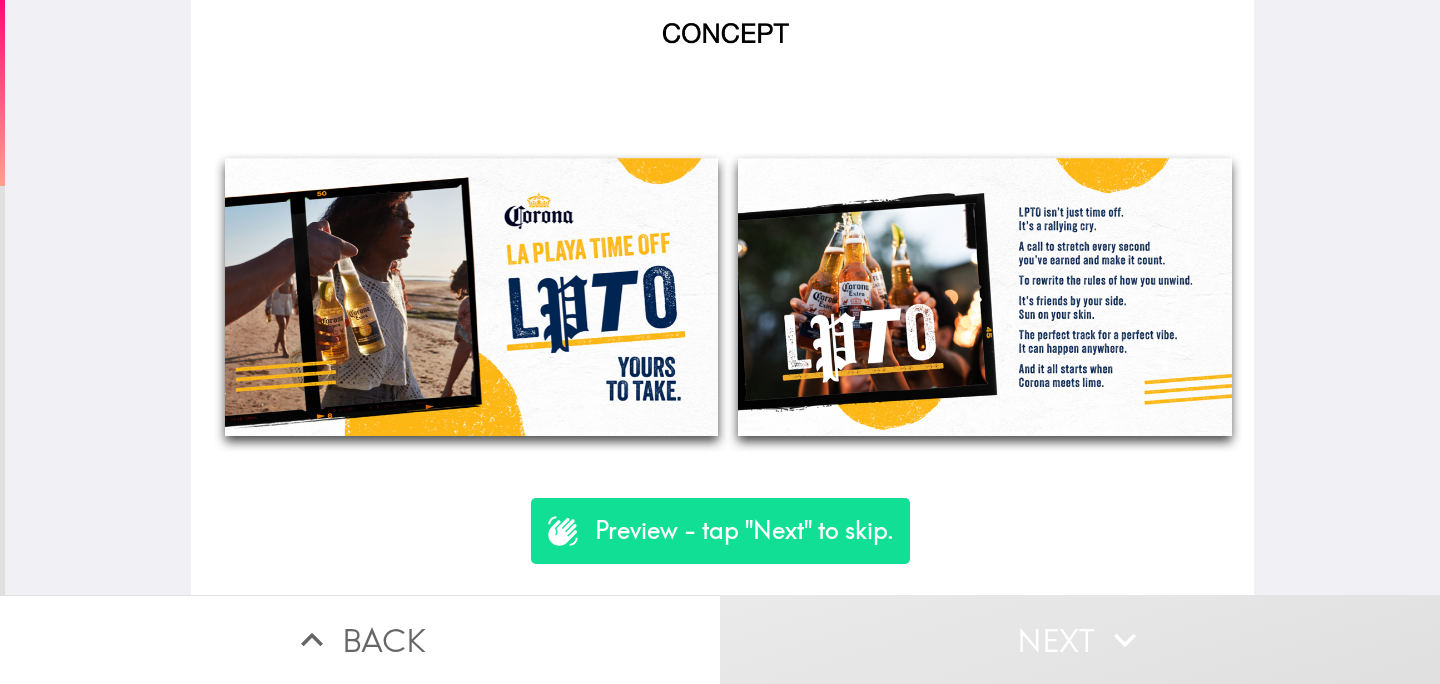 click on "Next" at bounding box center [1080, 639] 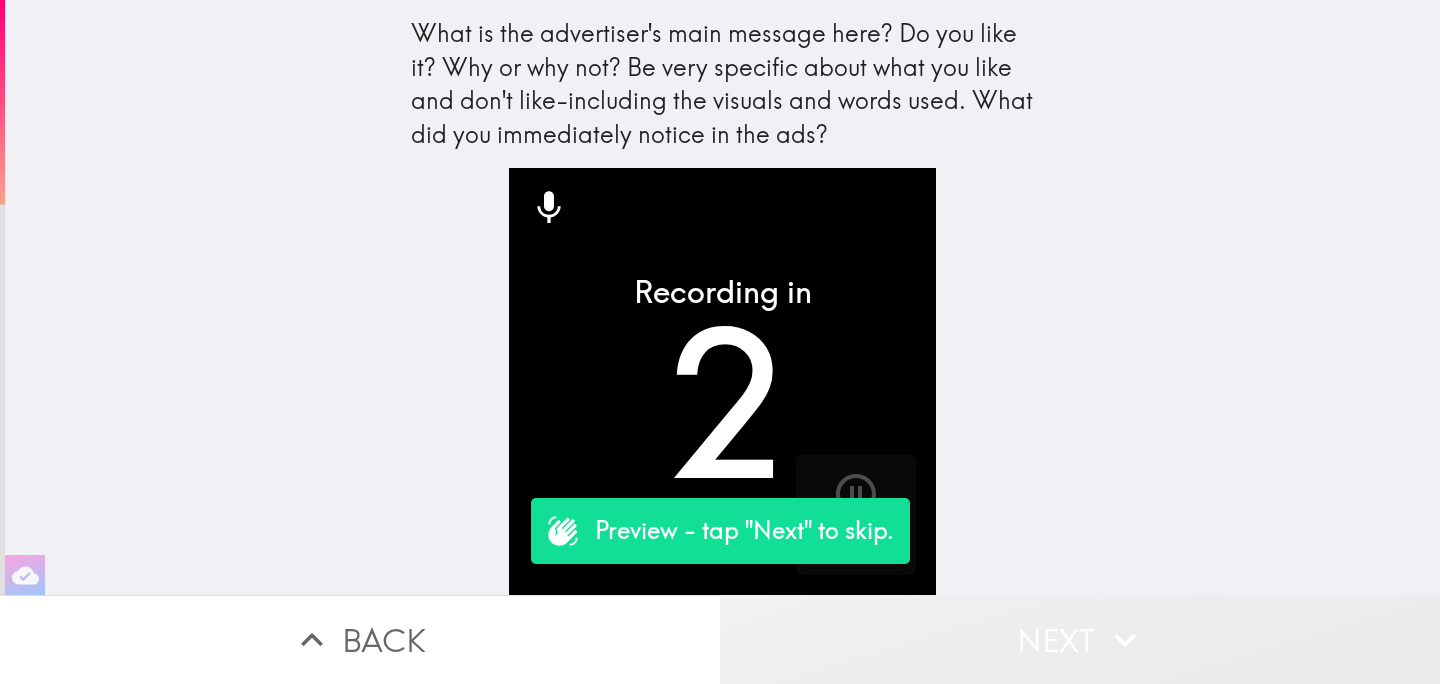 click on "Next" at bounding box center [1080, 639] 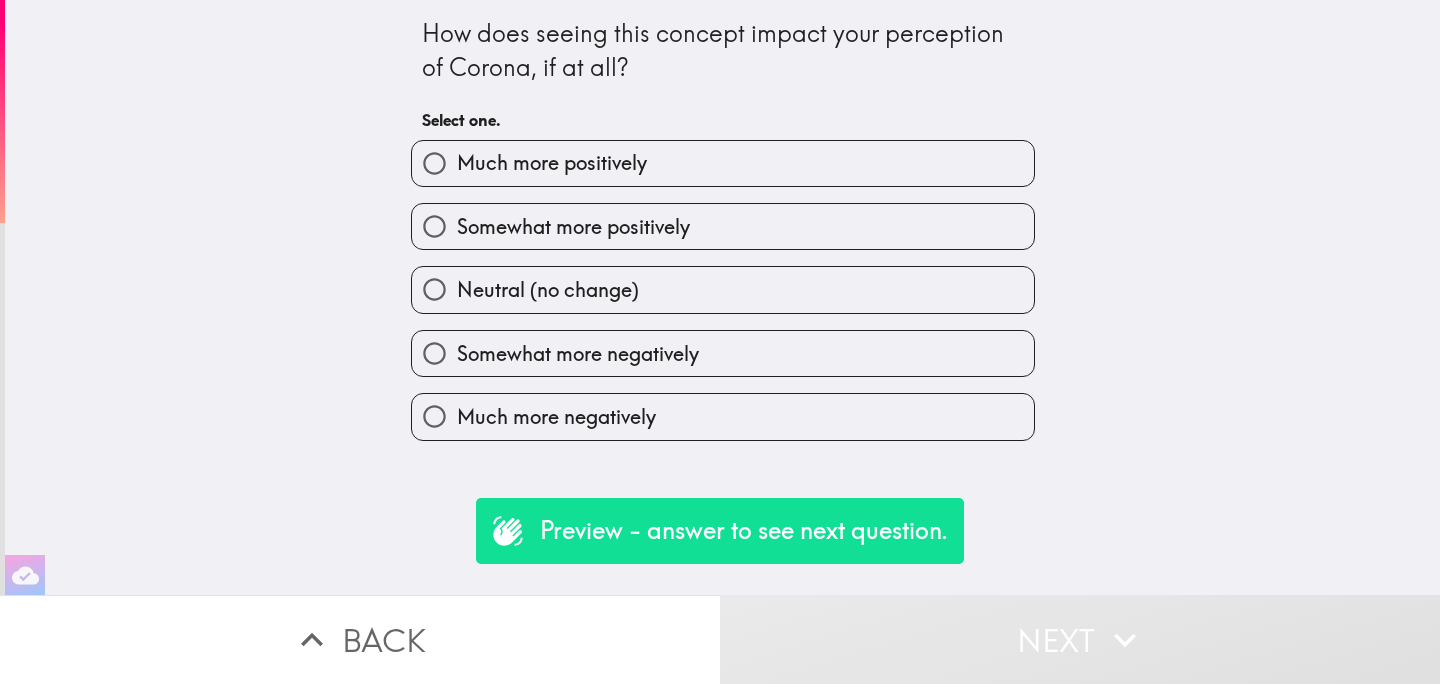 click on "Much more positively" at bounding box center (723, 163) 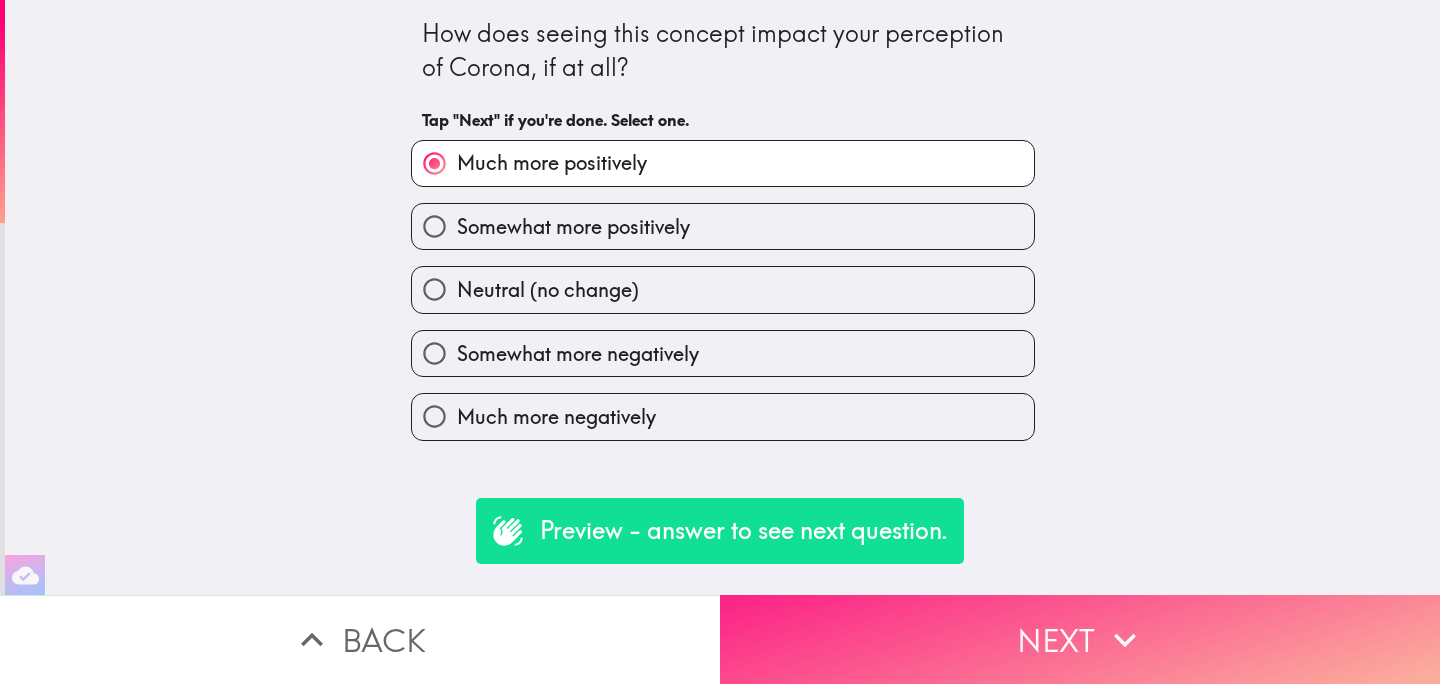 click on "Next" at bounding box center [1080, 639] 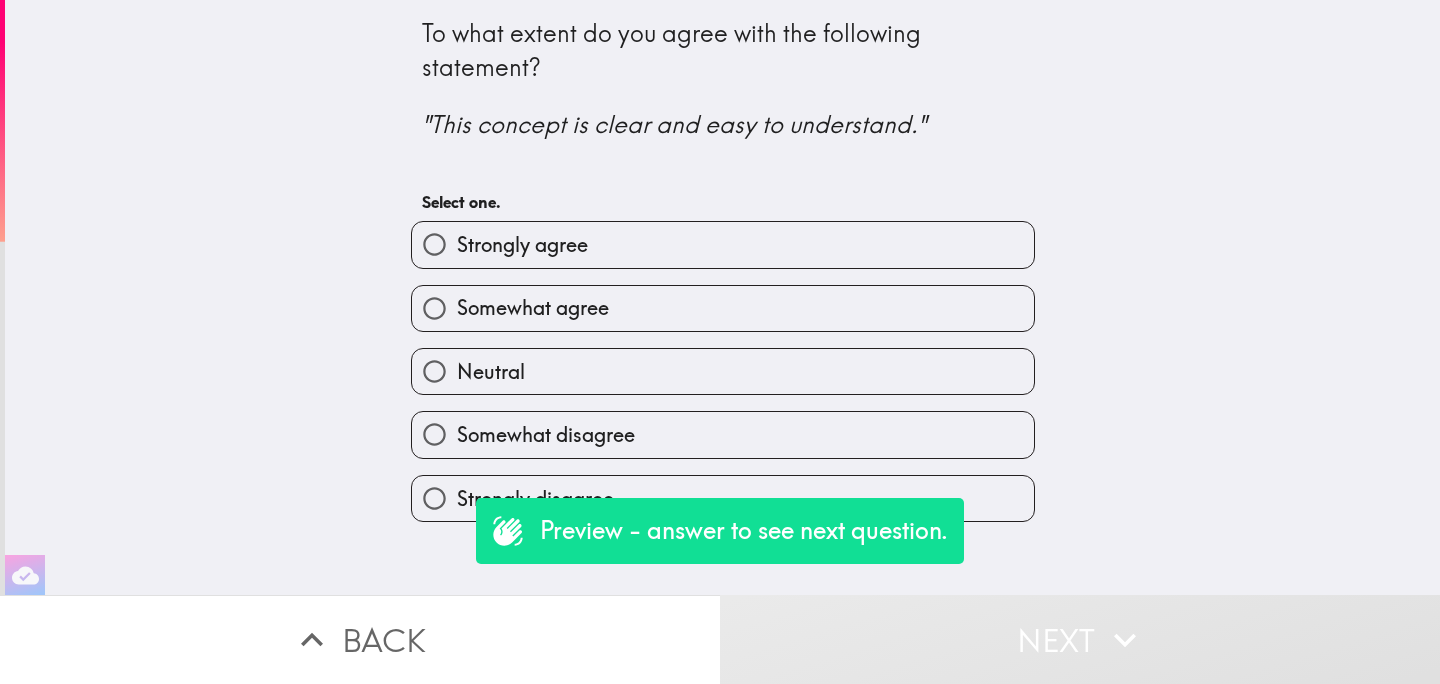 click on "Strongly agree" at bounding box center (723, 244) 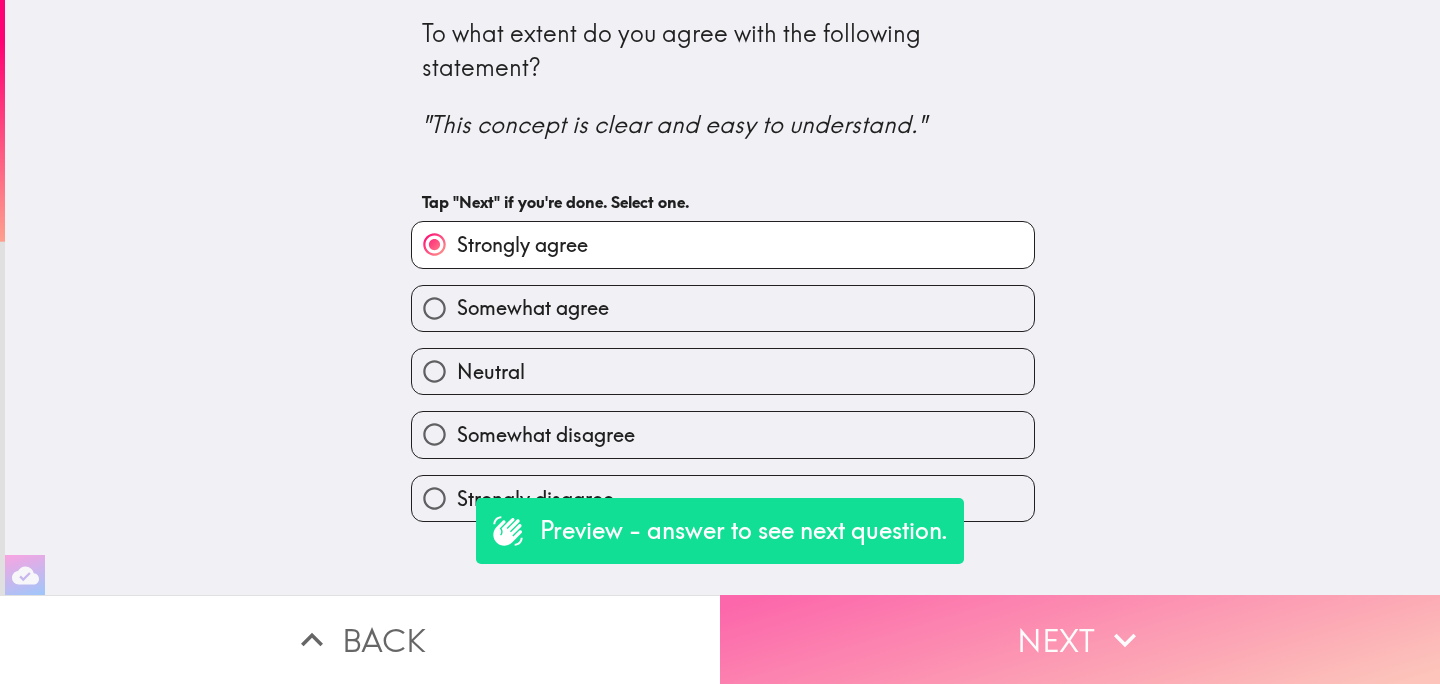 click on "Next" at bounding box center [1080, 639] 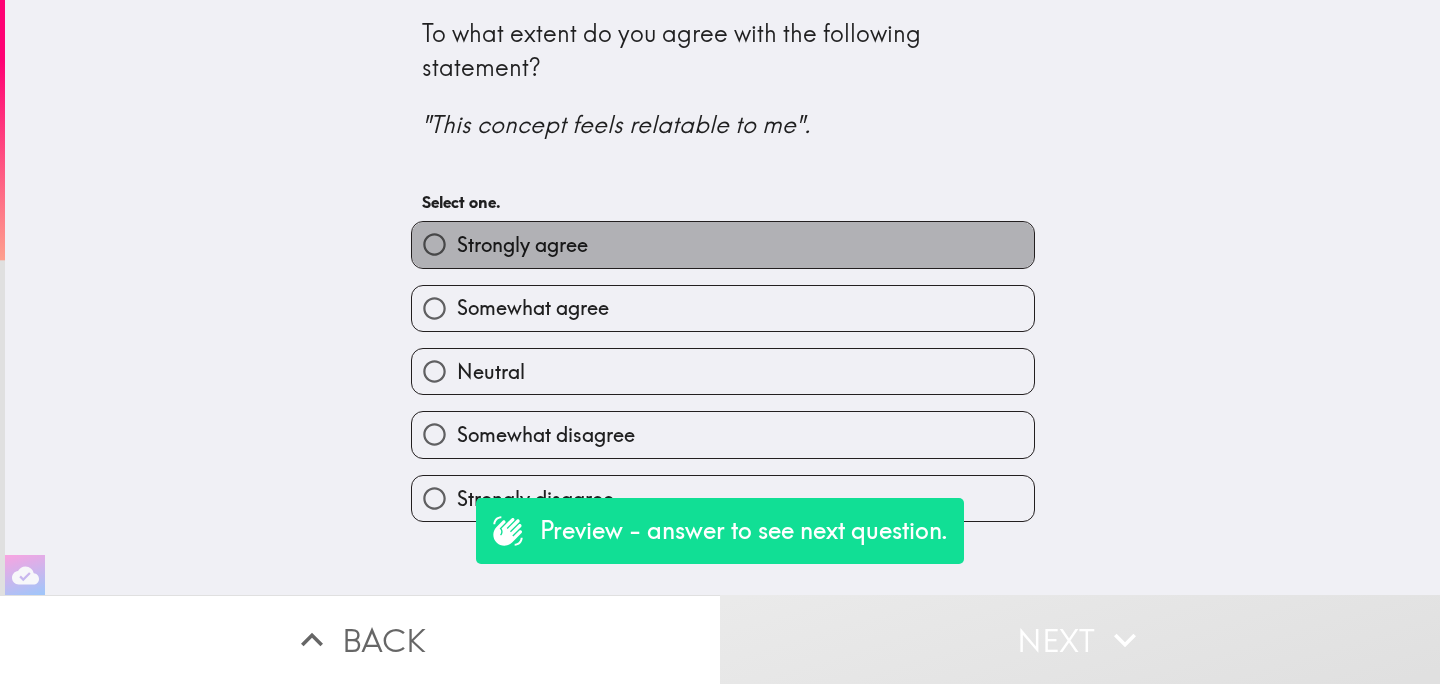 click on "Strongly agree" at bounding box center (723, 244) 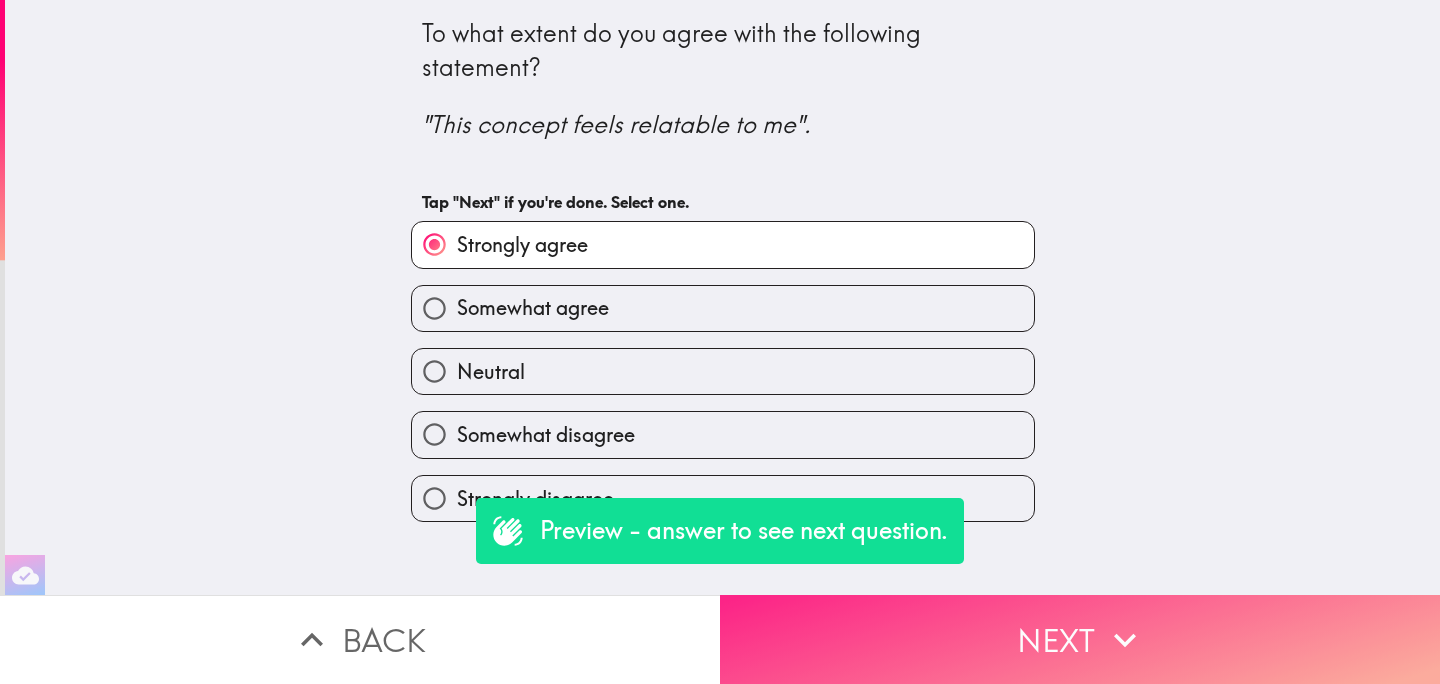 click on "Next" at bounding box center [1080, 639] 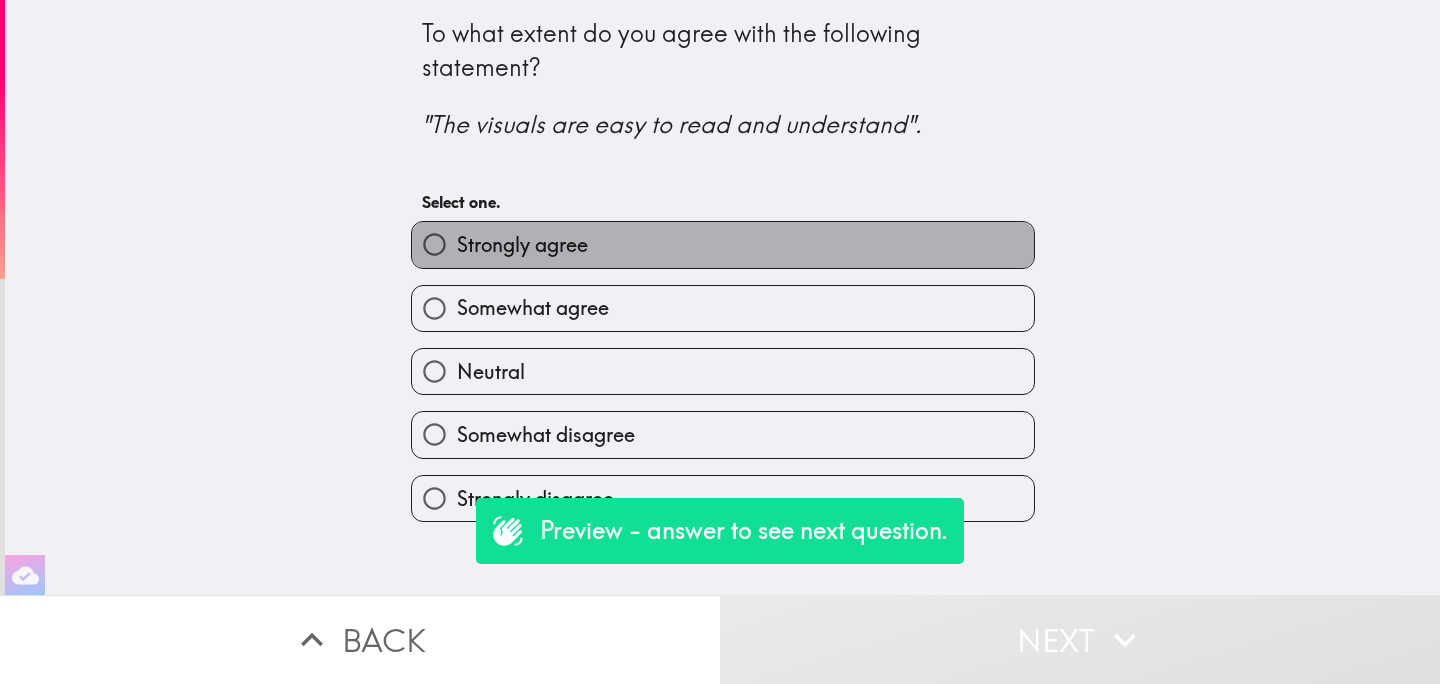 click on "Strongly agree" at bounding box center (723, 244) 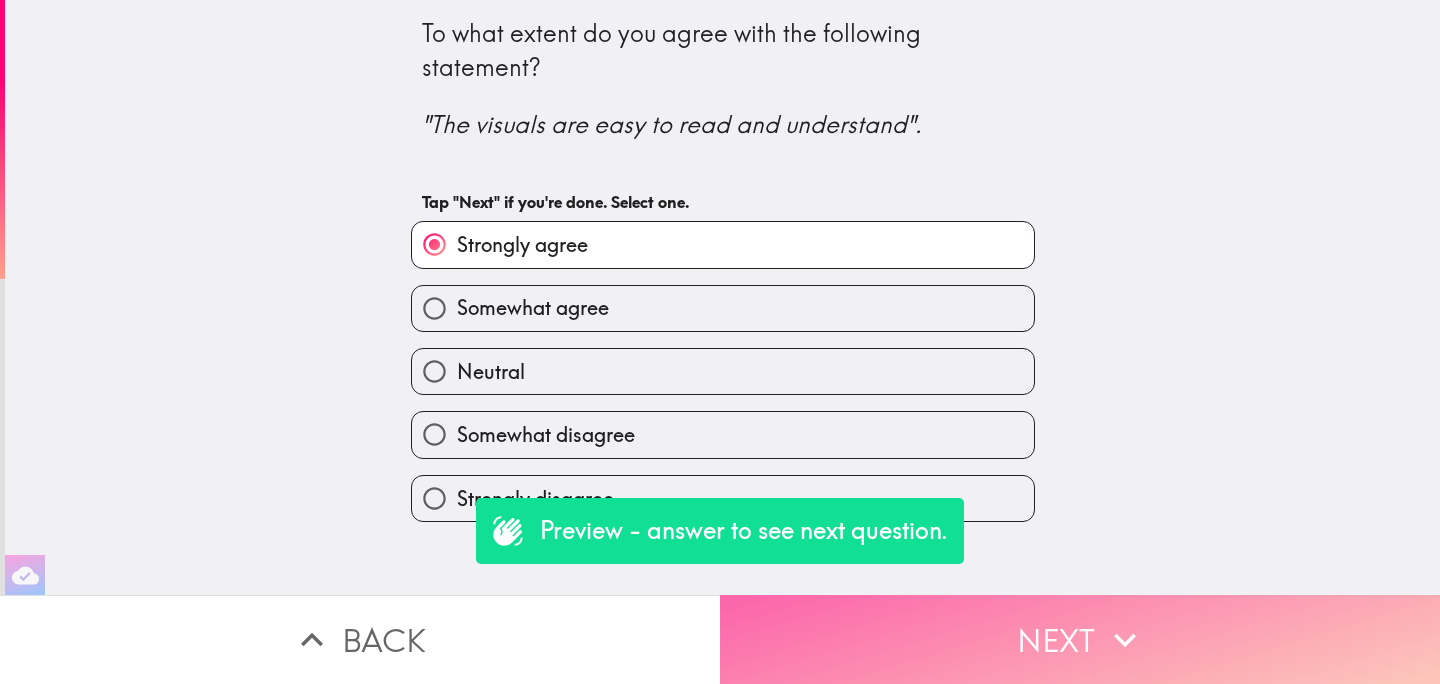 click on "Next" at bounding box center [1080, 639] 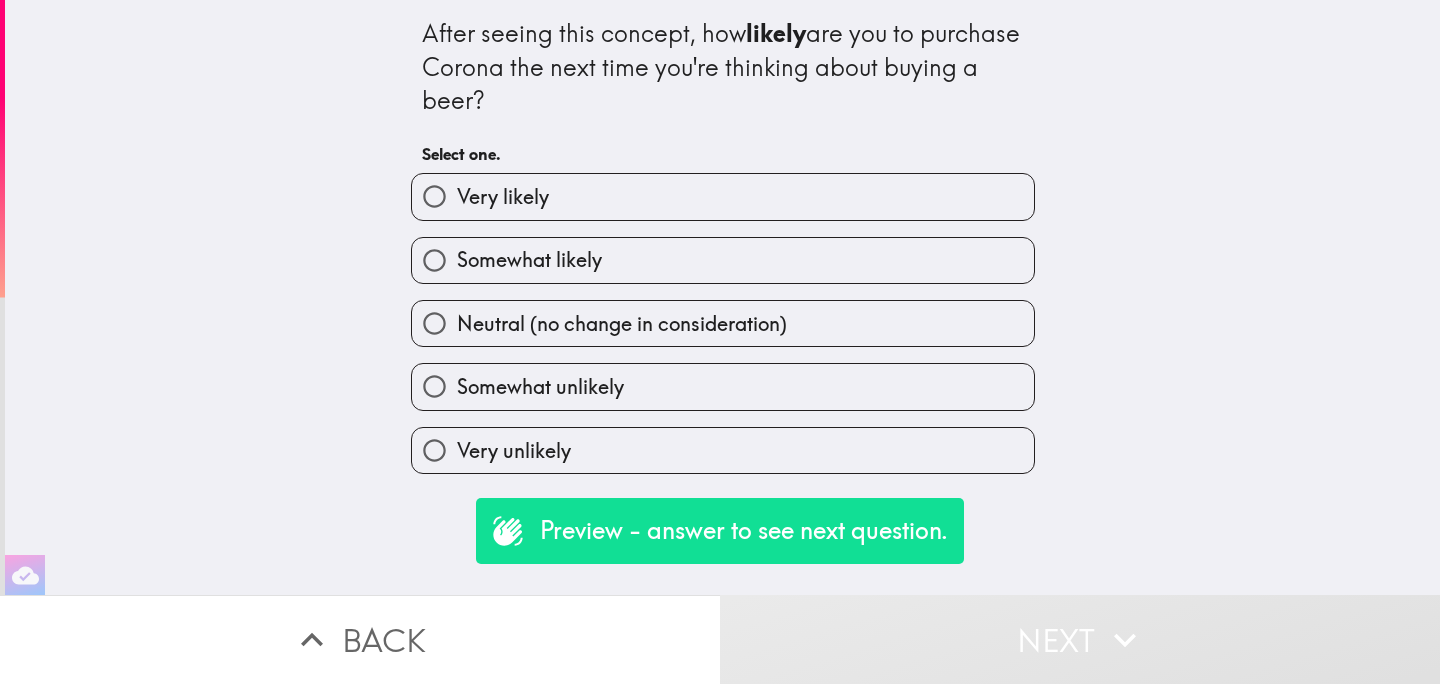 click on "Very likely" at bounding box center [723, 196] 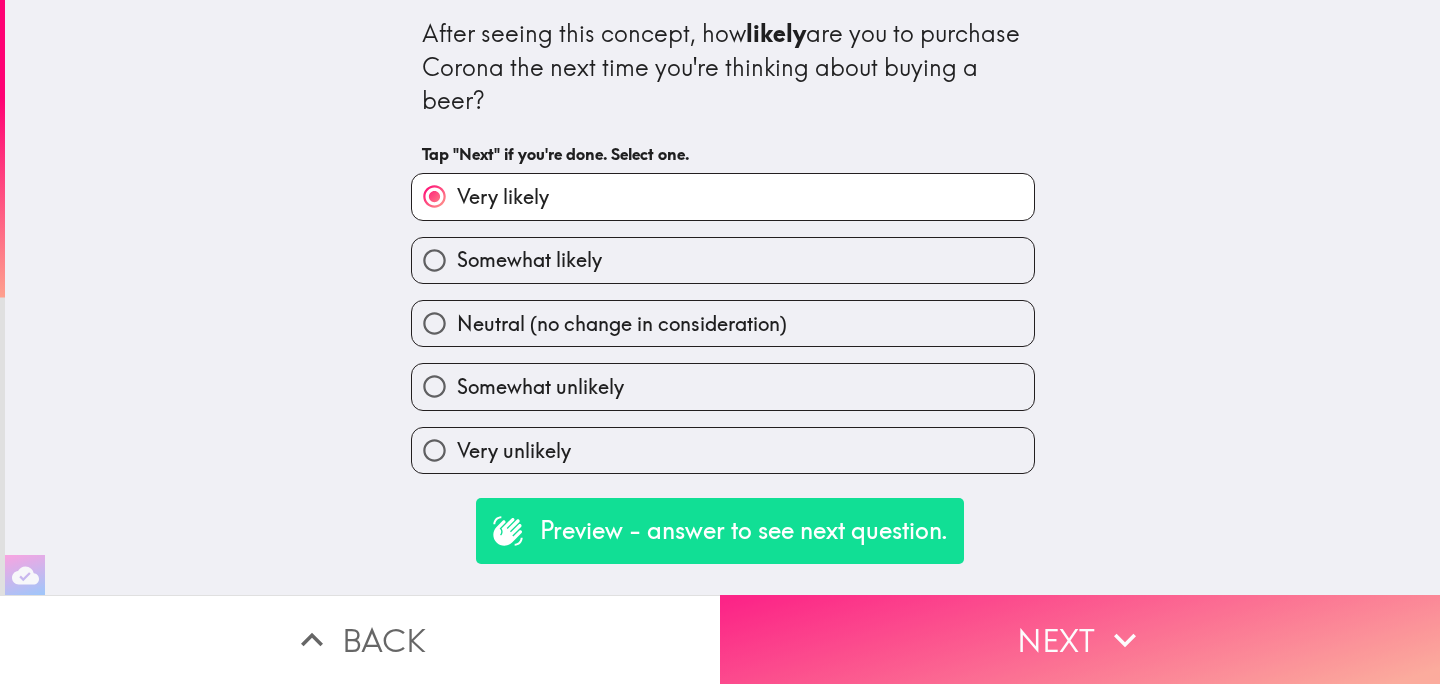 click on "Next" at bounding box center (1080, 639) 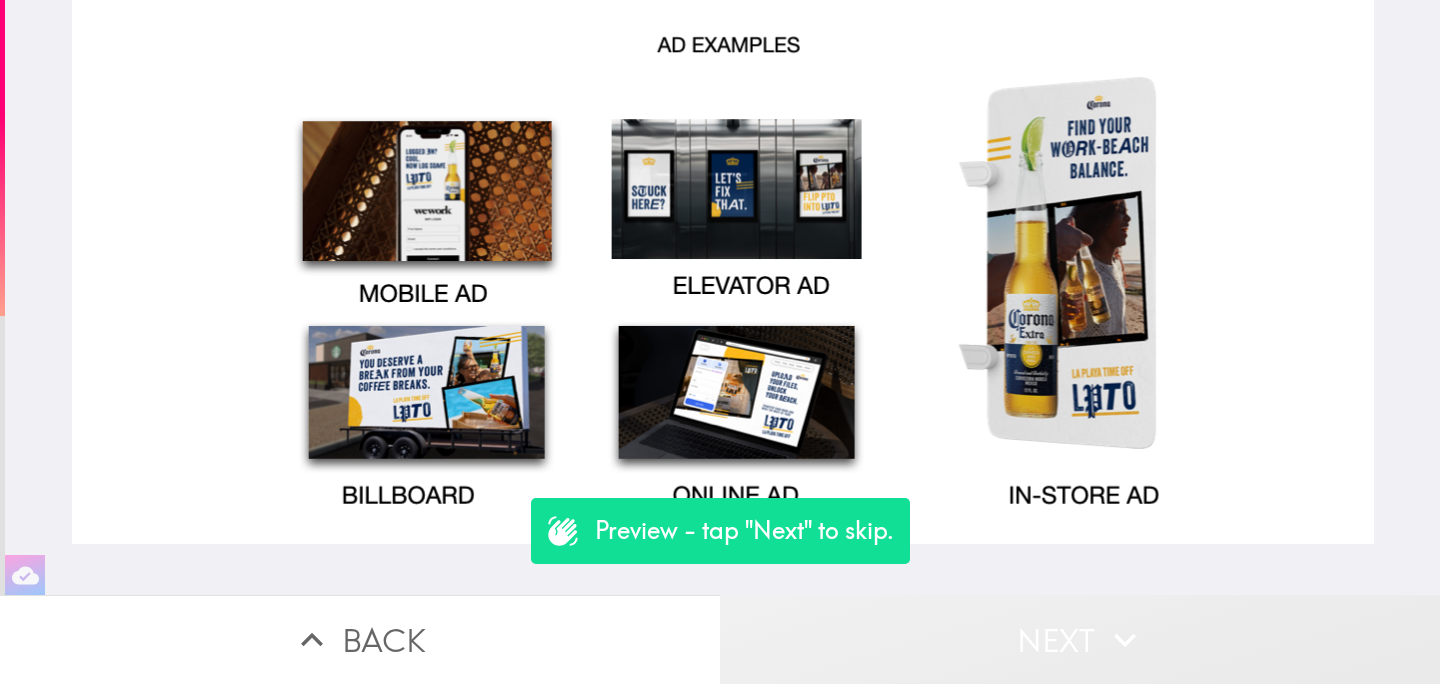 click on "Next" at bounding box center (1080, 639) 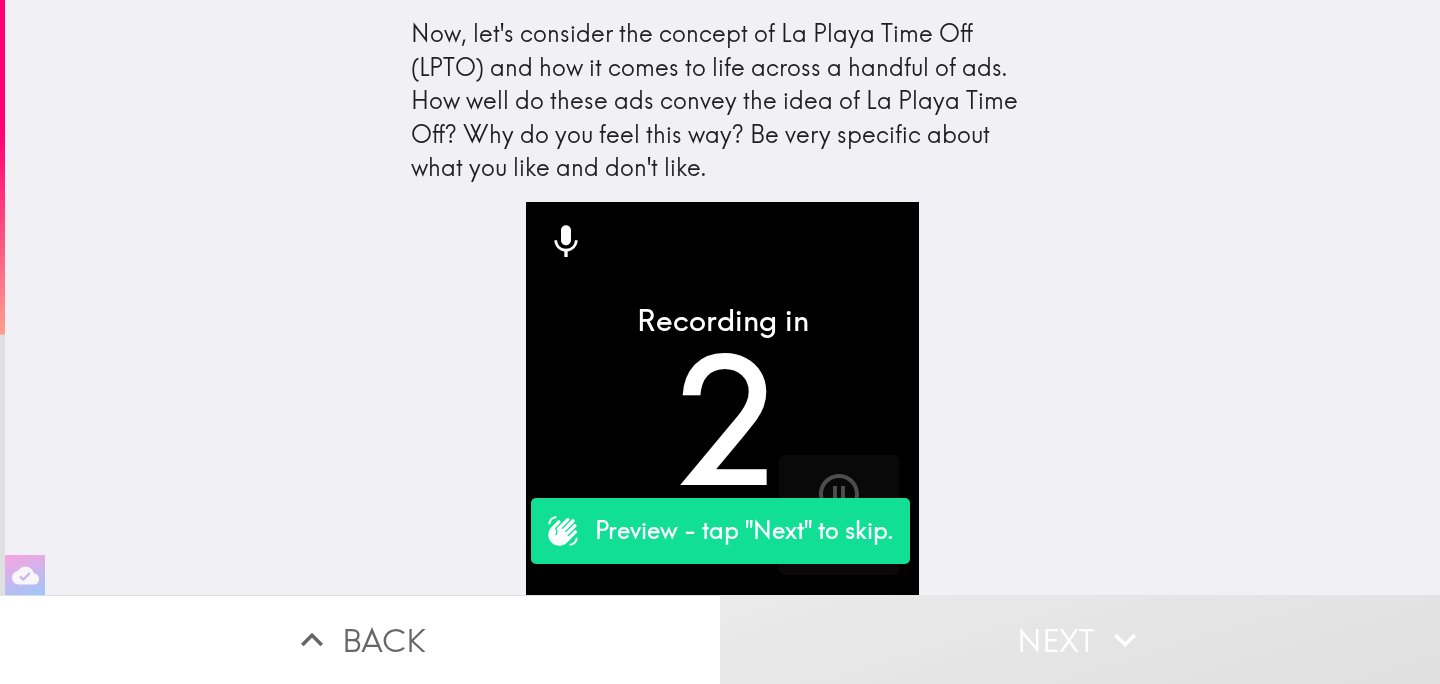 click on "Next" at bounding box center (1080, 639) 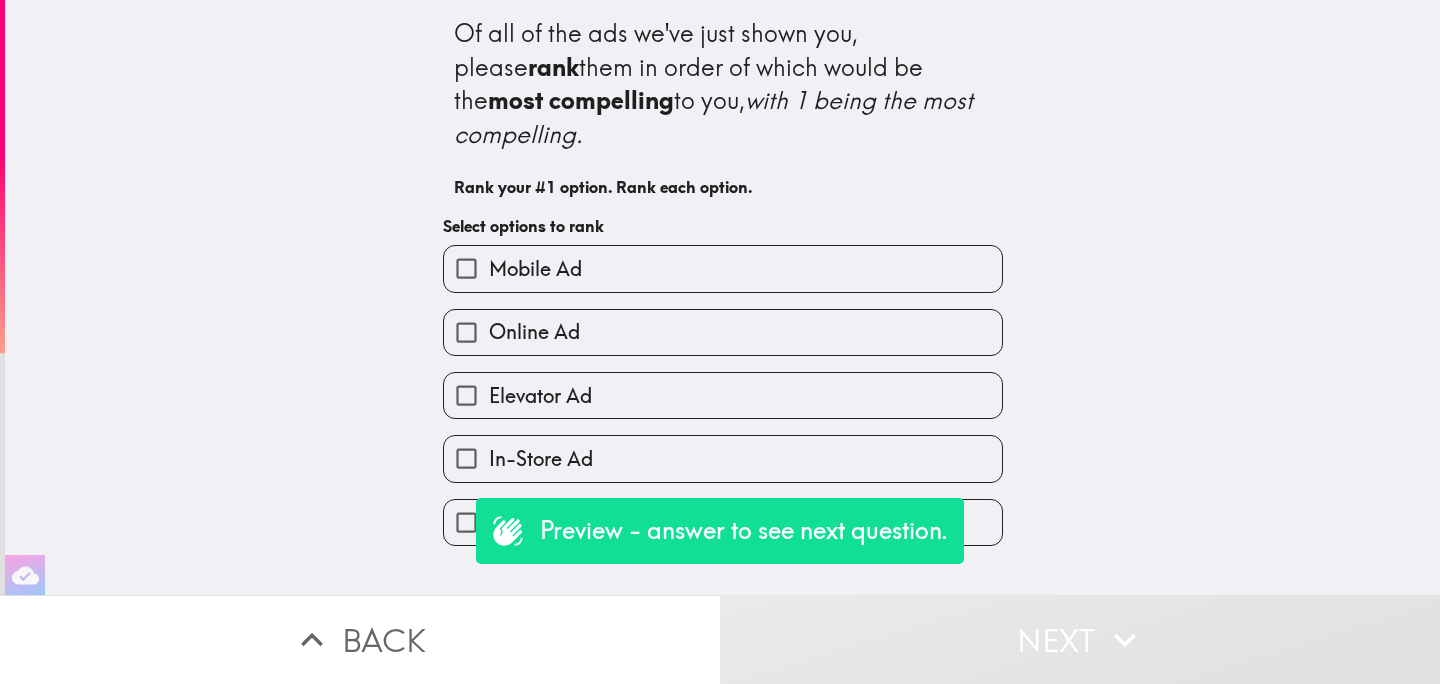 click on "Mobile Ad" at bounding box center (723, 268) 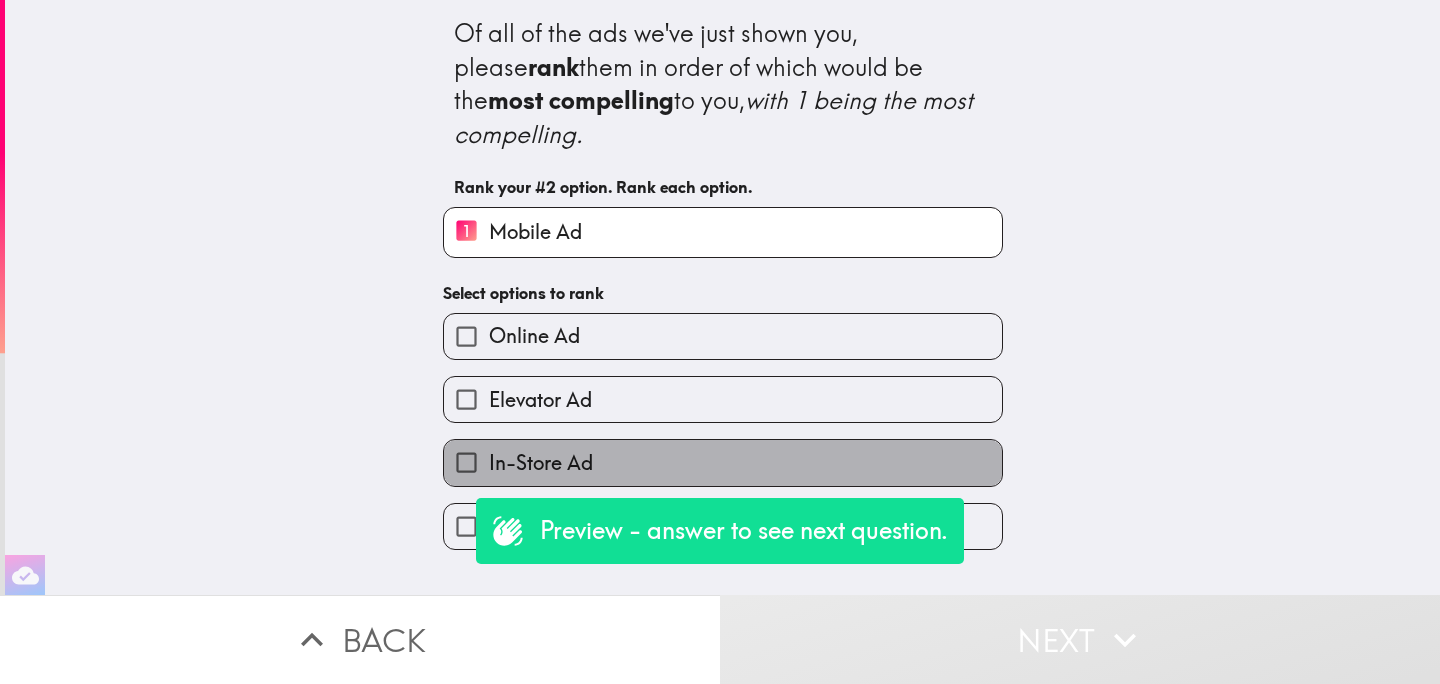 click on "In-Store Ad" at bounding box center [723, 462] 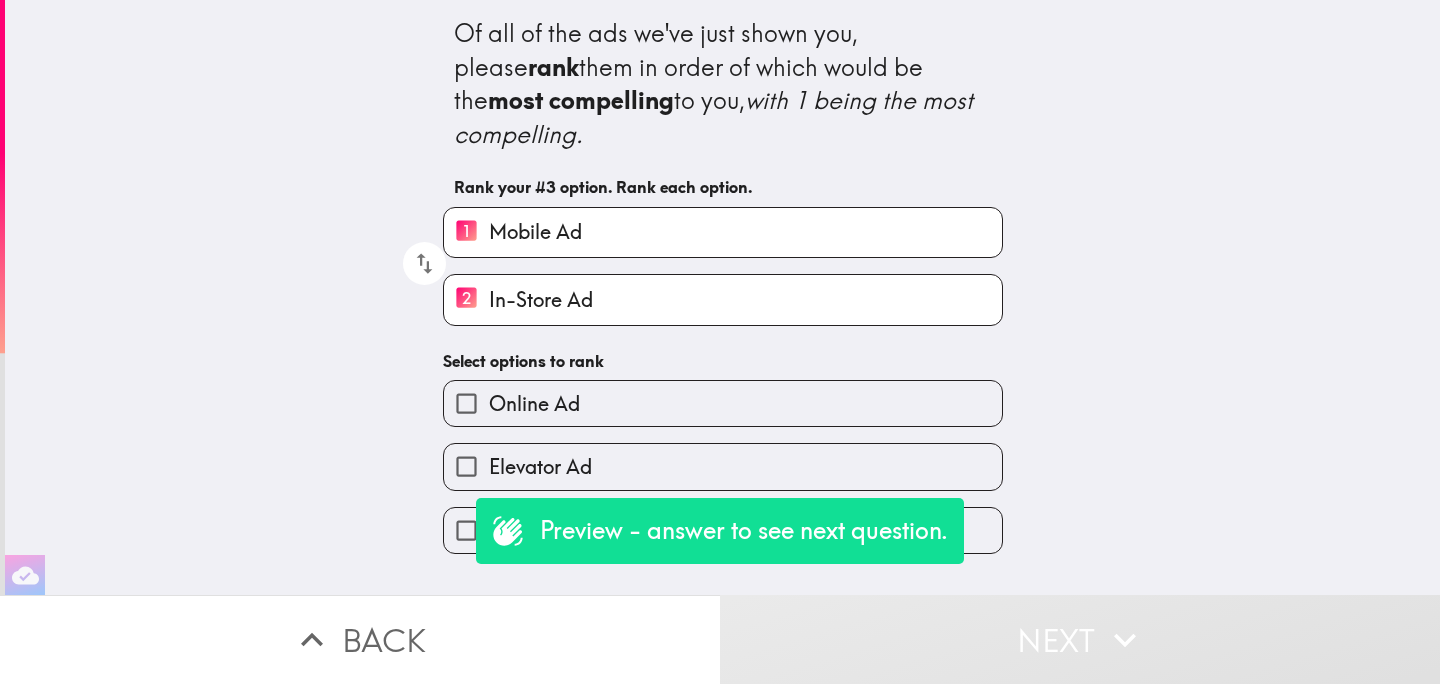 click on "Online Ad" at bounding box center [723, 403] 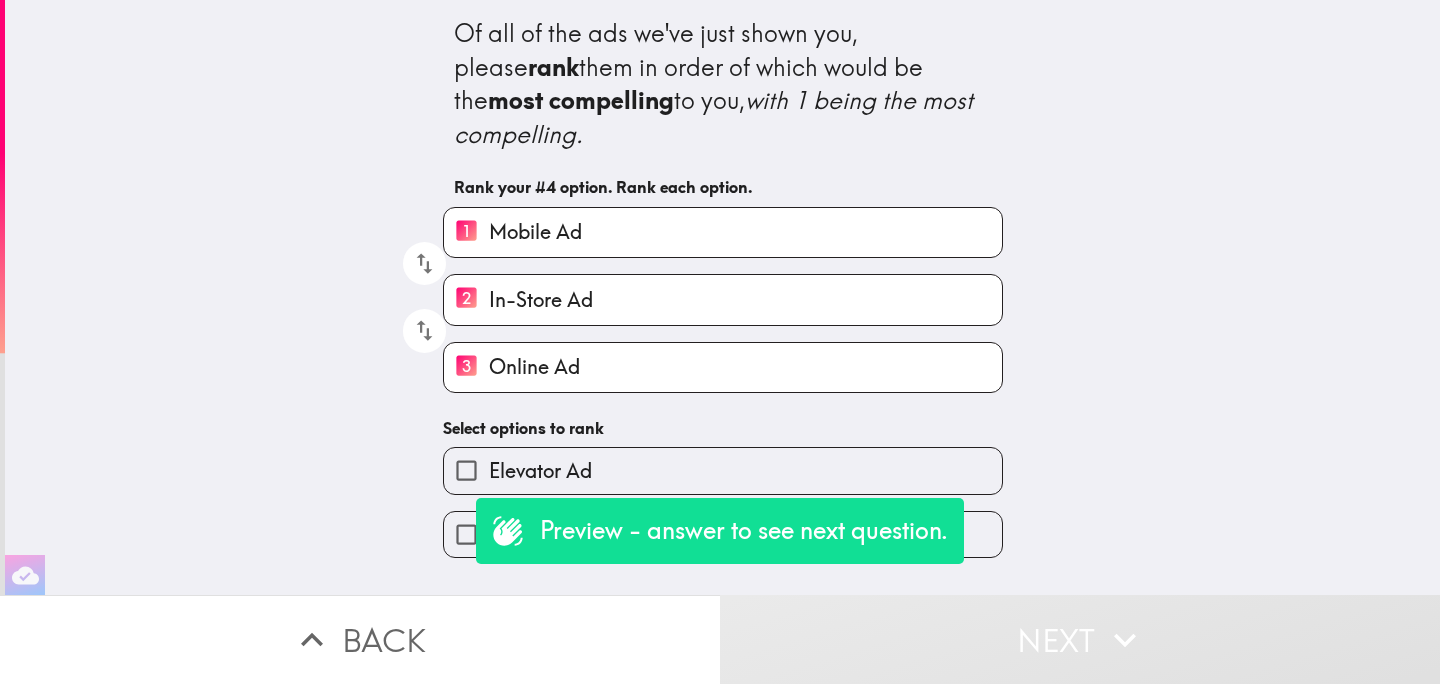click on "Elevator Ad" at bounding box center (723, 470) 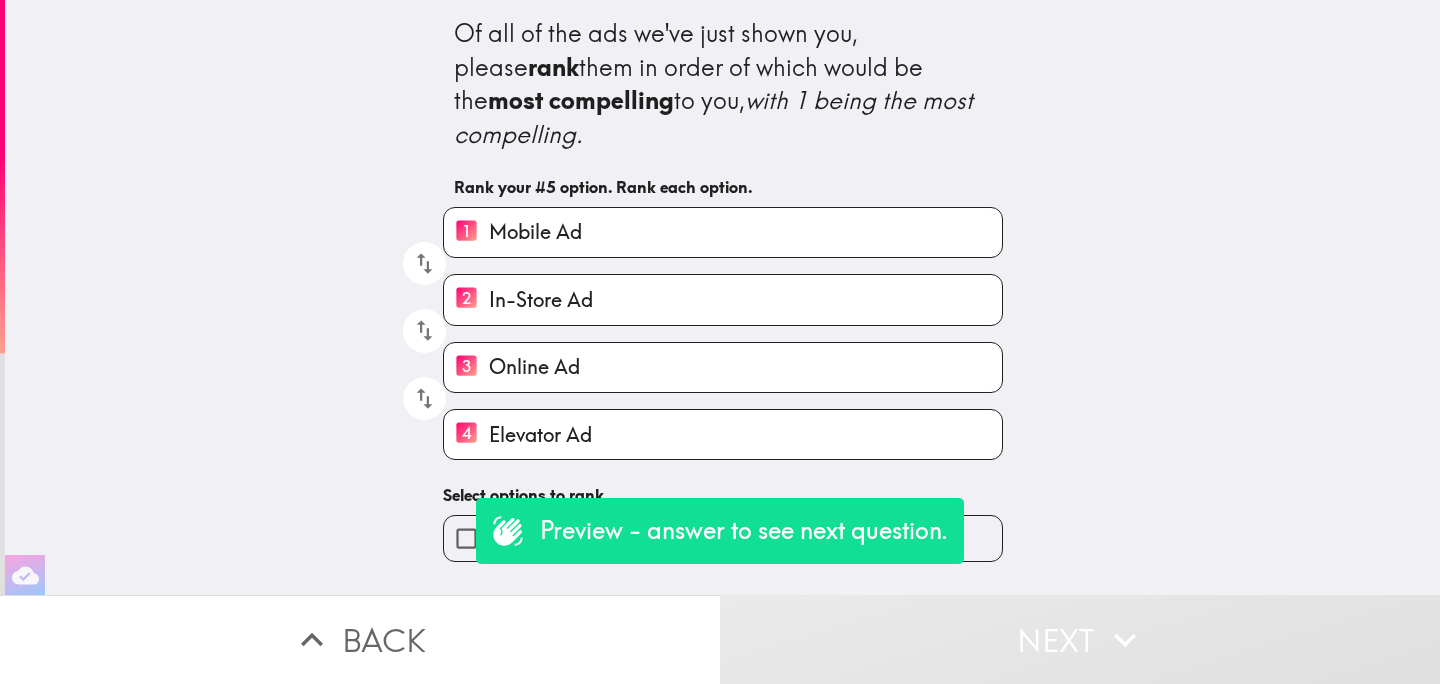 click on "Billboard" at bounding box center (723, 538) 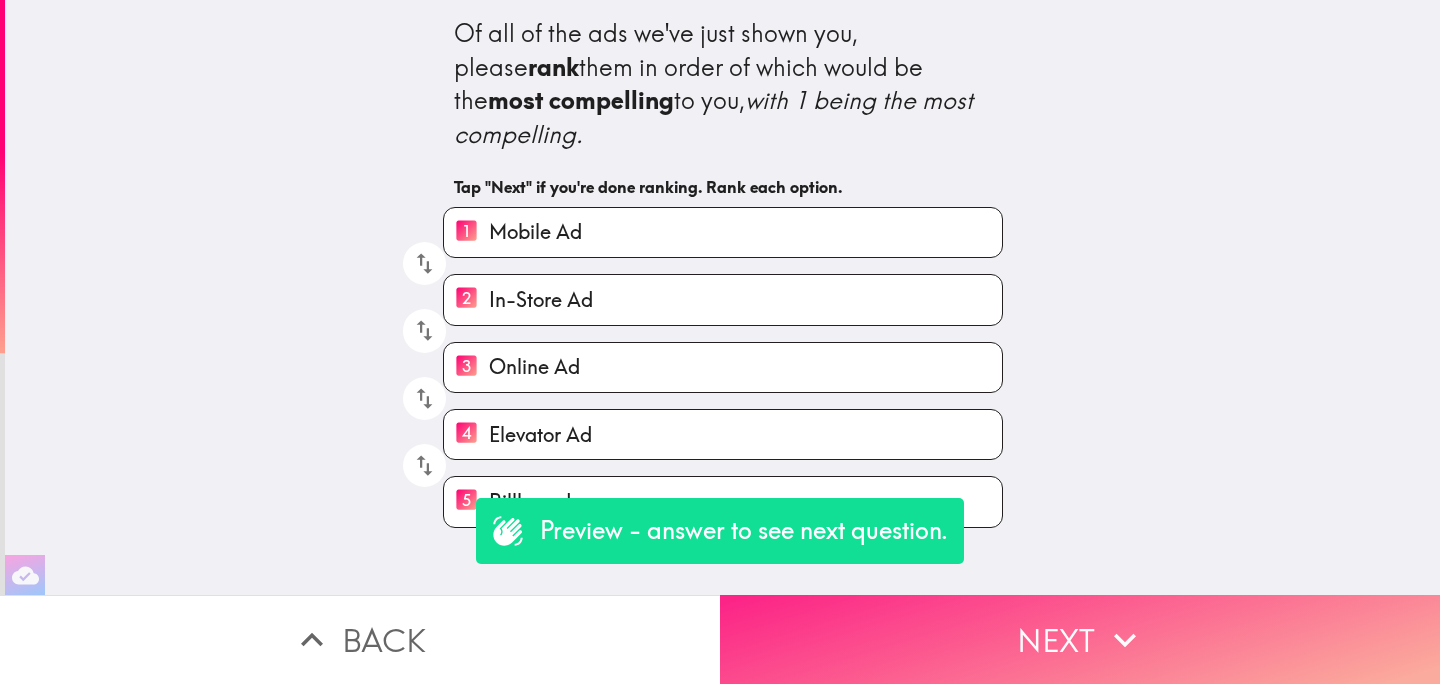 click on "Next" at bounding box center [1080, 639] 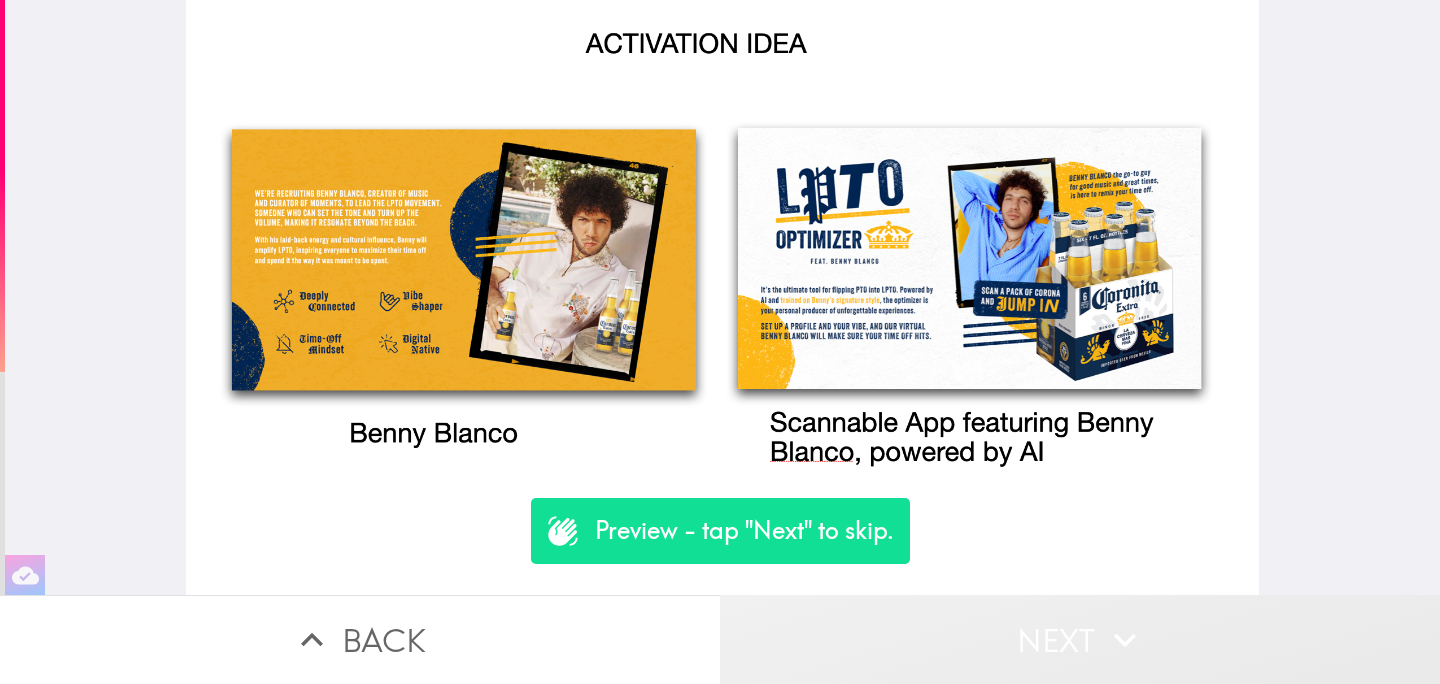click on "Next" at bounding box center (1080, 639) 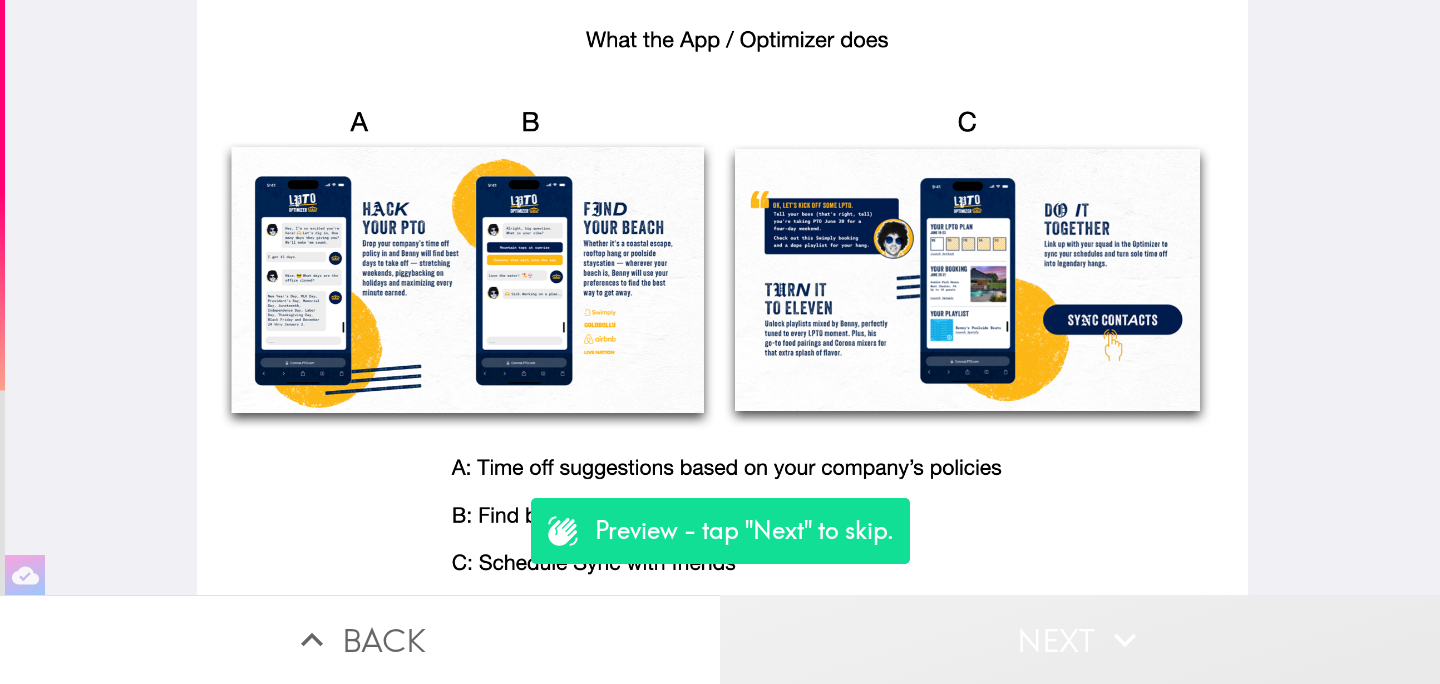 click on "Next" at bounding box center (1080, 639) 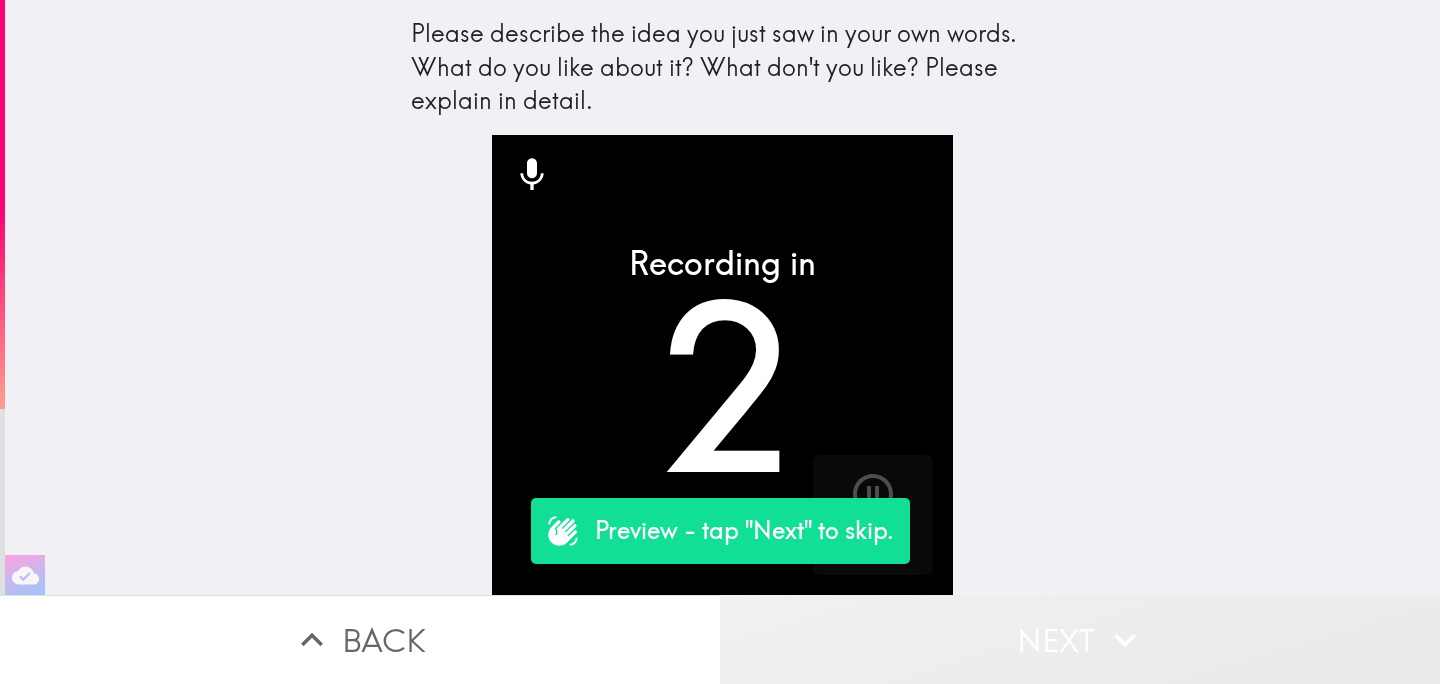 click on "Next" at bounding box center [1080, 639] 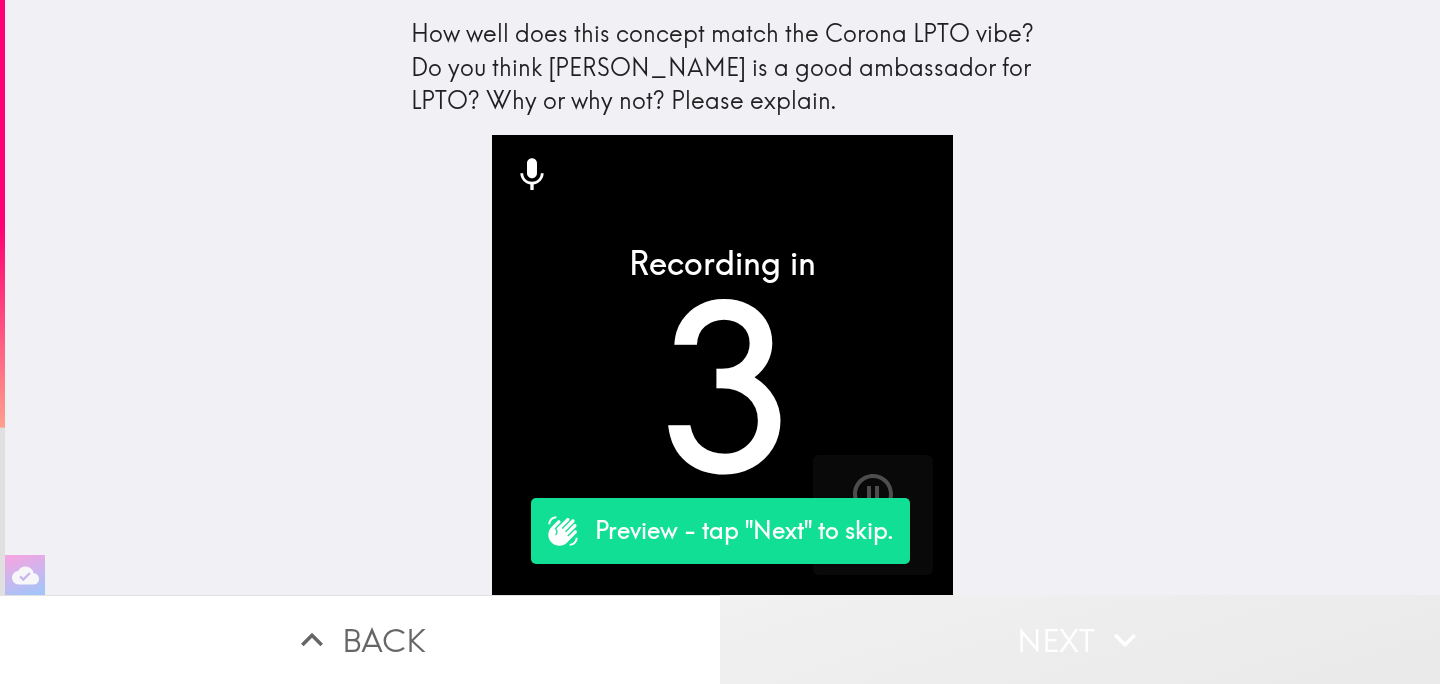click on "Next" at bounding box center (1080, 639) 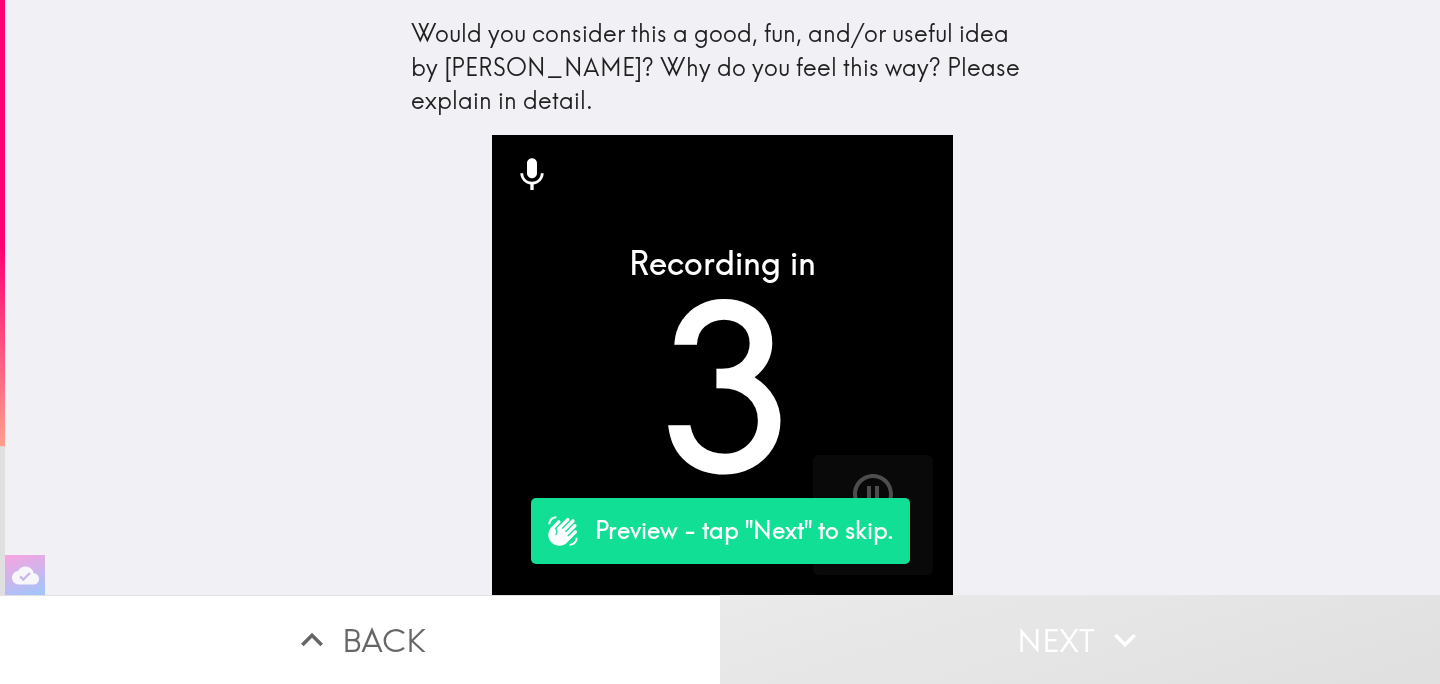 click on "Next" at bounding box center (1080, 639) 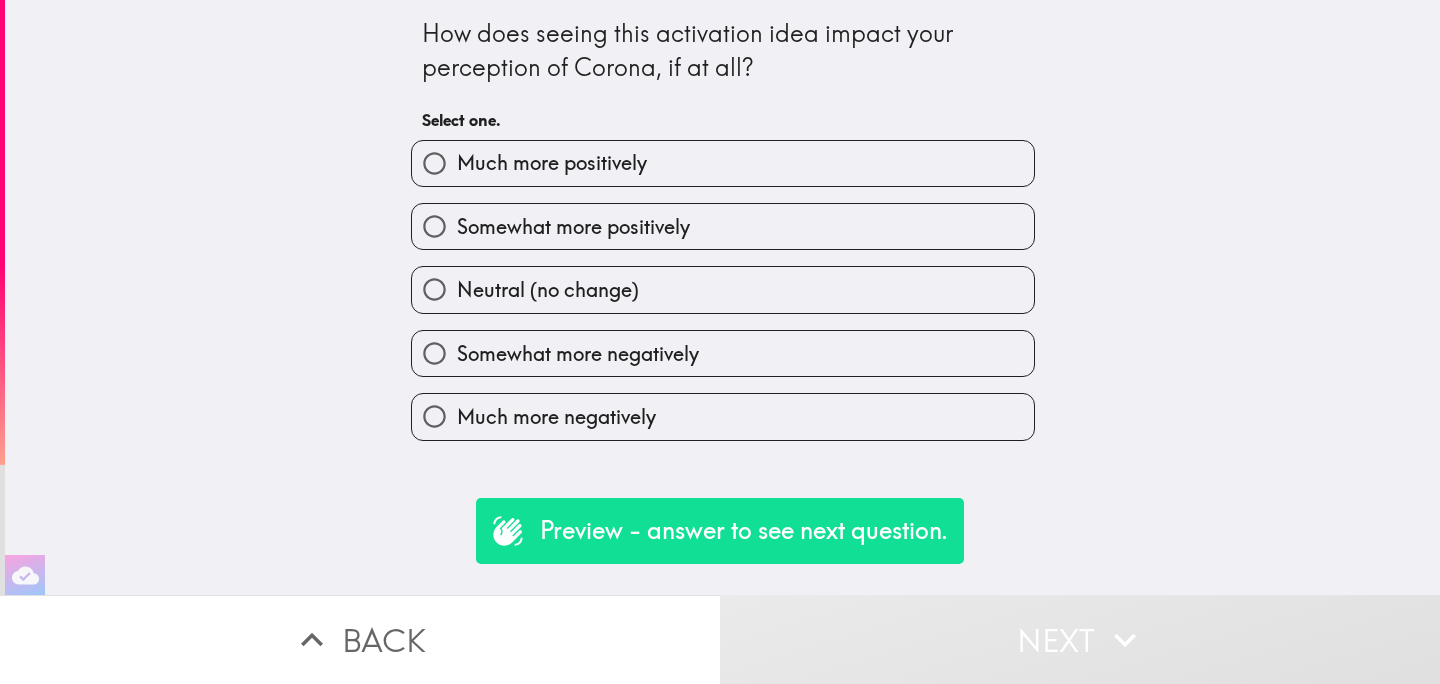 click on "Much more positively" at bounding box center [723, 163] 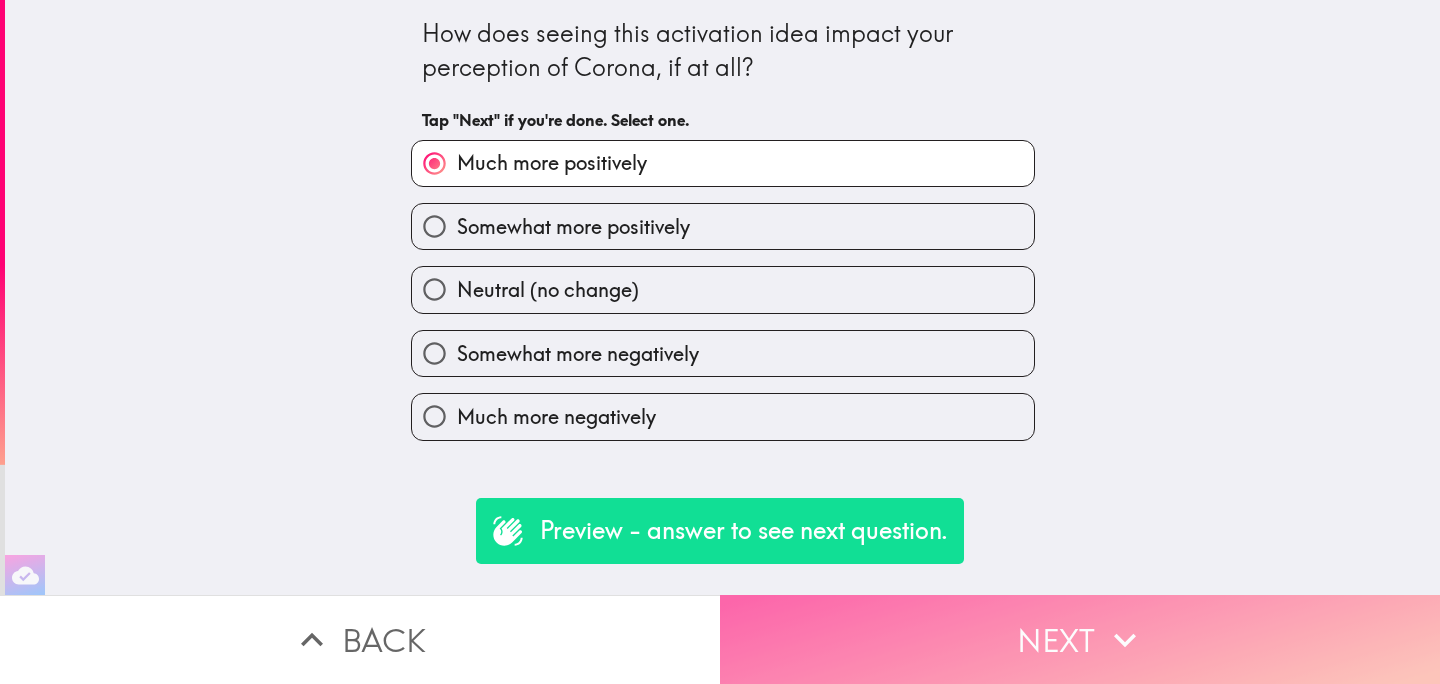 click on "Next" at bounding box center (1080, 639) 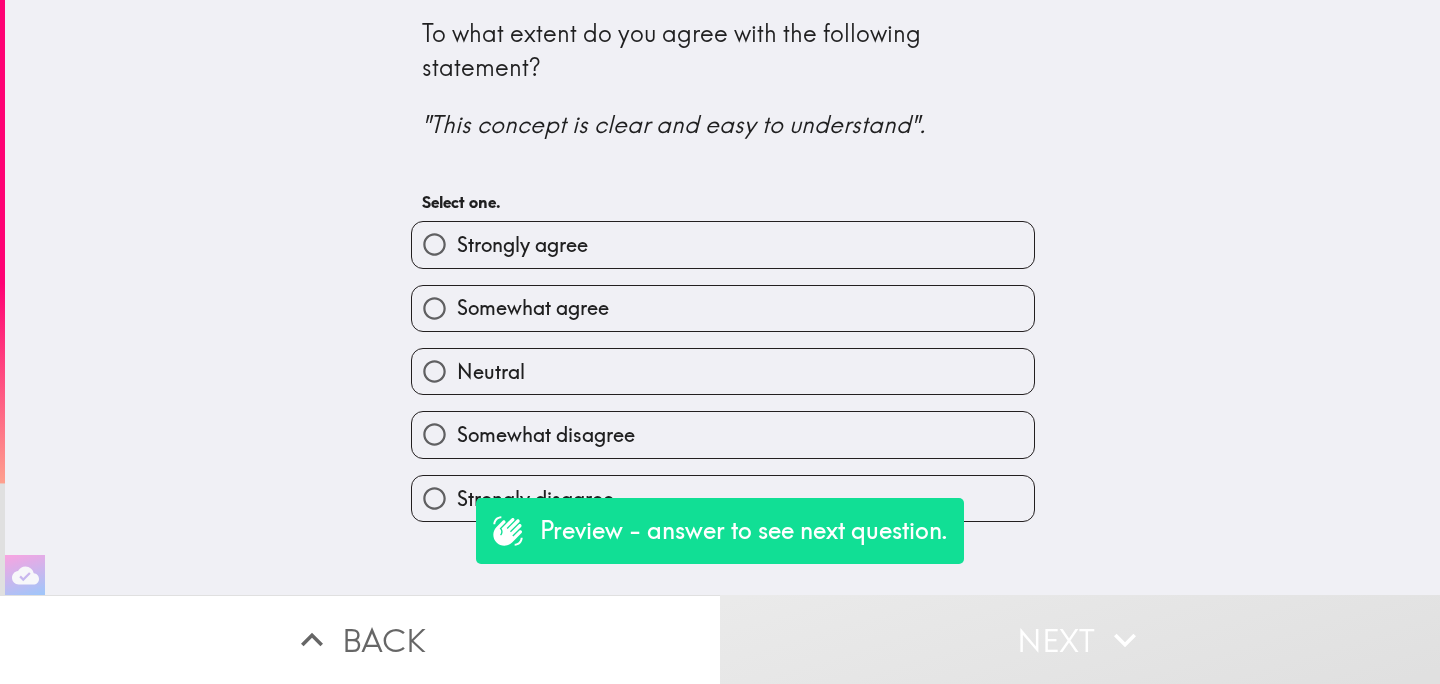 click on "Somewhat agree" at bounding box center [723, 308] 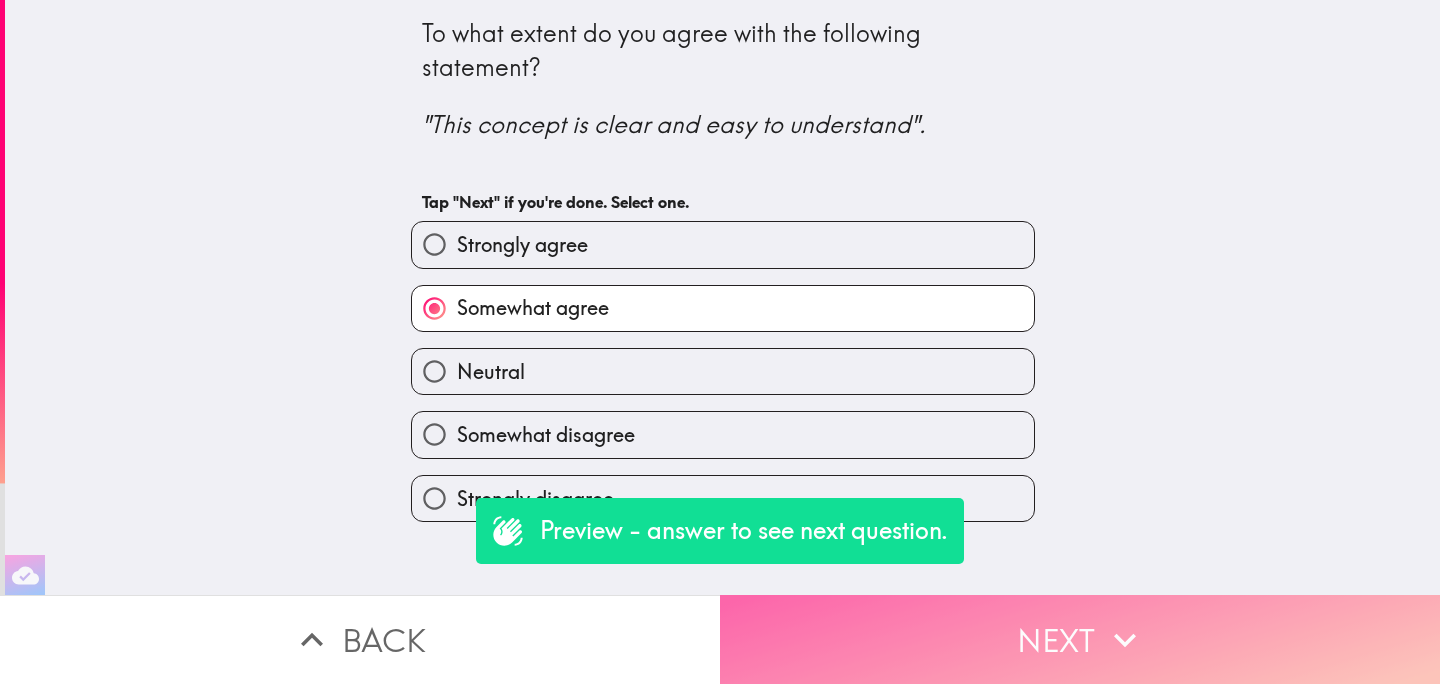 click on "Next" at bounding box center [1080, 639] 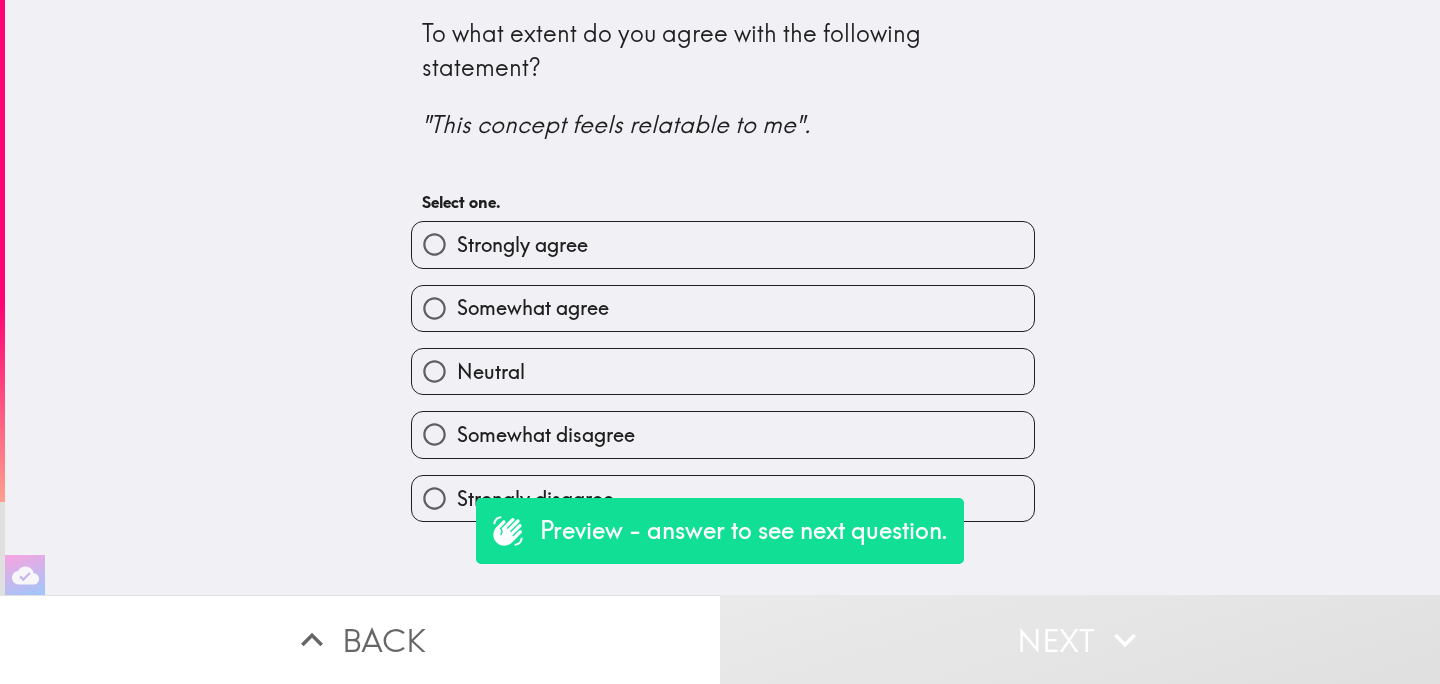 click on "Neutral" at bounding box center (723, 371) 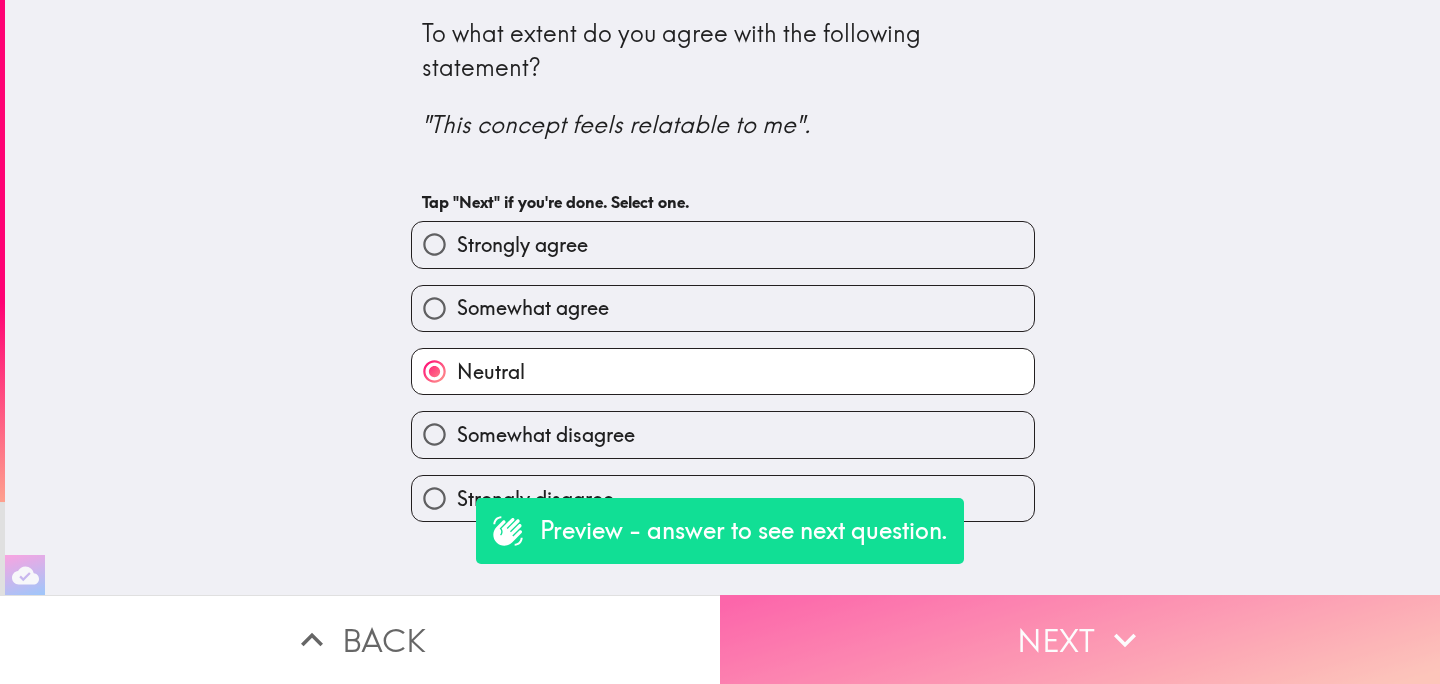 click on "Next" at bounding box center (1080, 639) 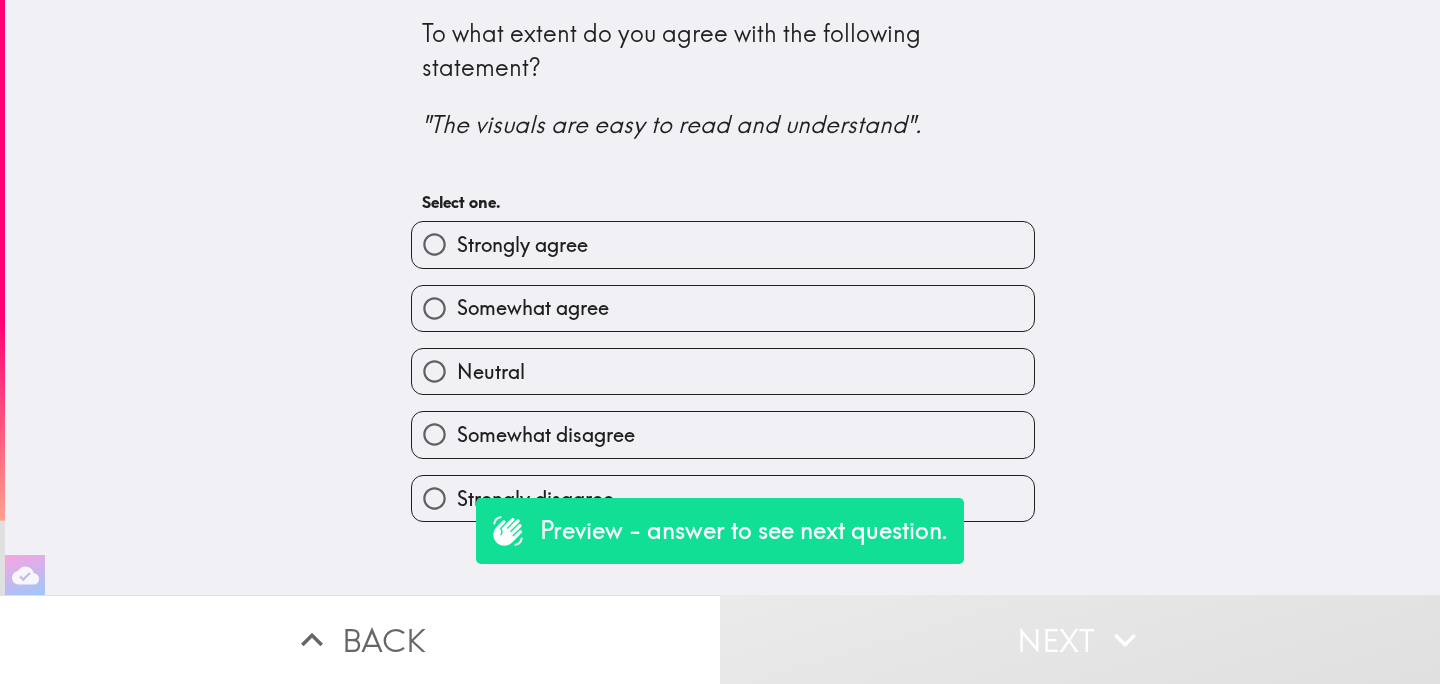 click on "Neutral" at bounding box center [723, 371] 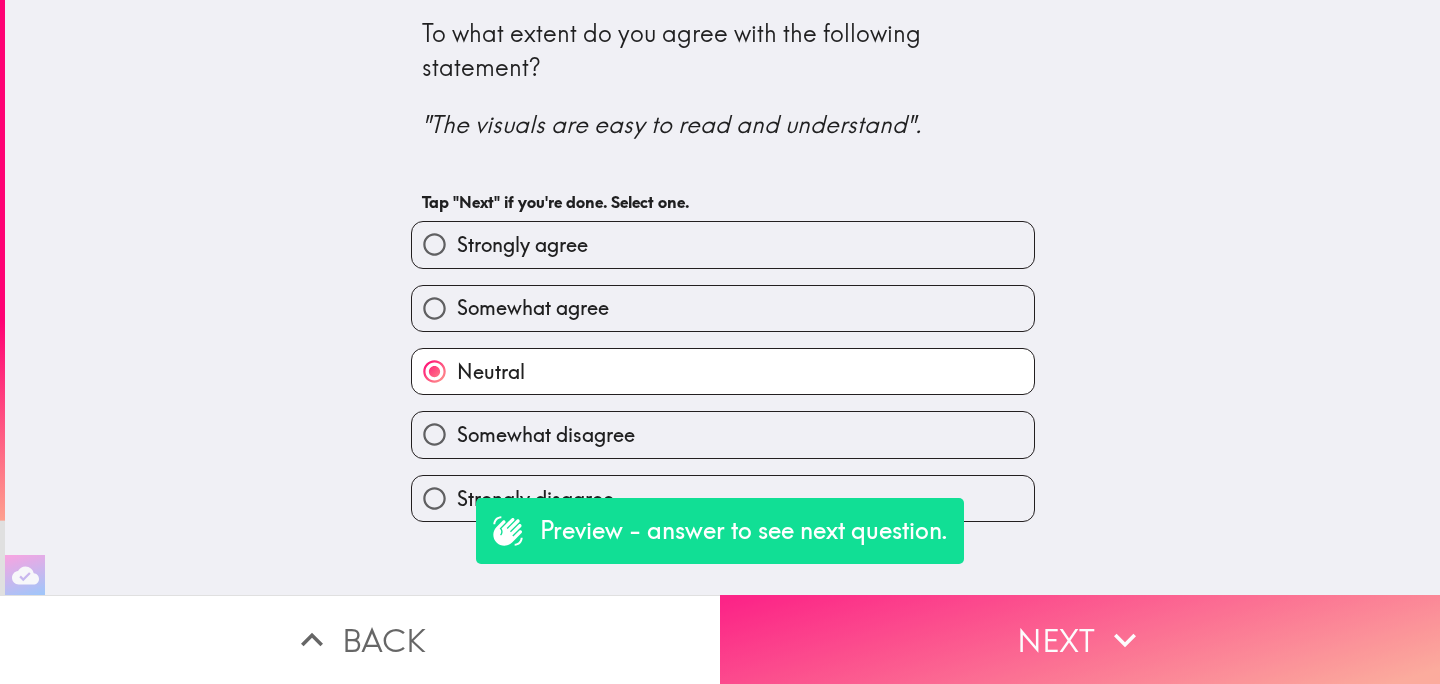 click on "Next" at bounding box center [1080, 639] 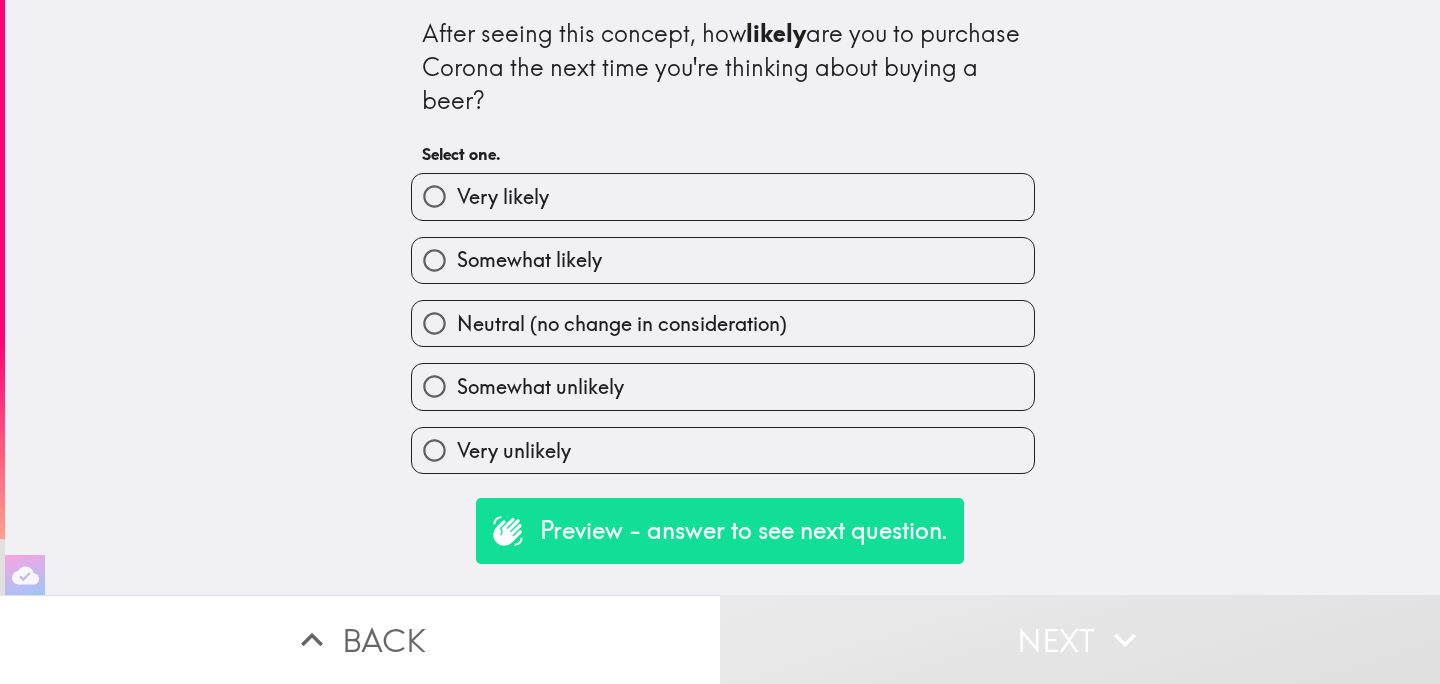 click on "Neutral (no change in consideration)" at bounding box center [622, 324] 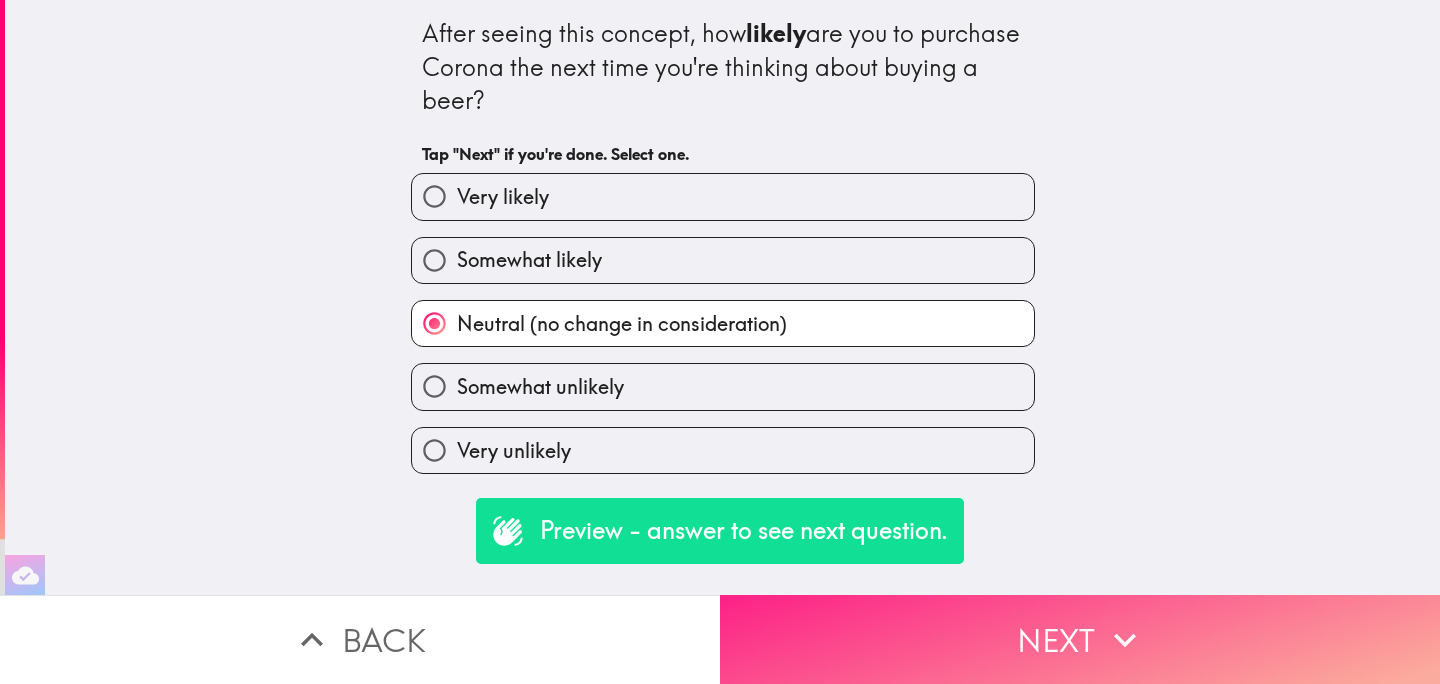 click on "Next" at bounding box center [1080, 639] 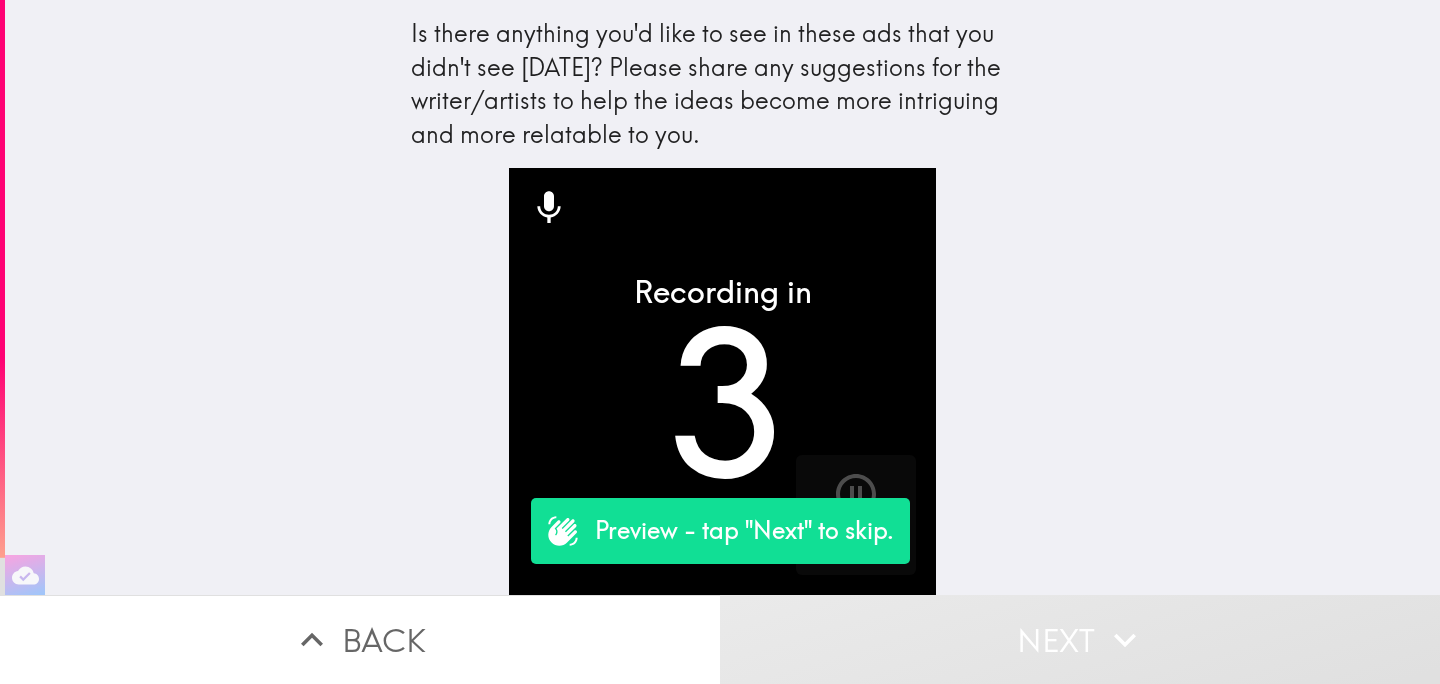 click on "Next" at bounding box center [1080, 639] 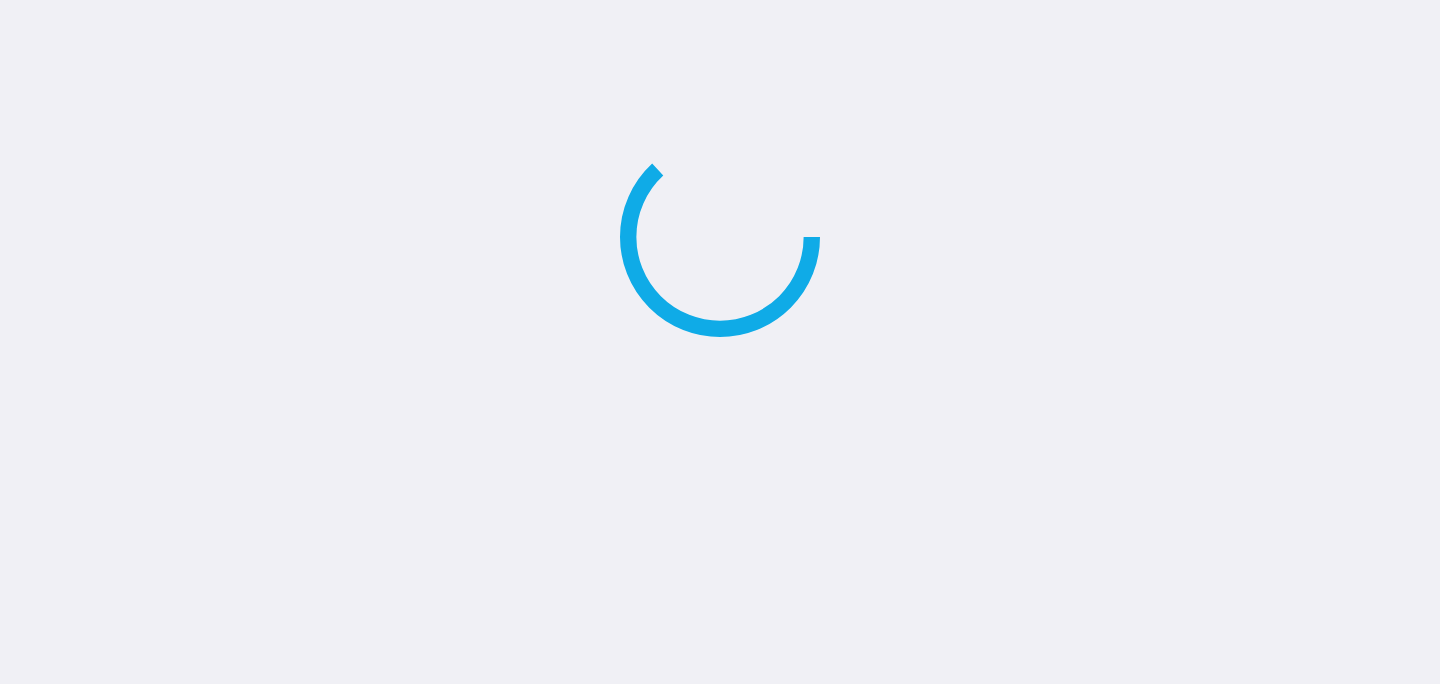 scroll, scrollTop: 0, scrollLeft: 0, axis: both 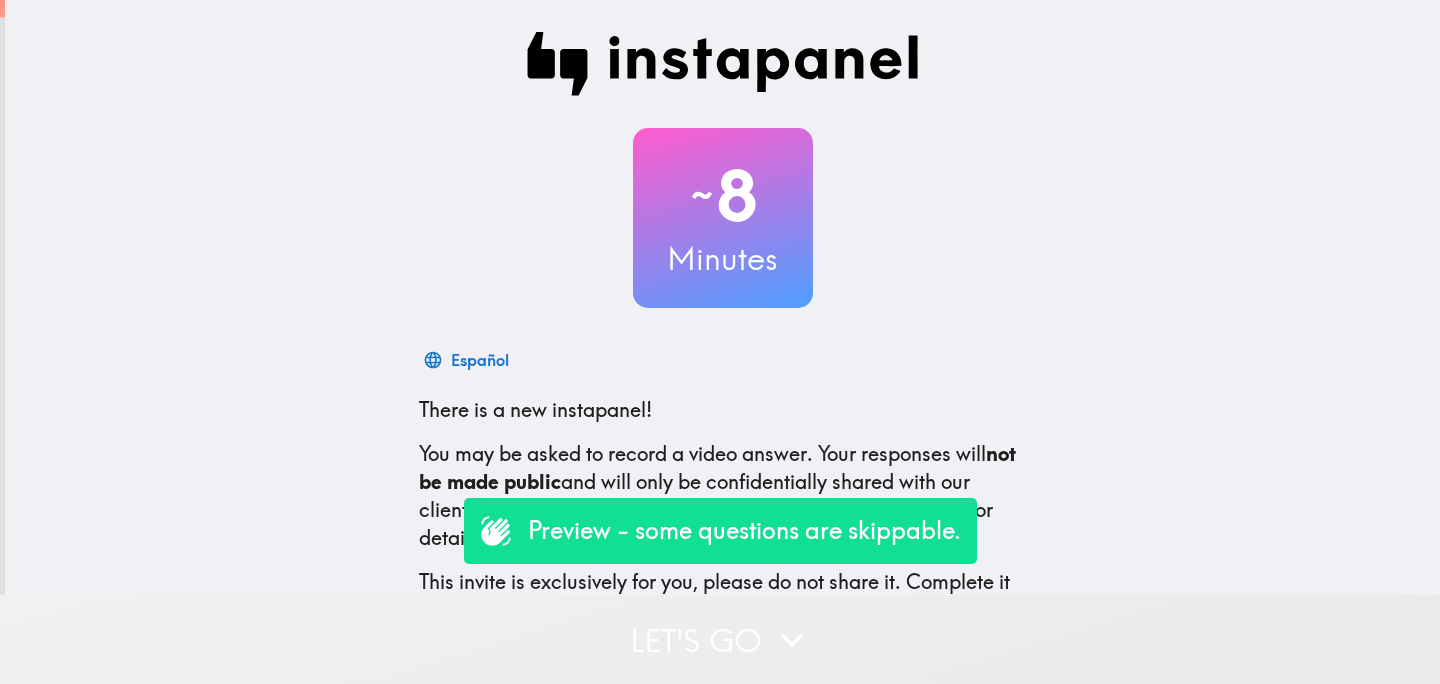 click on "Let's go" at bounding box center [720, 639] 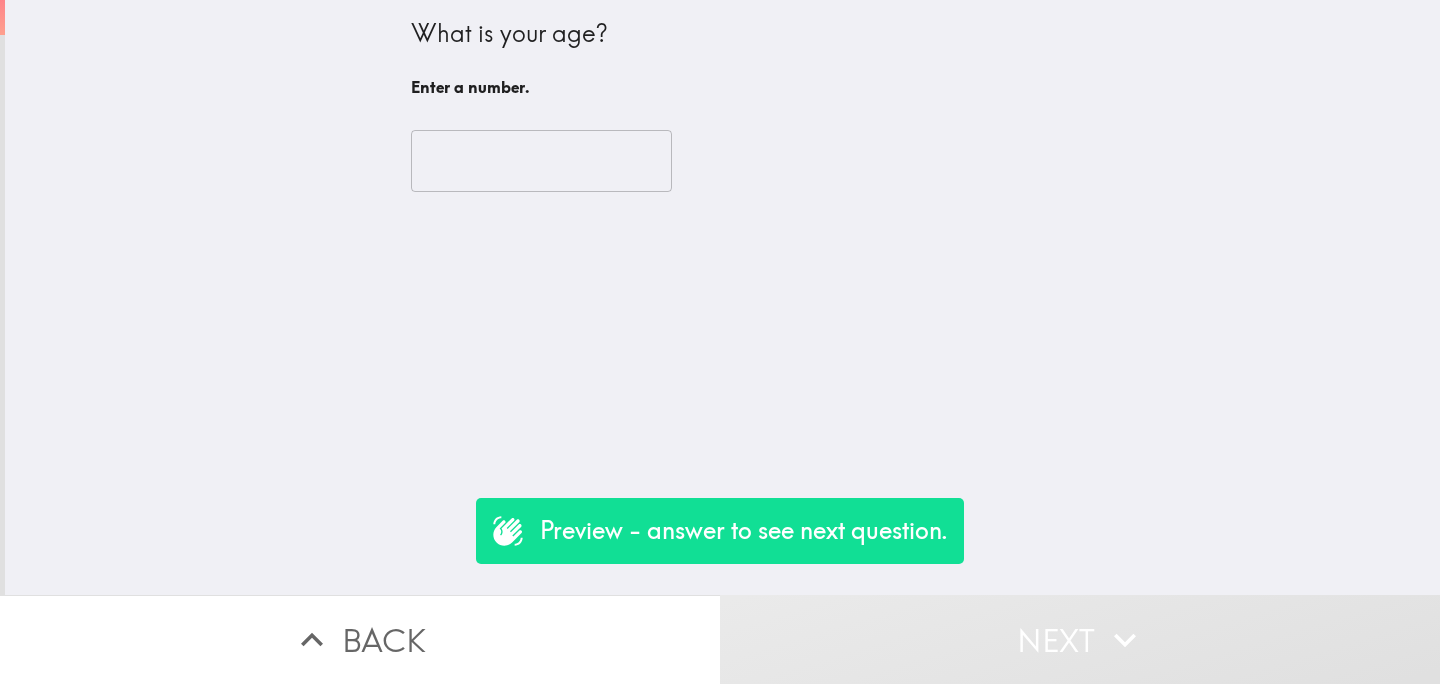 click at bounding box center [541, 161] 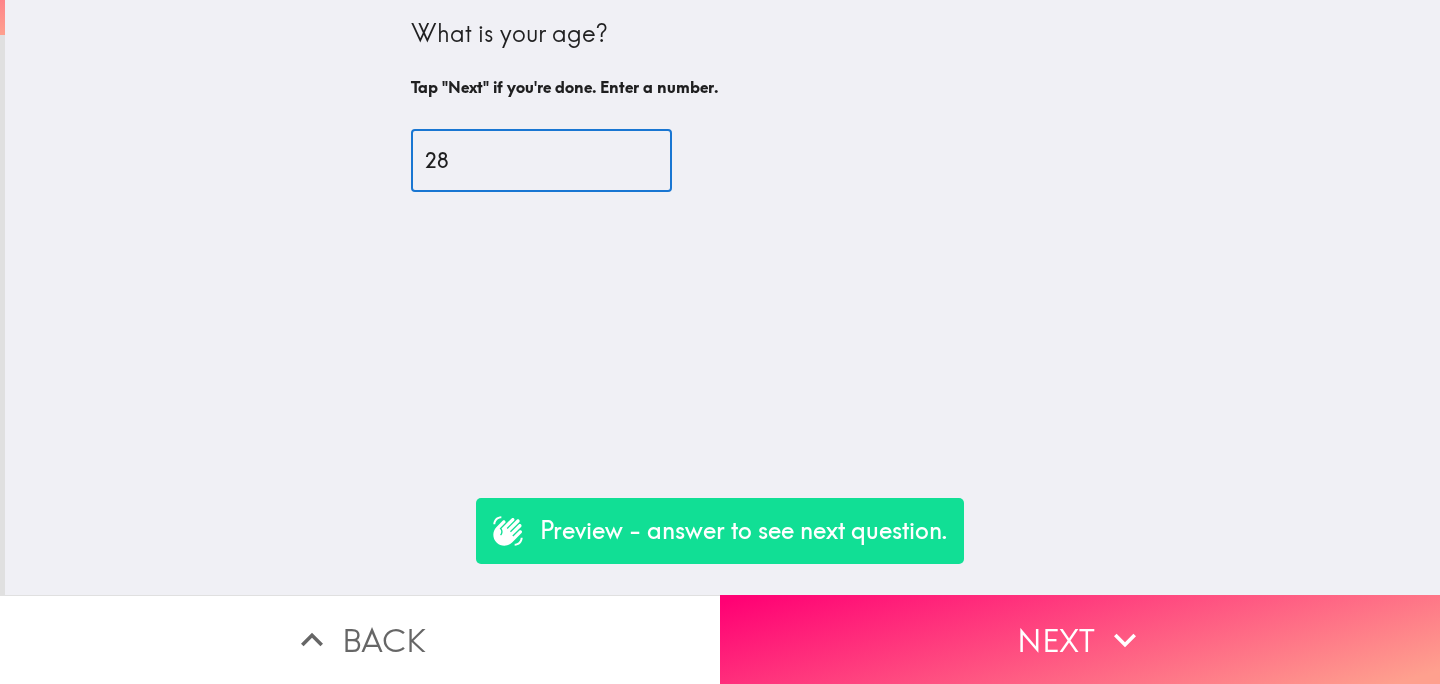 type on "28" 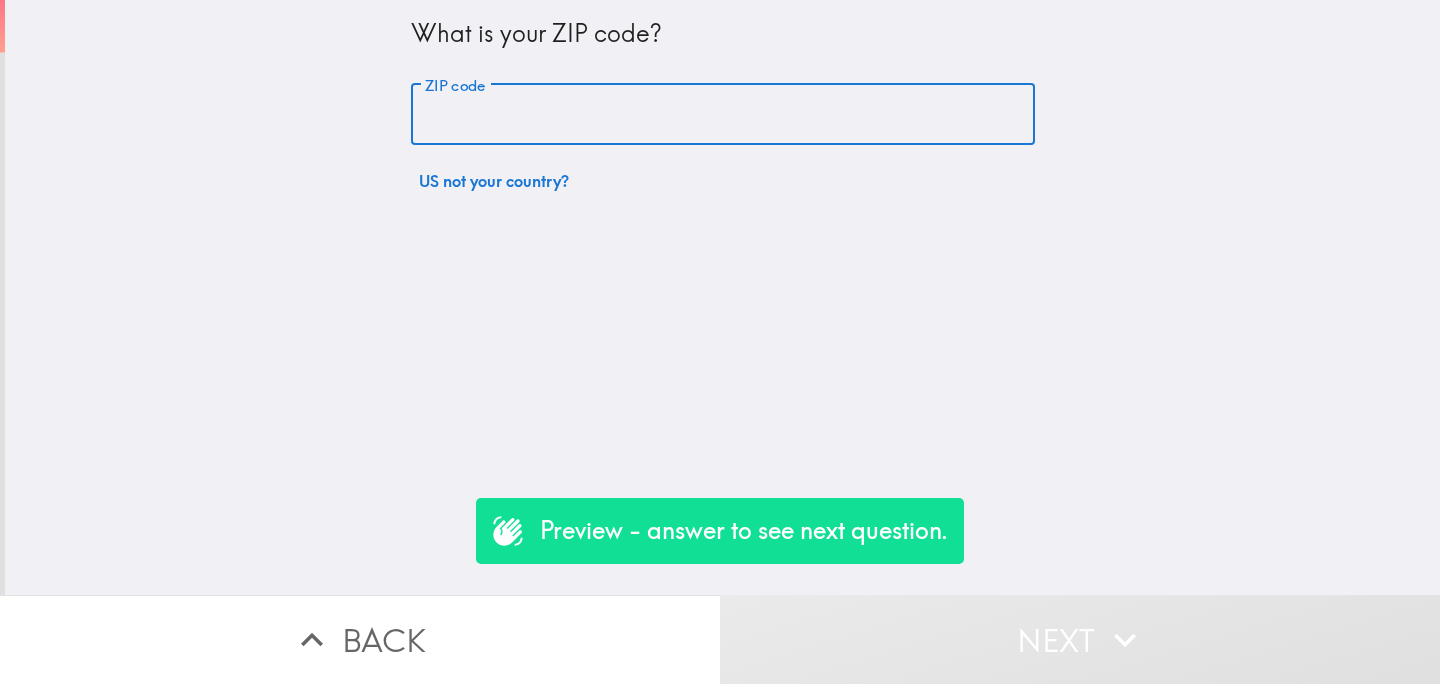 click on "ZIP code" at bounding box center [723, 115] 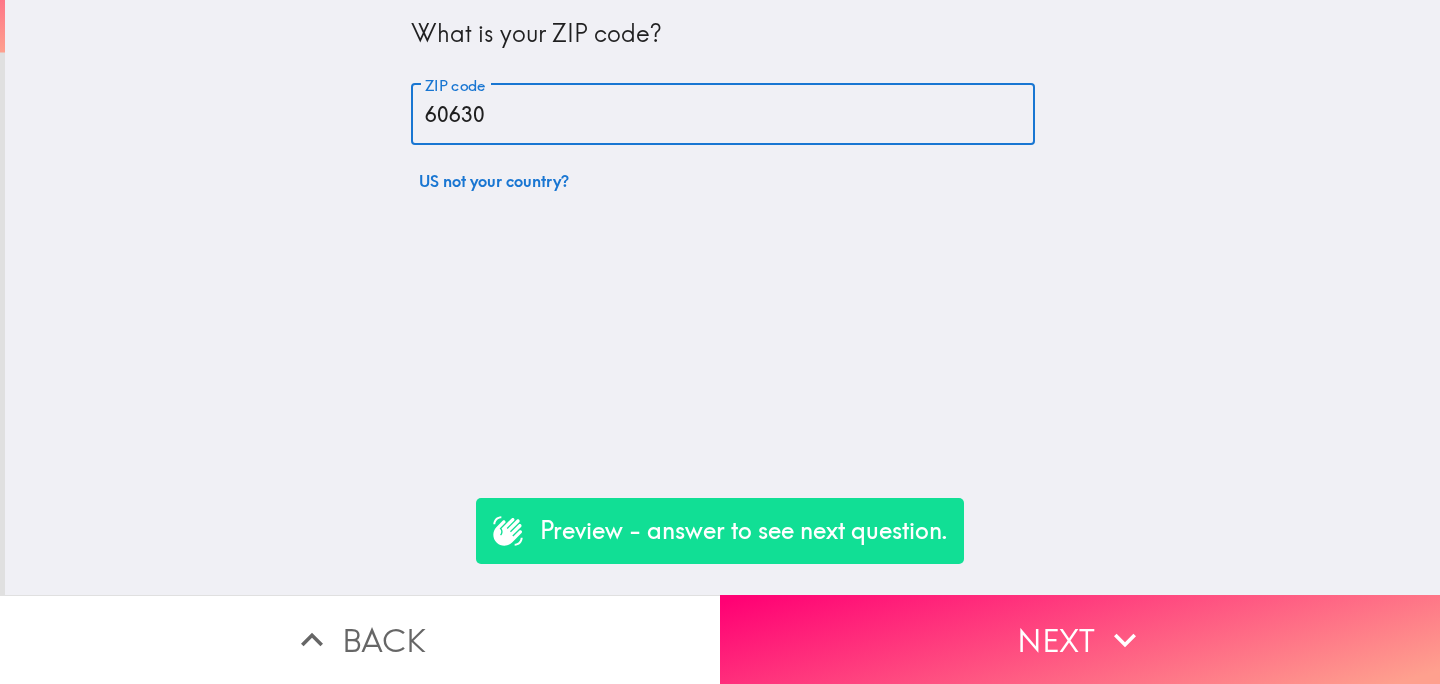 type on "60630" 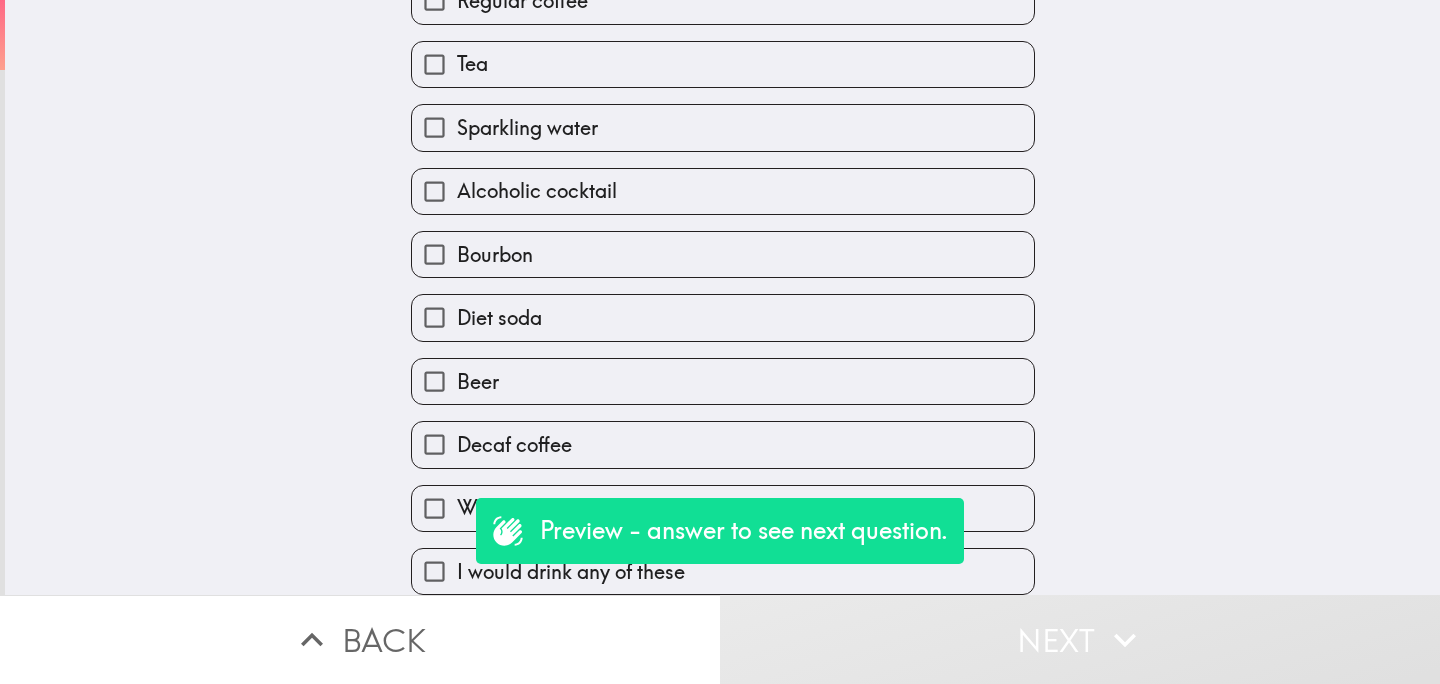scroll, scrollTop: 430, scrollLeft: 0, axis: vertical 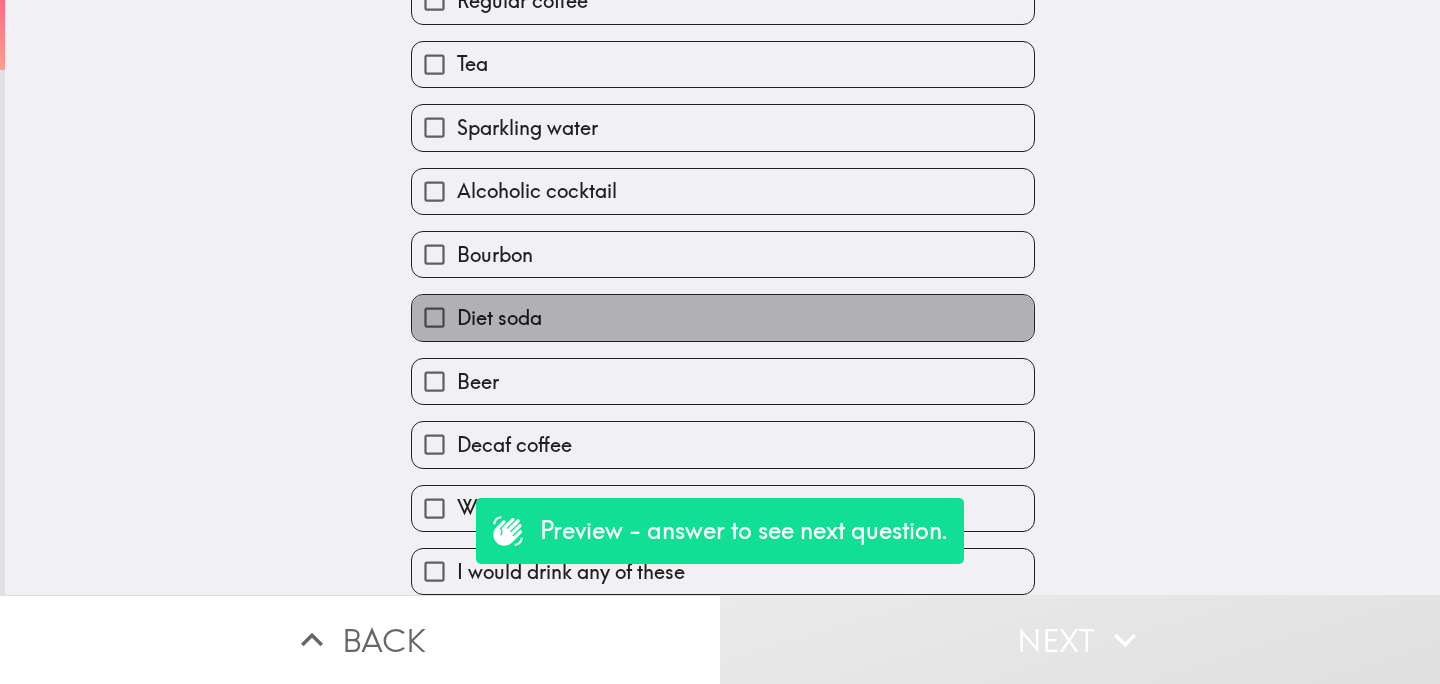 click on "Diet soda" at bounding box center (723, 317) 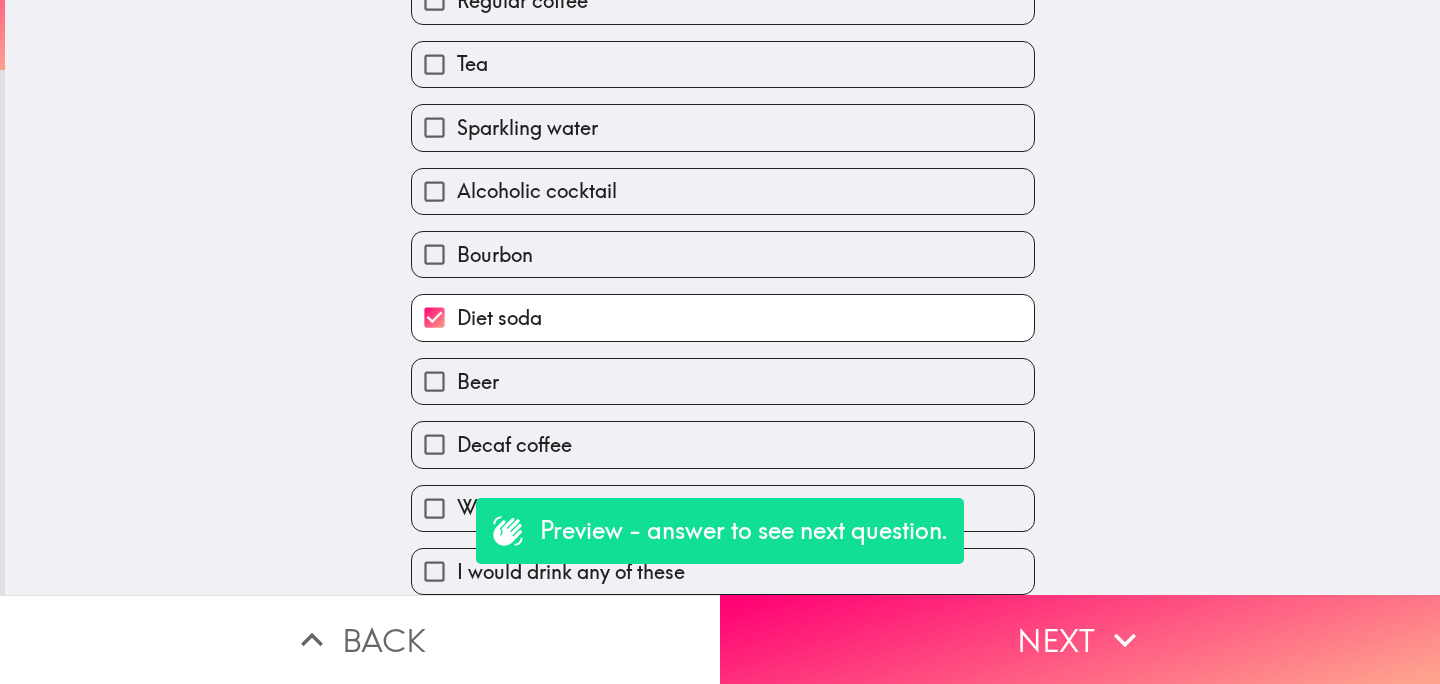 click on "Bourbon" at bounding box center (723, 254) 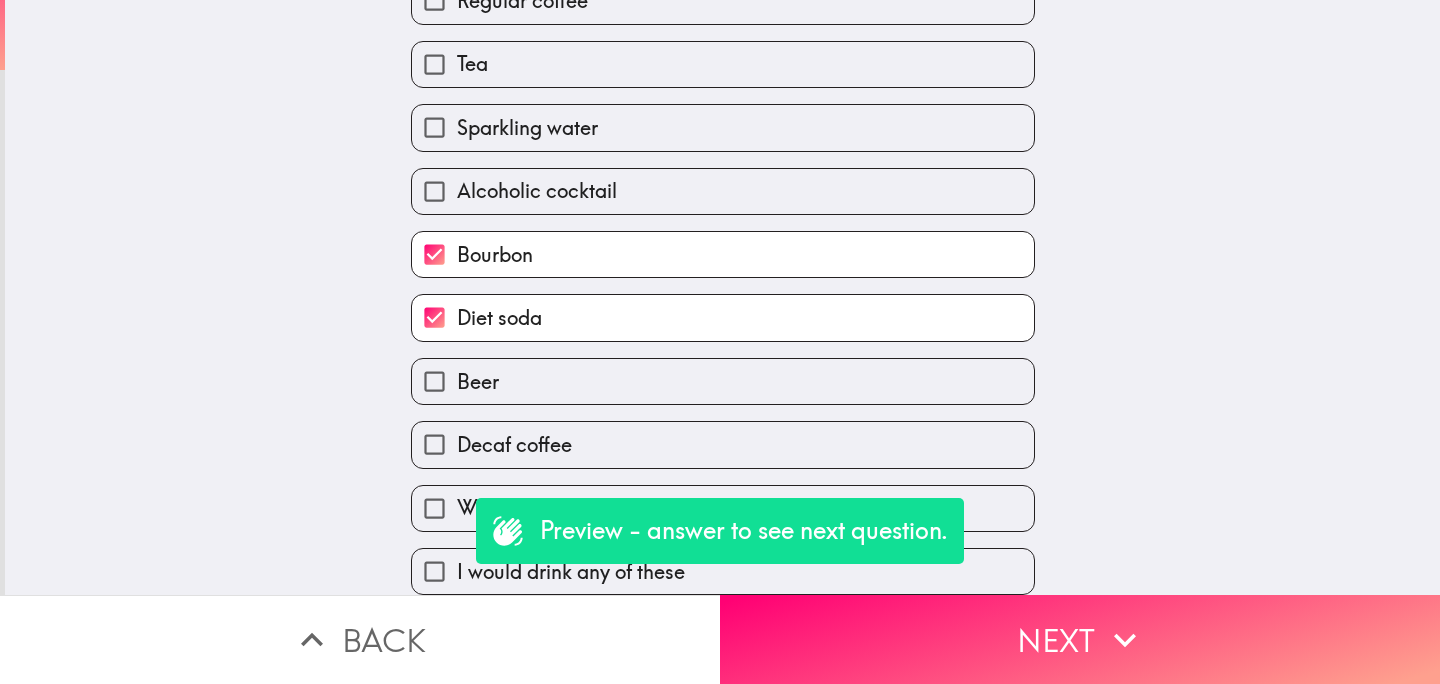 click on "Alcoholic cocktail" at bounding box center [723, 191] 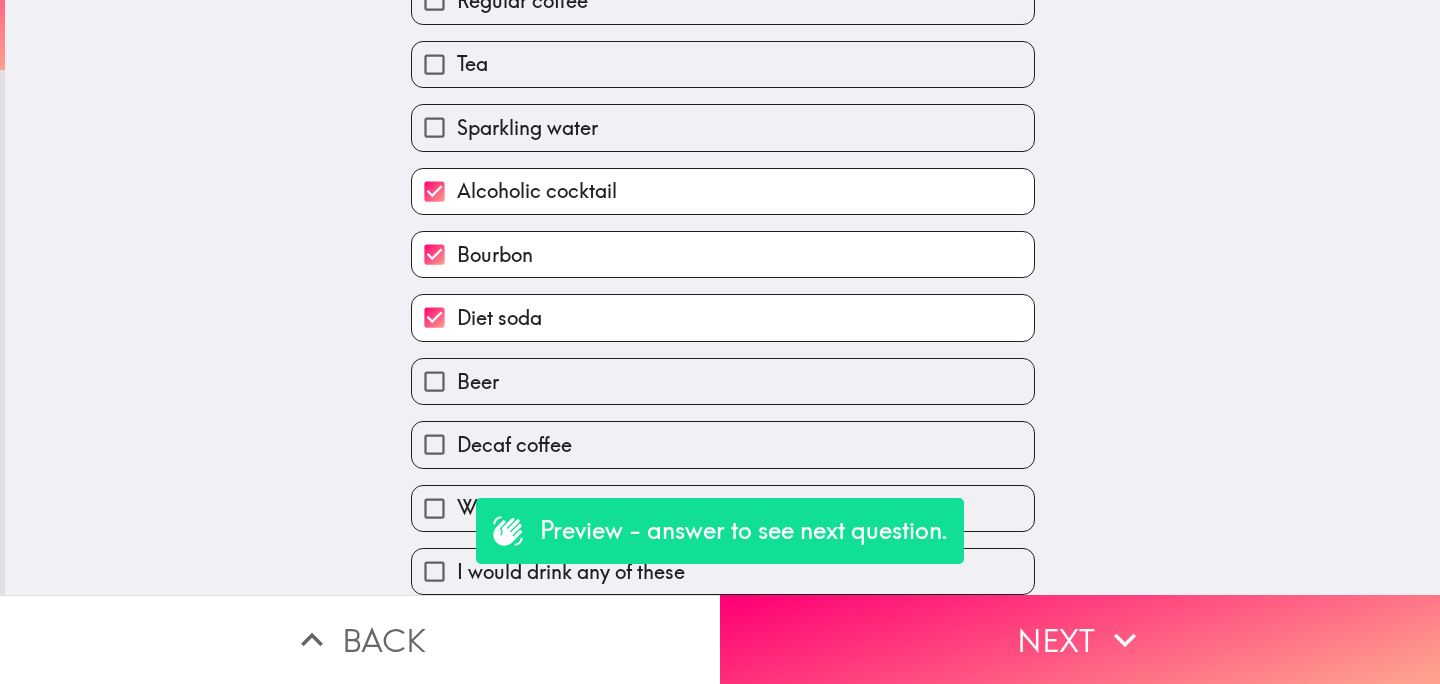 scroll, scrollTop: 0, scrollLeft: 0, axis: both 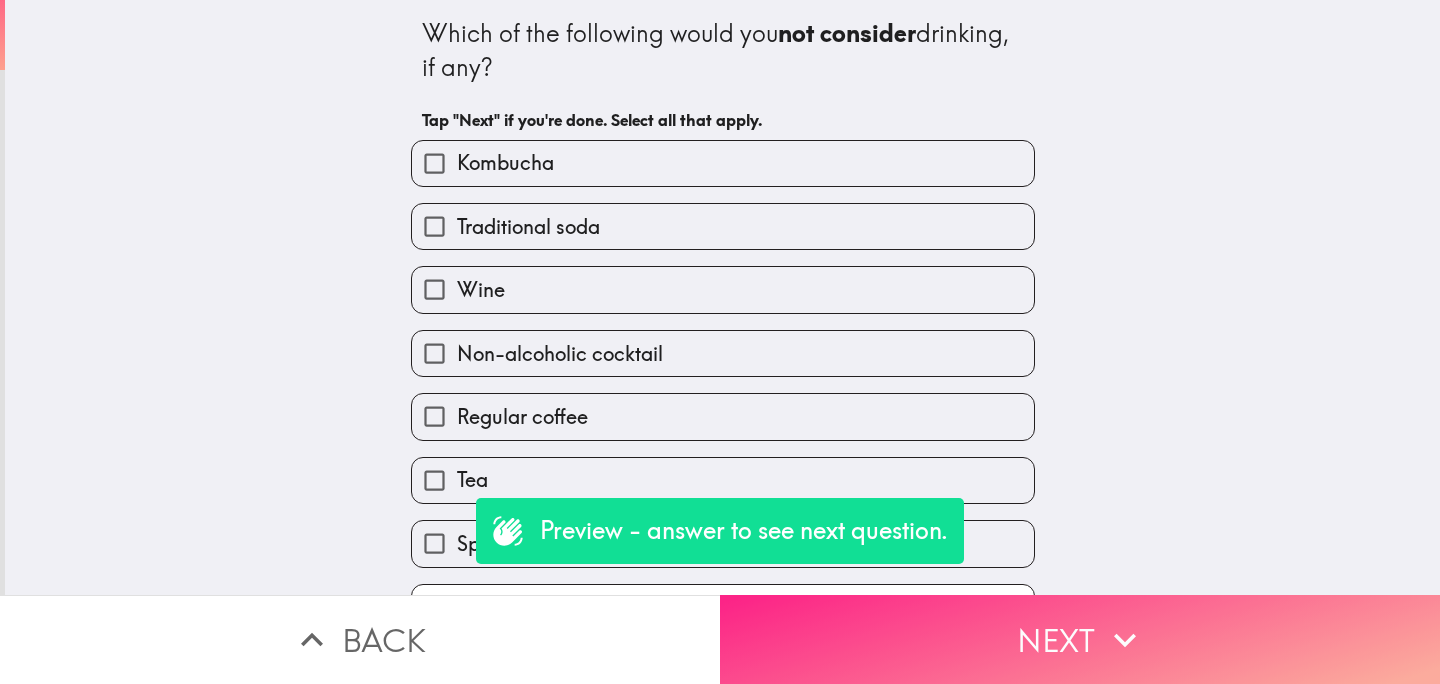 click on "Next" at bounding box center (1080, 639) 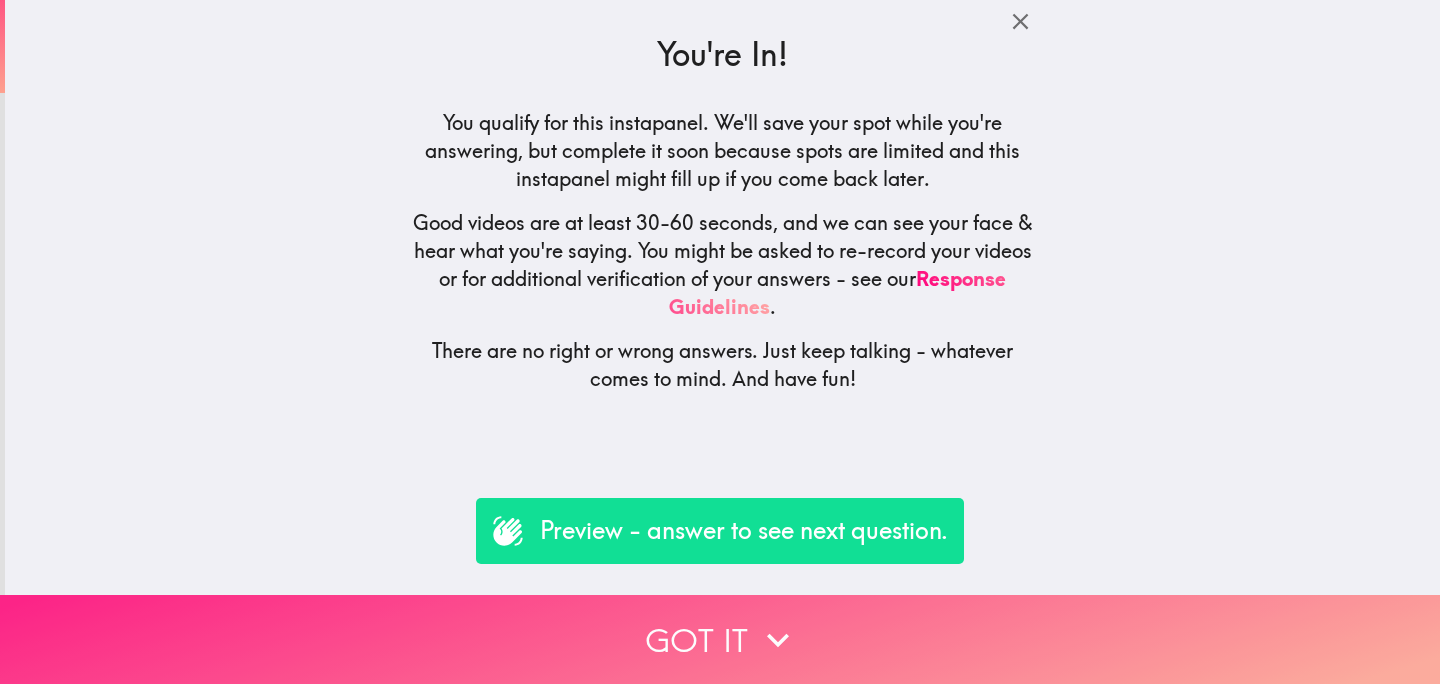 click on "Got it" at bounding box center (720, 639) 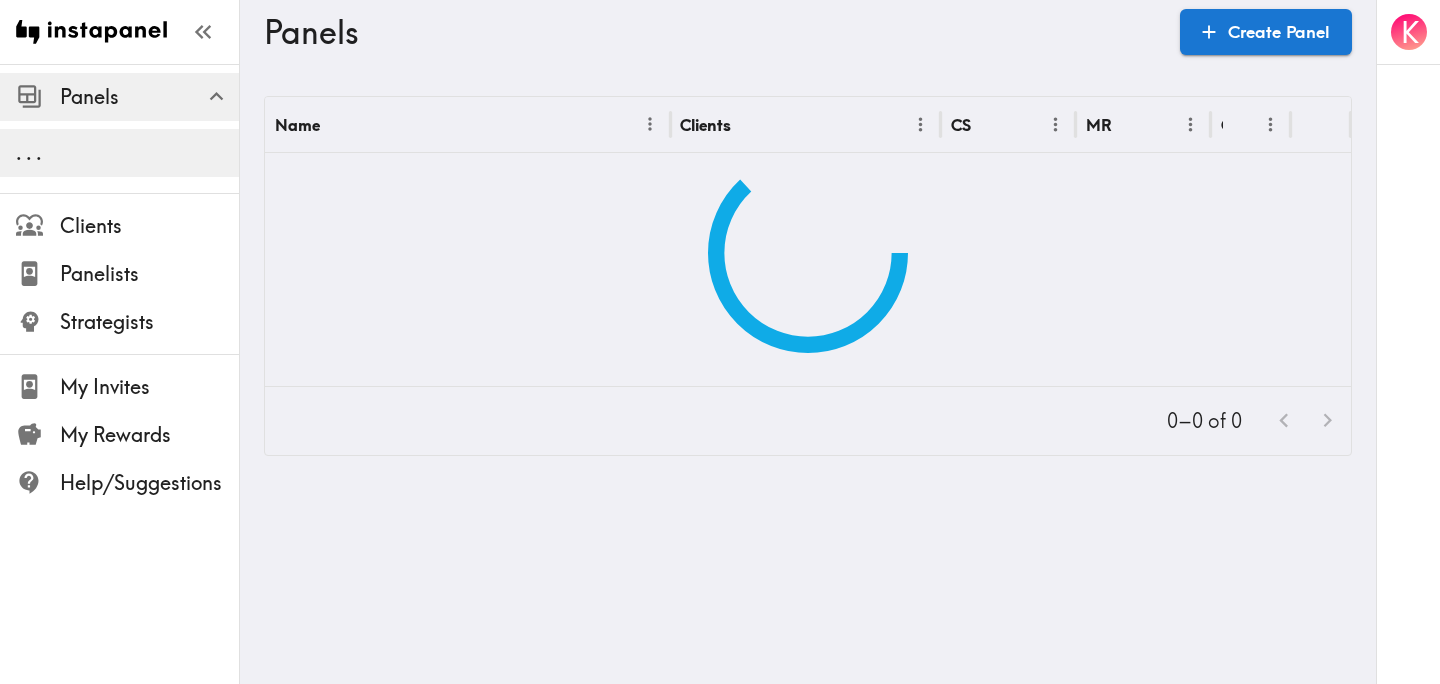 scroll, scrollTop: 0, scrollLeft: 0, axis: both 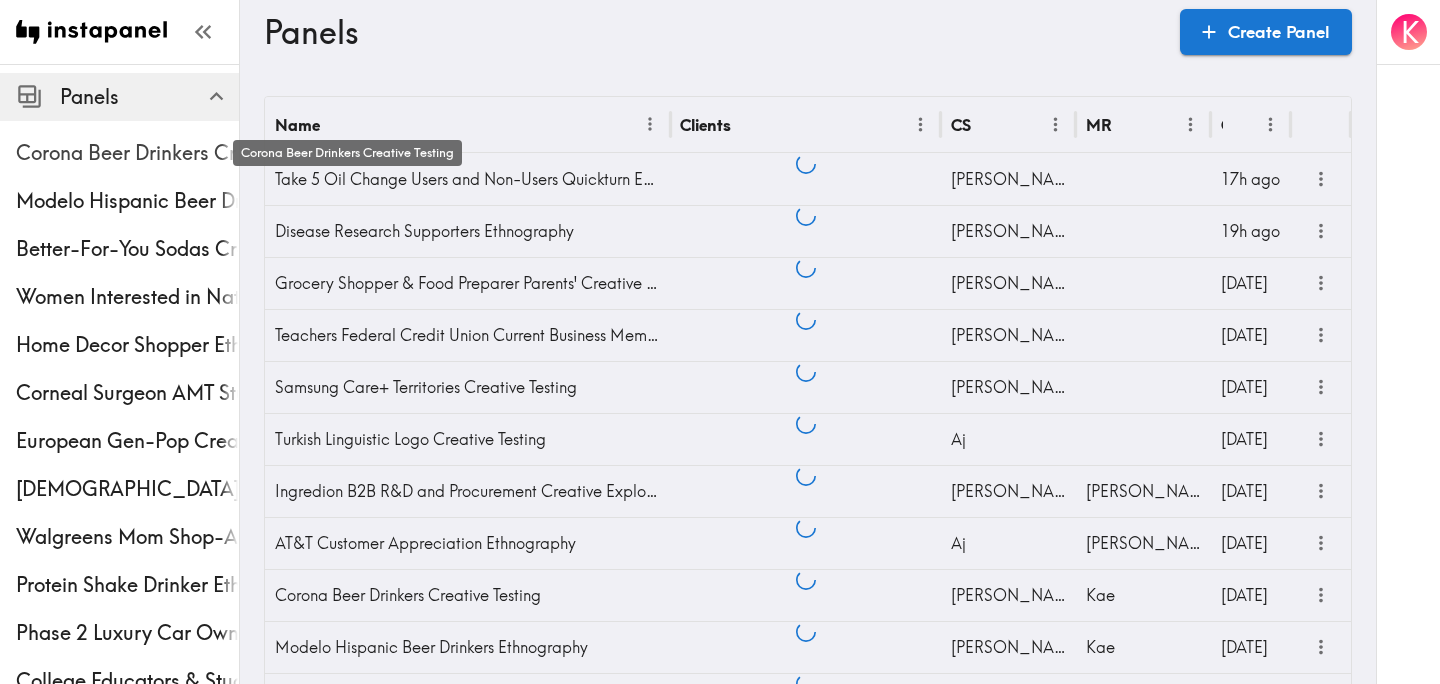 click on "Corona Beer Drinkers Creative Testing" at bounding box center [127, 153] 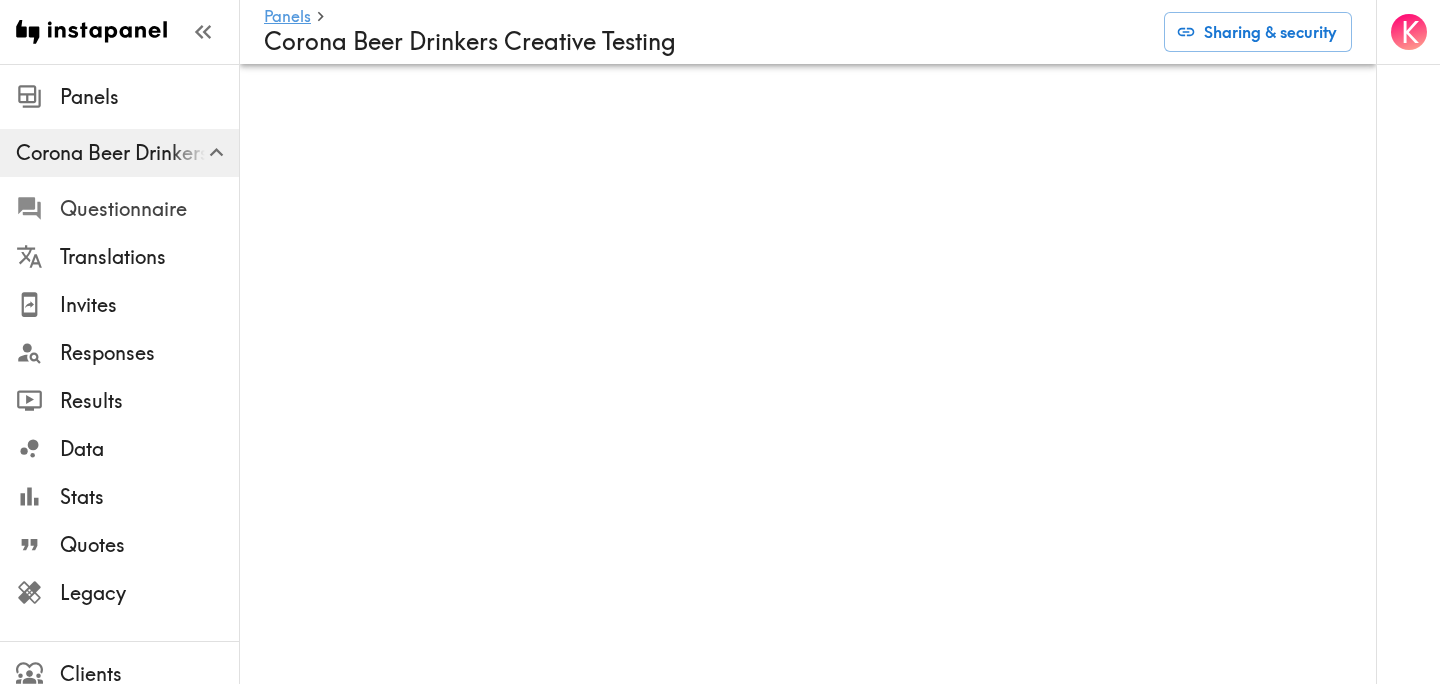click on "Questionnaire" at bounding box center (149, 209) 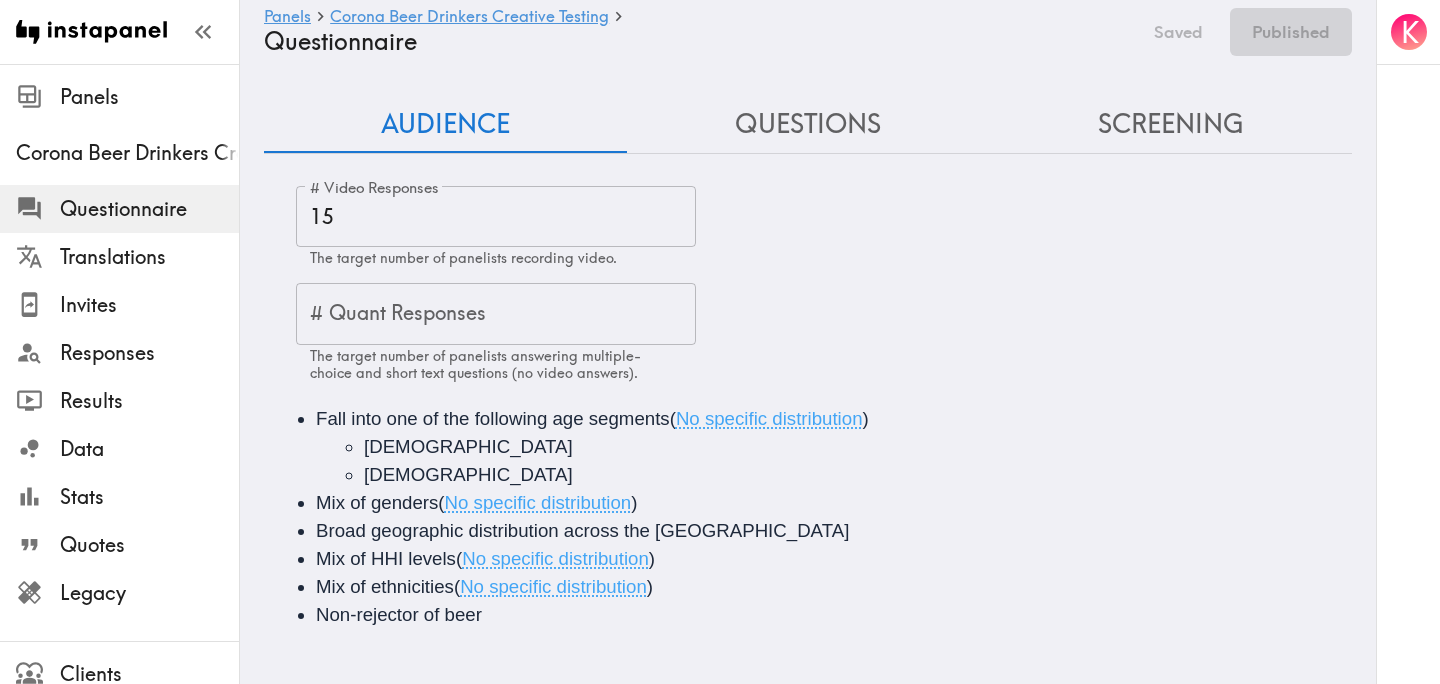 click on "Questions" at bounding box center [808, 124] 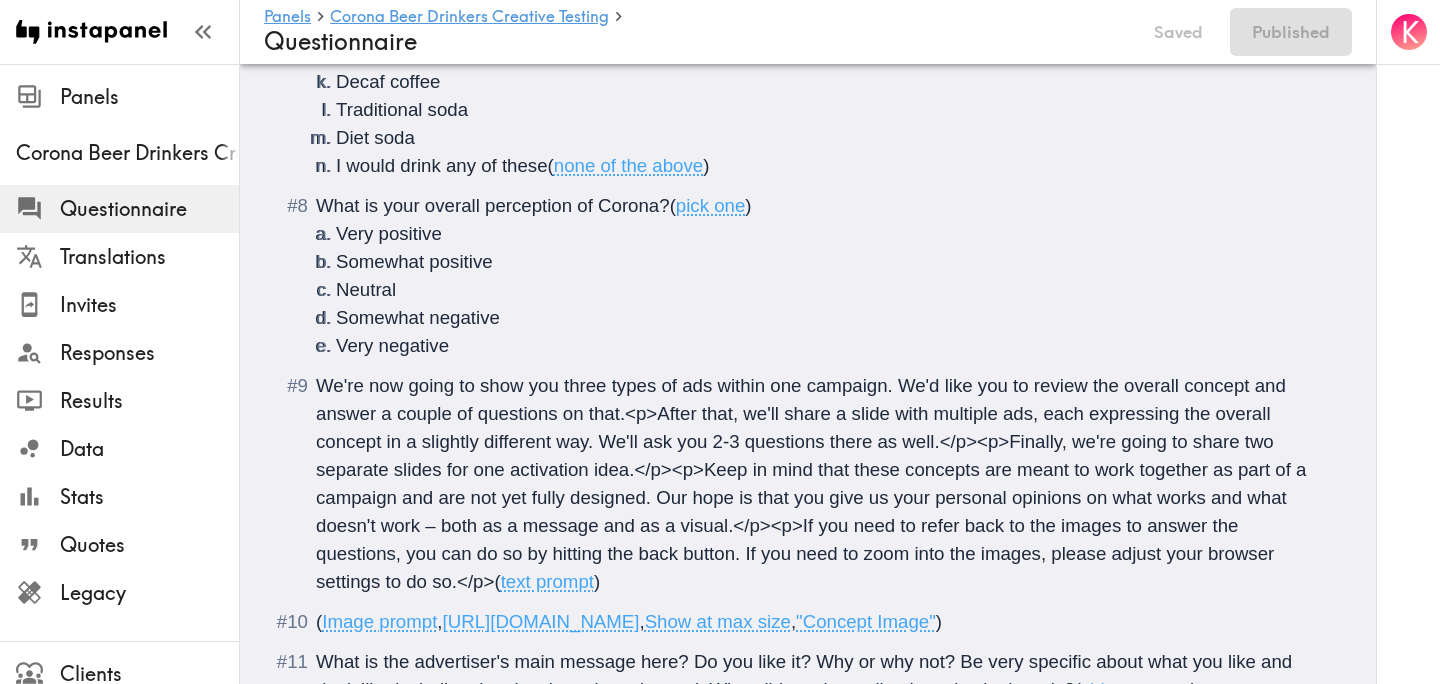 scroll, scrollTop: 1279, scrollLeft: 0, axis: vertical 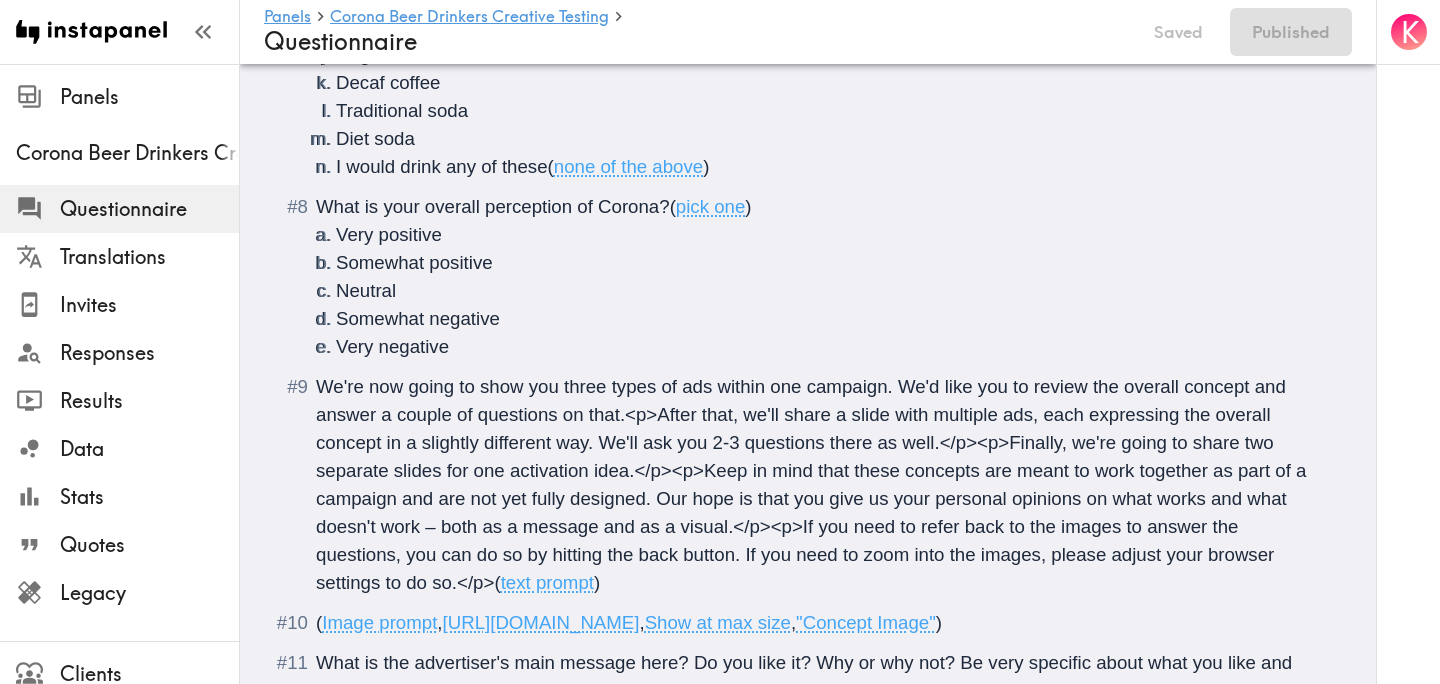 click on "What is your overall perception of Corona?" at bounding box center [493, 206] 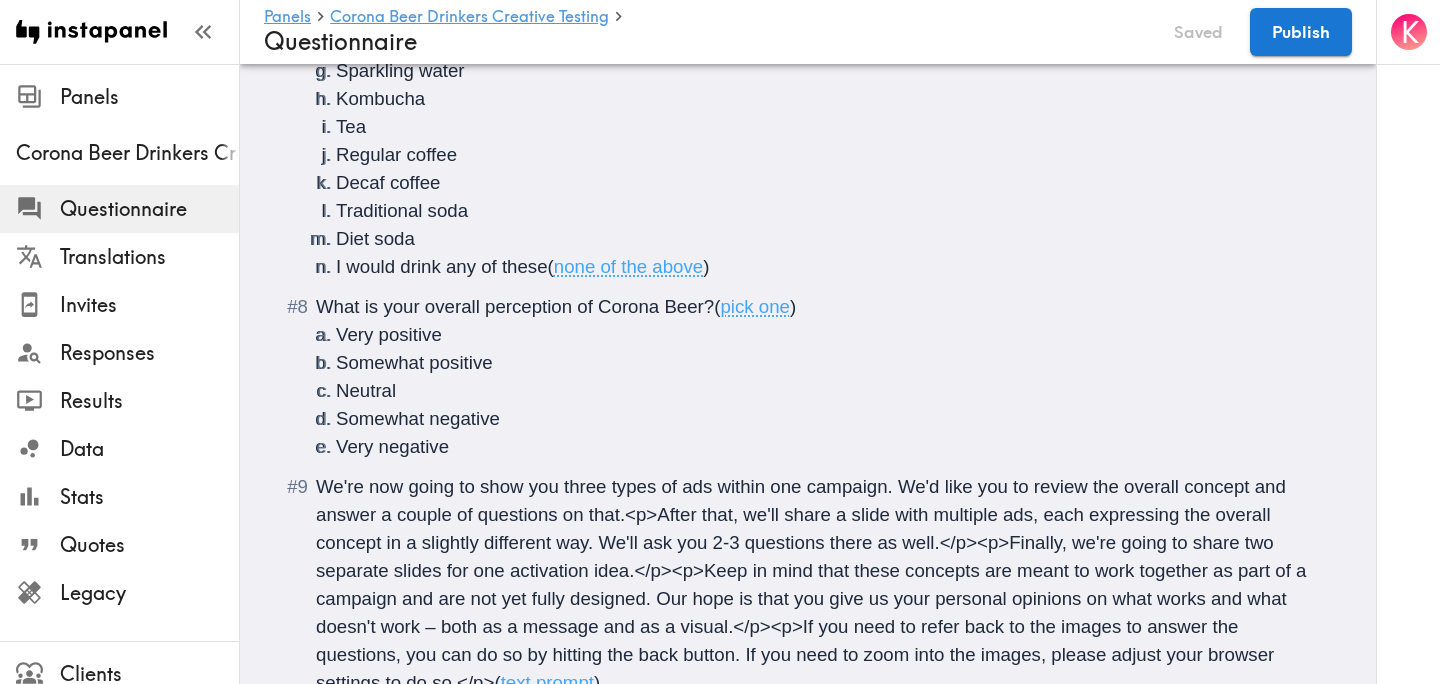 scroll, scrollTop: 1181, scrollLeft: 0, axis: vertical 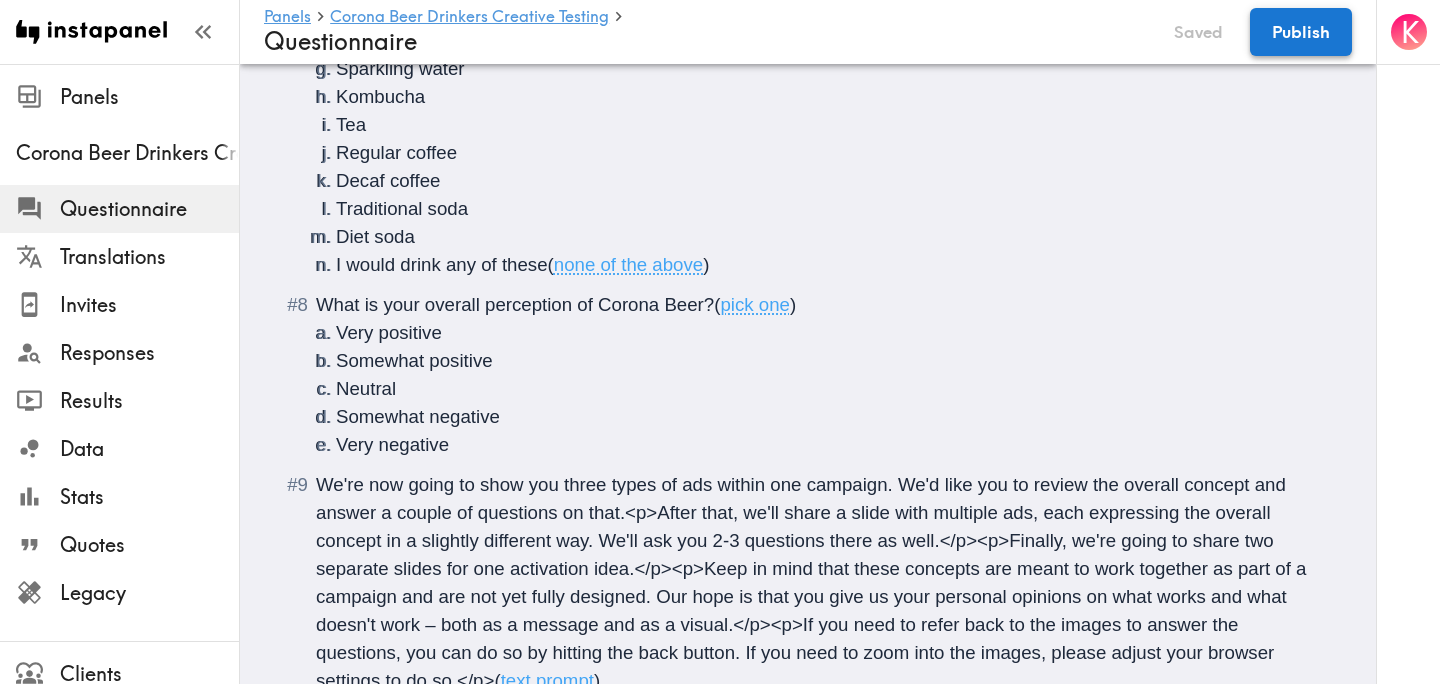 click on "Publish" at bounding box center [1301, 32] 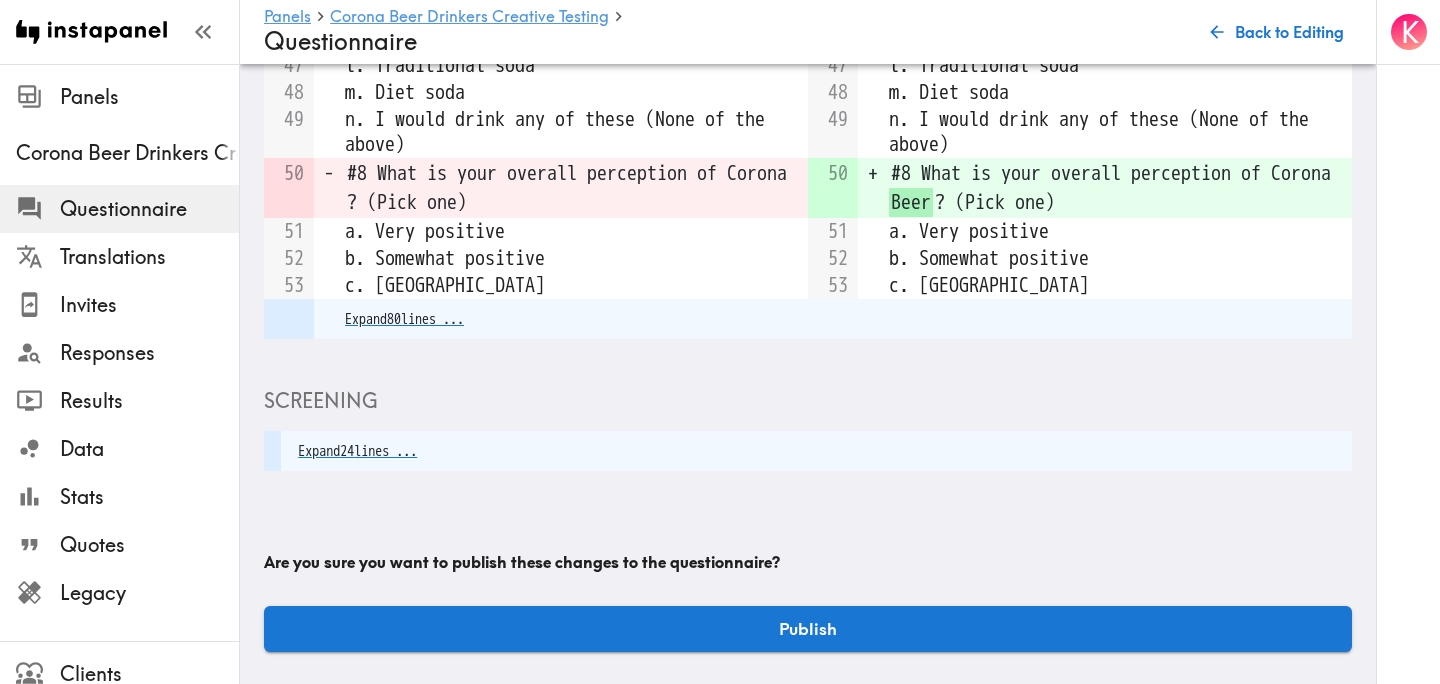 scroll, scrollTop: 355, scrollLeft: 0, axis: vertical 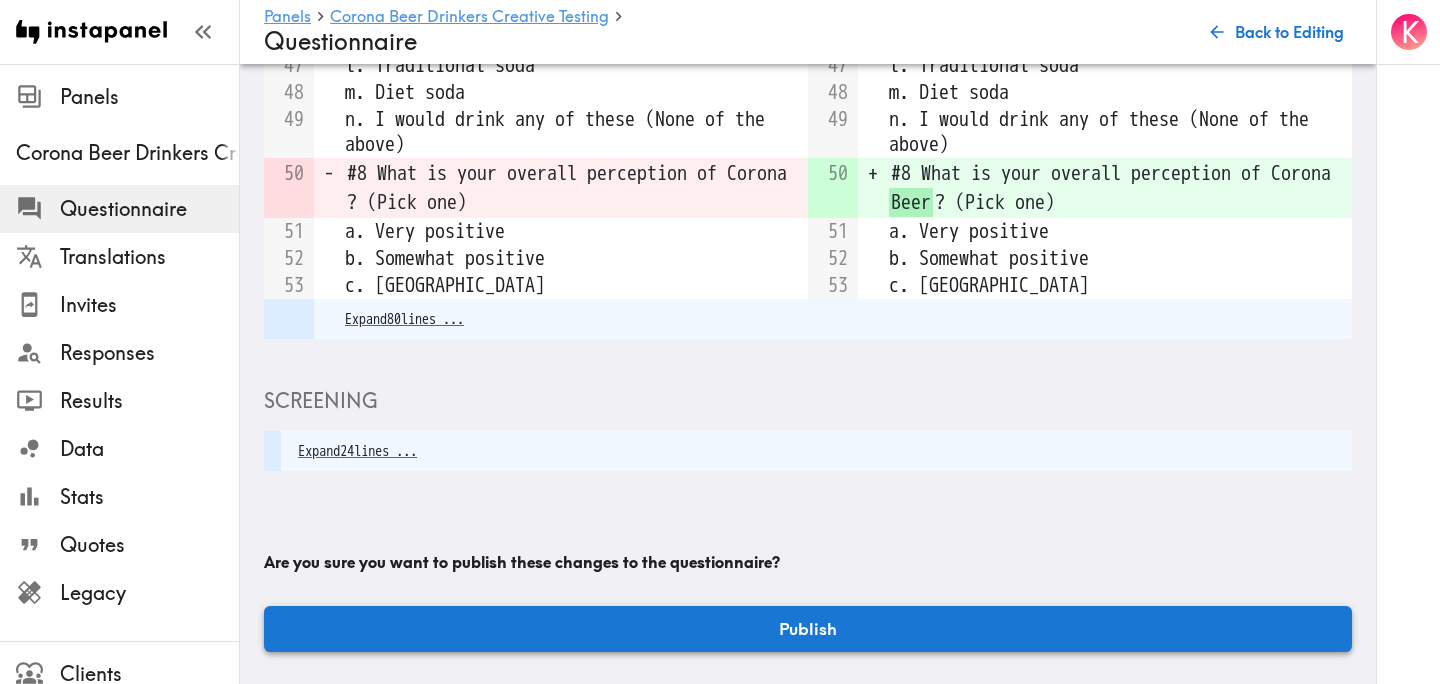 click on "Publish" at bounding box center (808, 629) 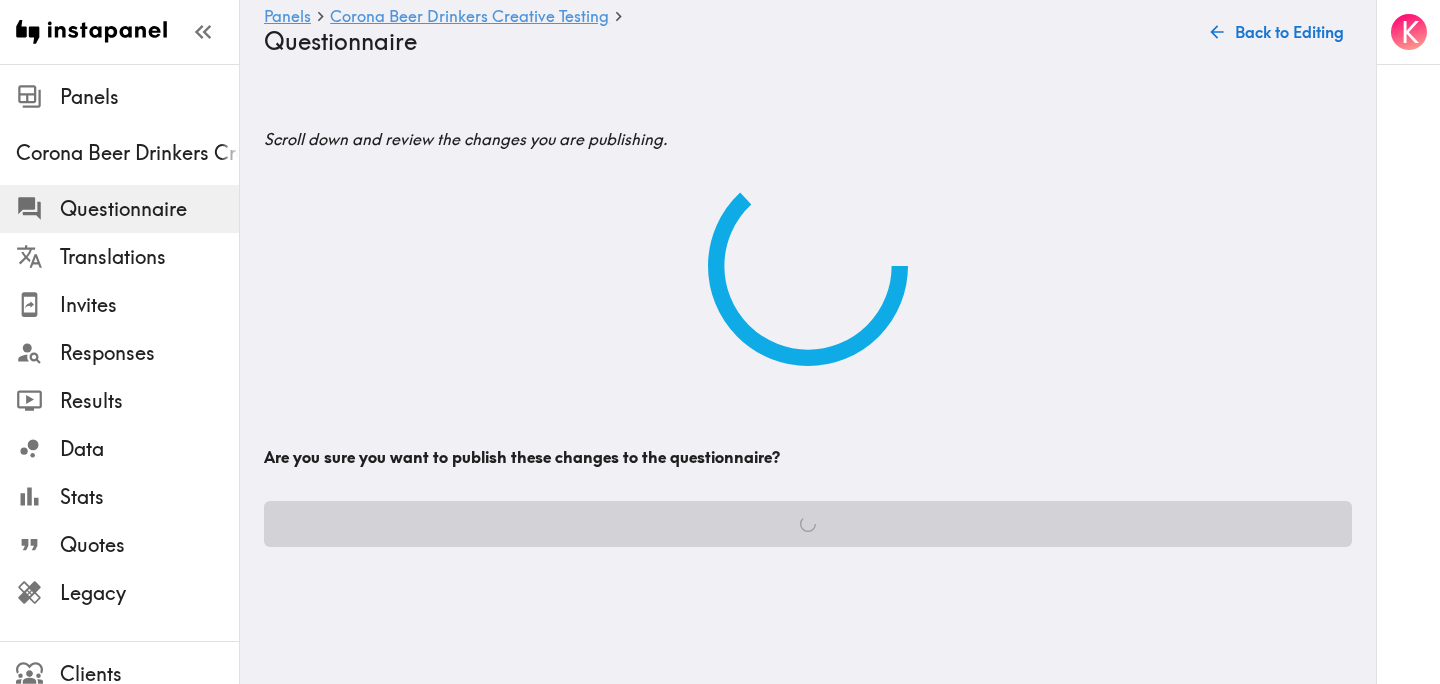 scroll, scrollTop: 0, scrollLeft: 0, axis: both 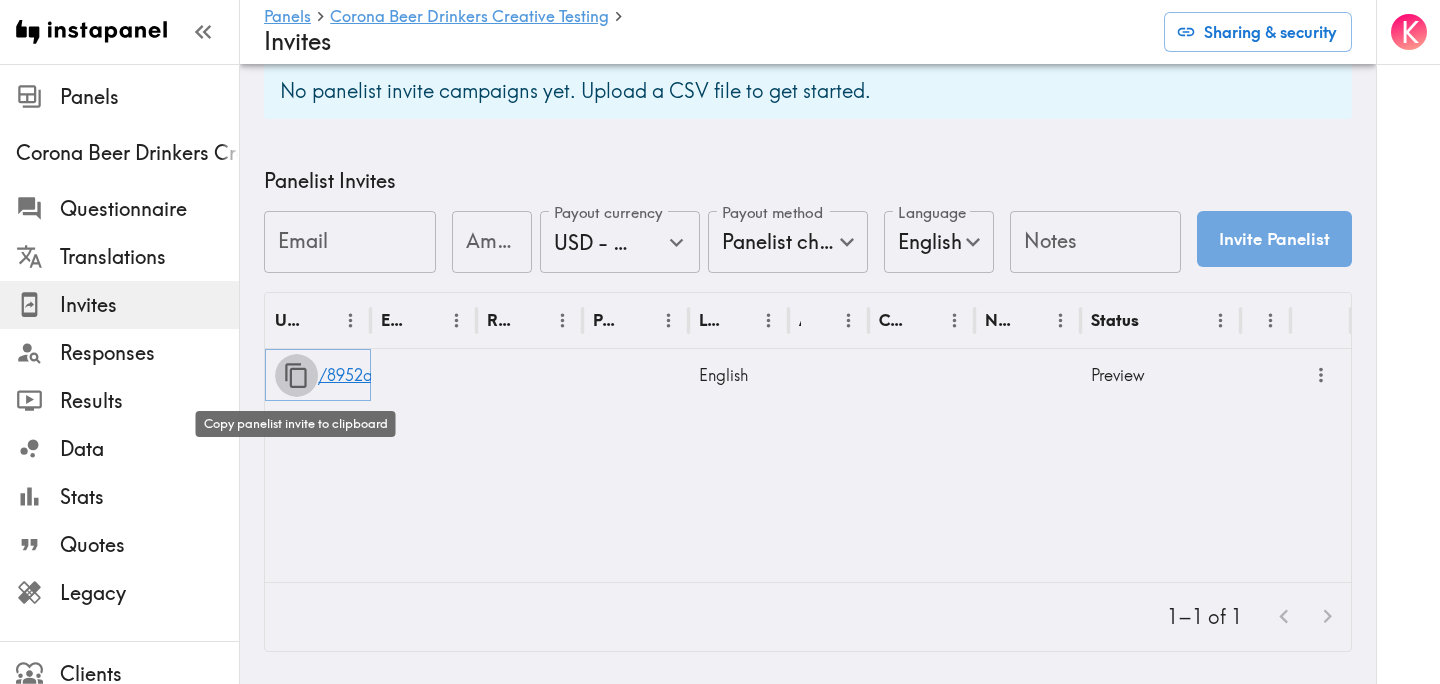 click 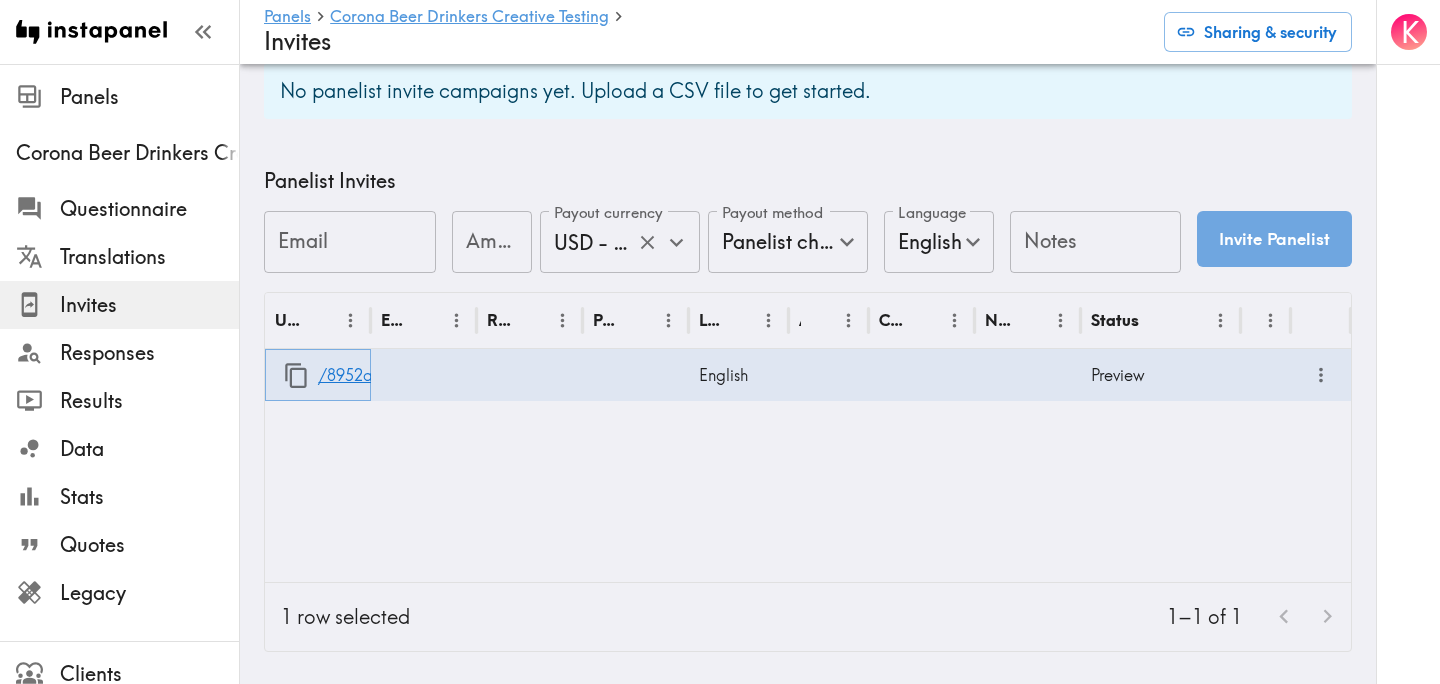 scroll, scrollTop: 0, scrollLeft: 0, axis: both 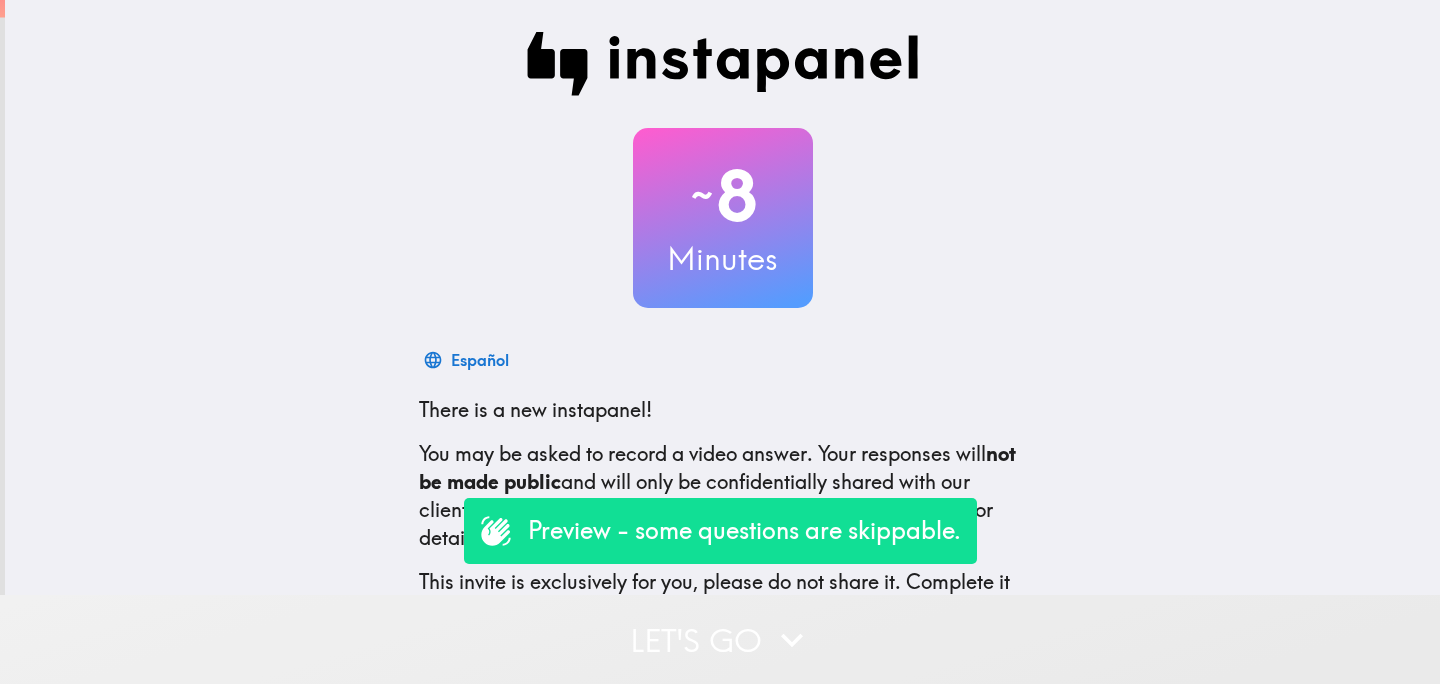 click on "Let's go" at bounding box center (720, 639) 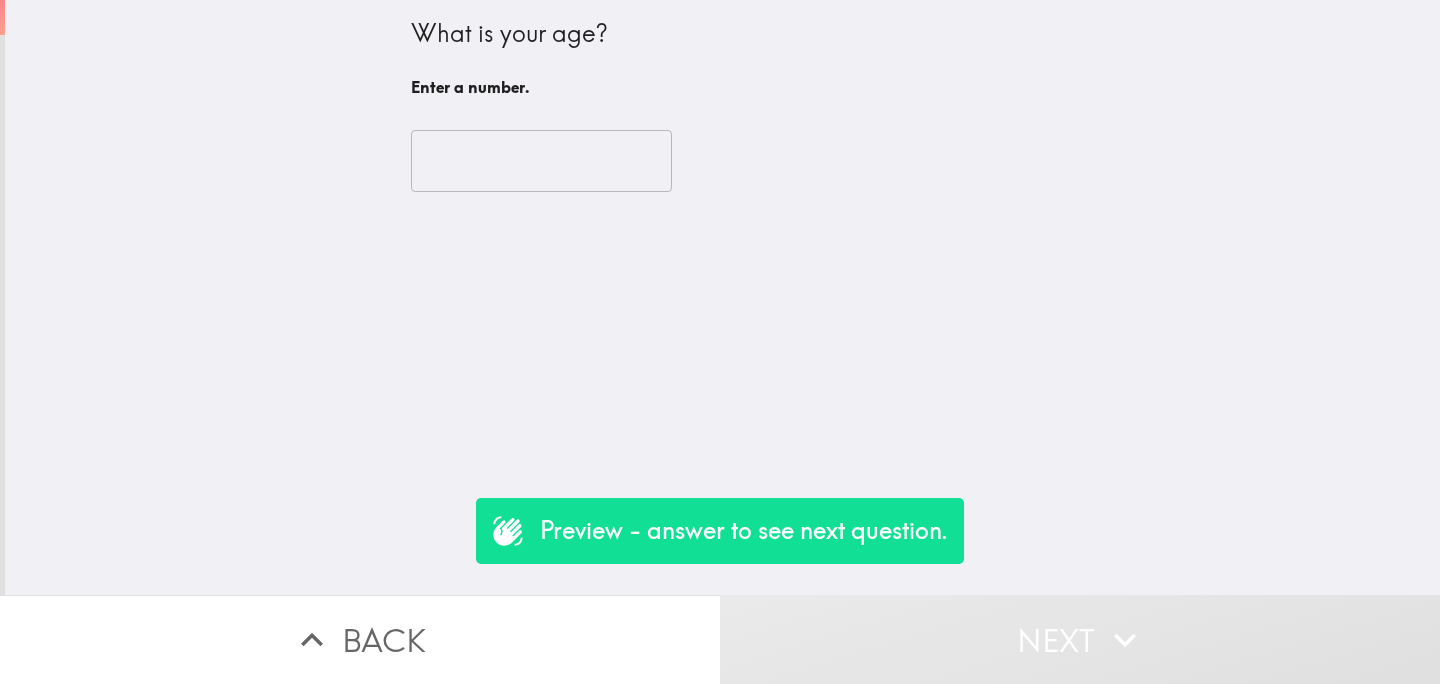 click at bounding box center [541, 161] 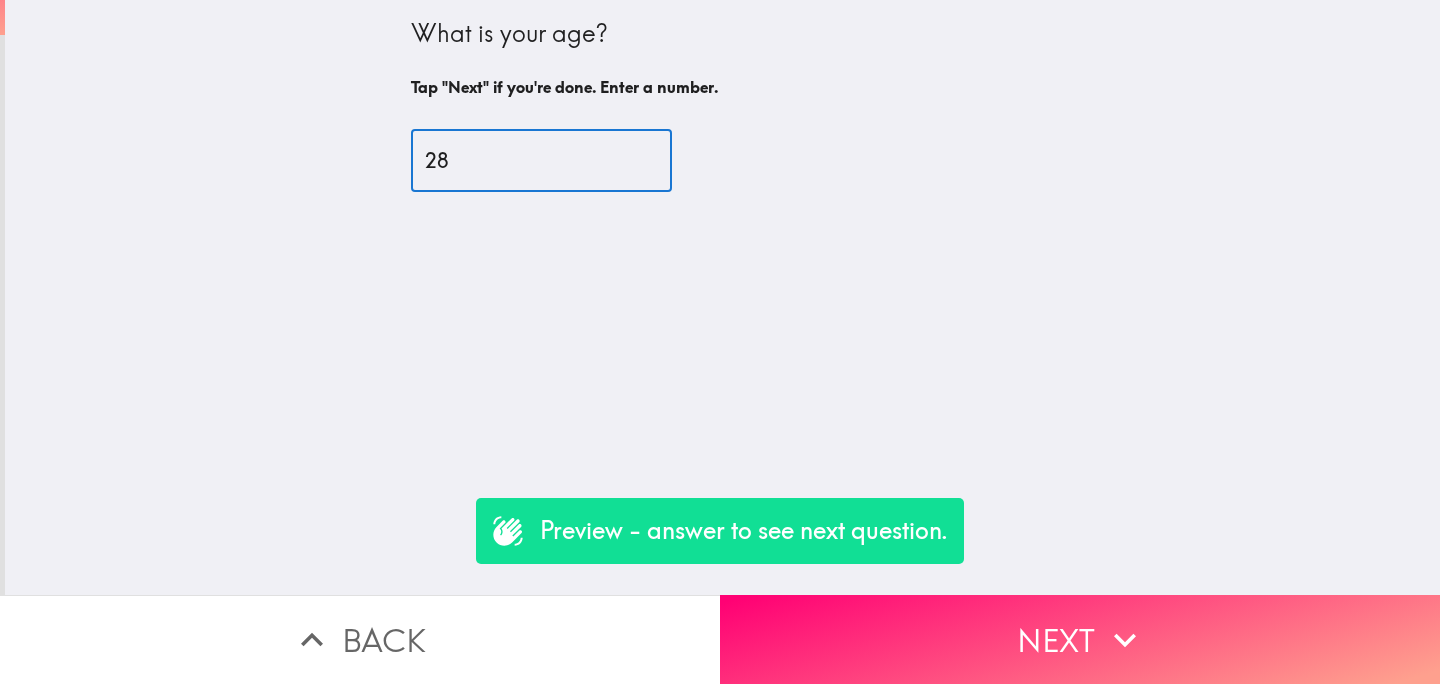 type on "28" 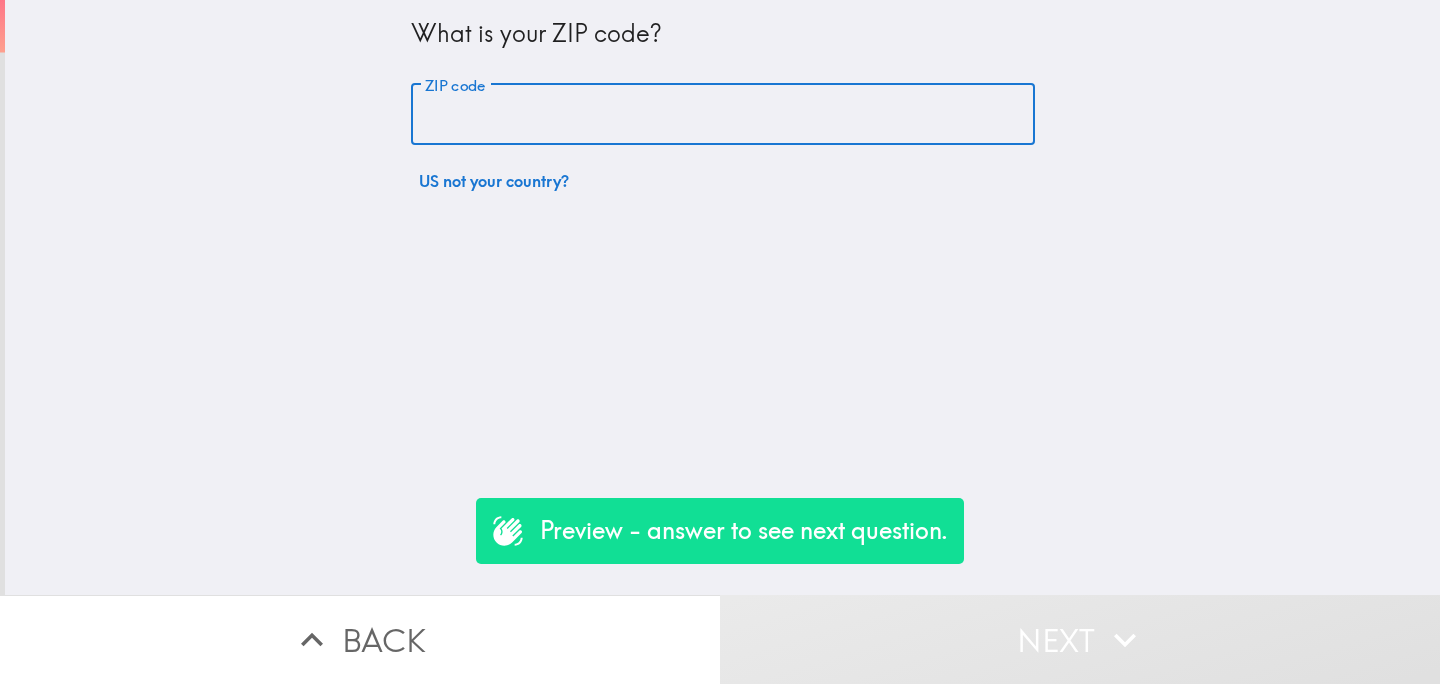 click on "ZIP code" at bounding box center (723, 115) 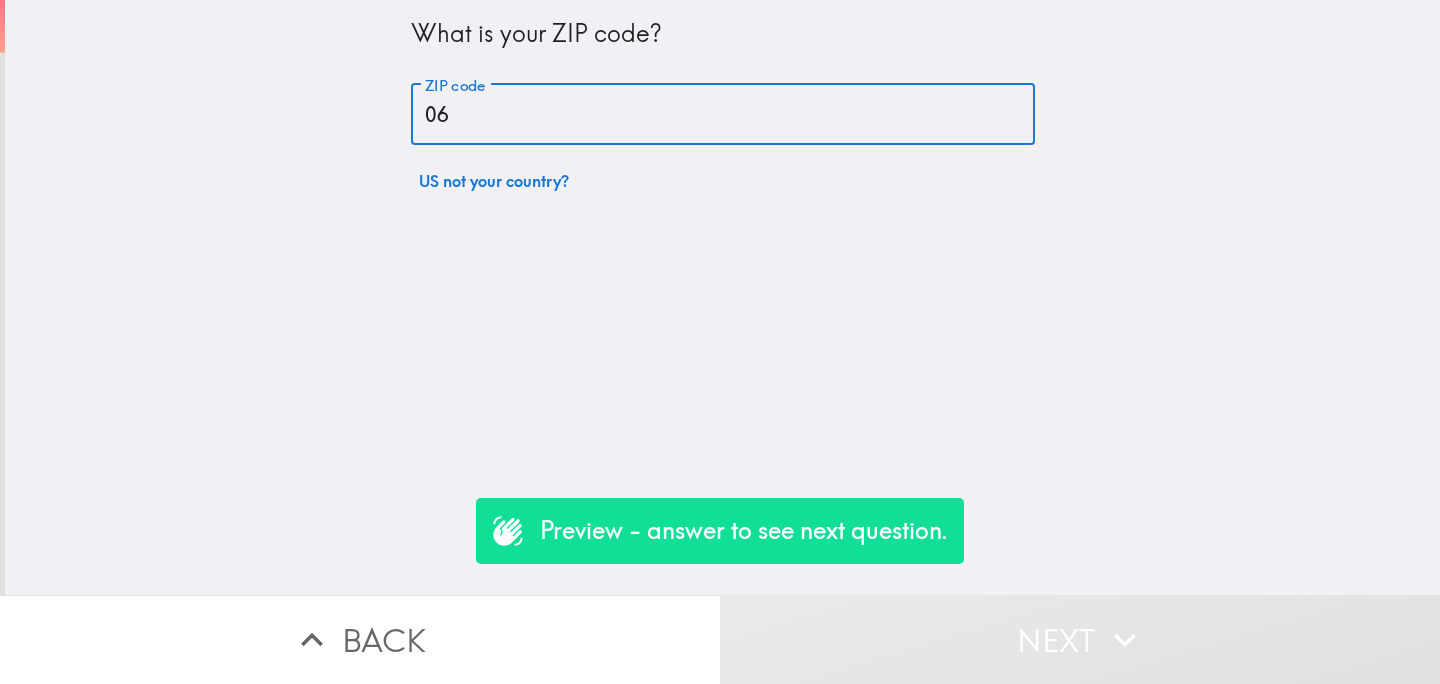 type on "0" 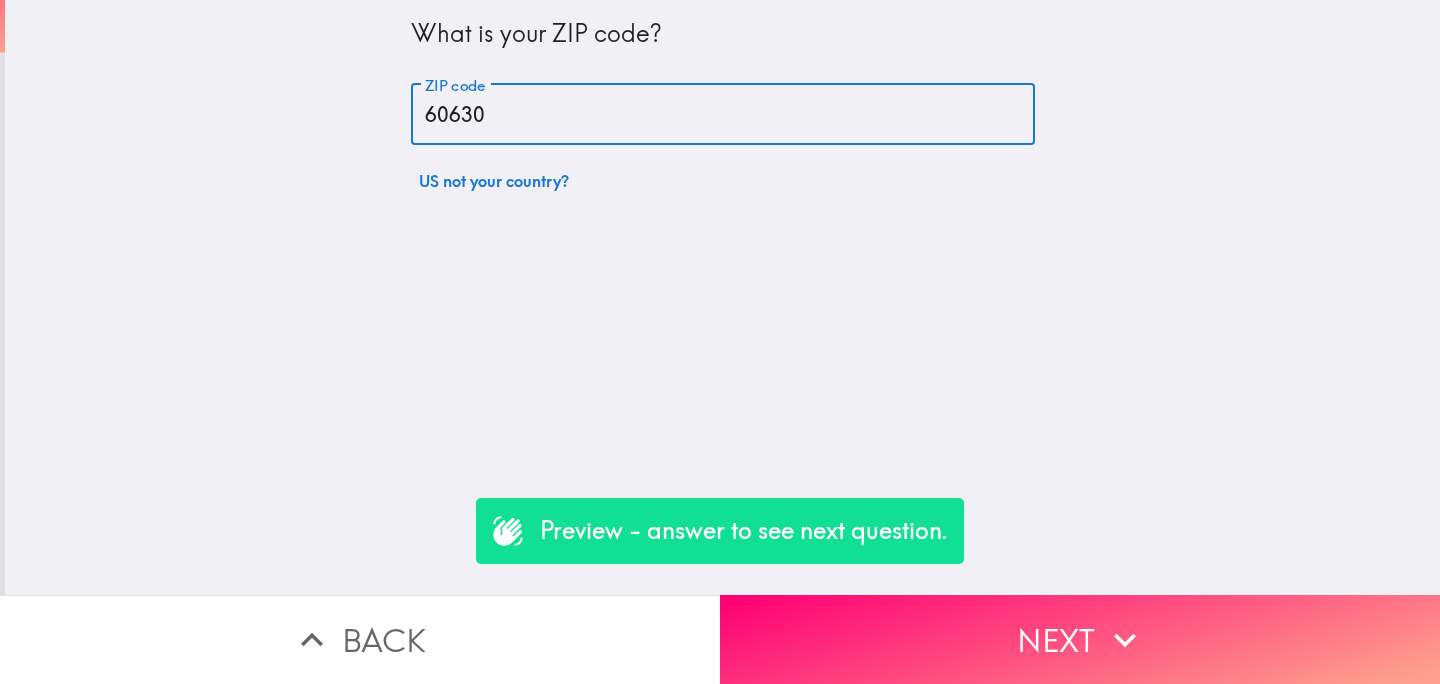 type on "60630" 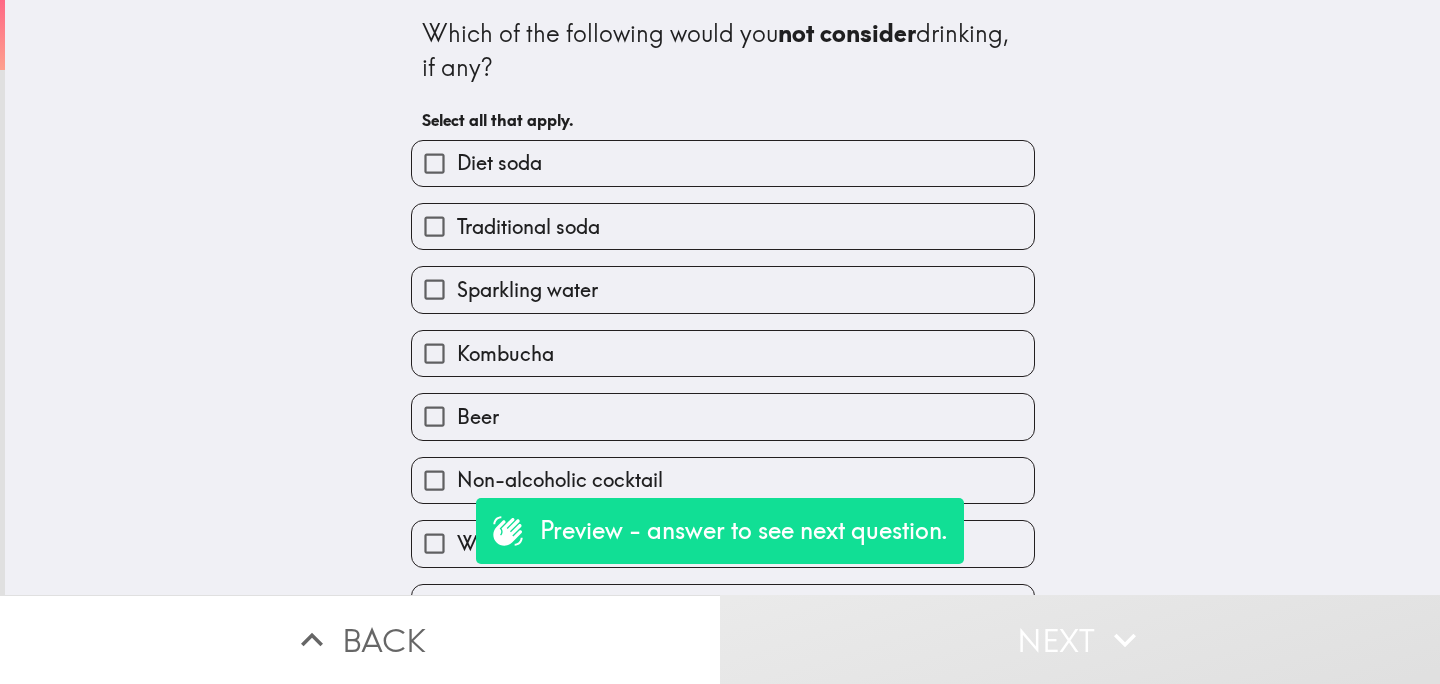click on "Kombucha" at bounding box center [723, 353] 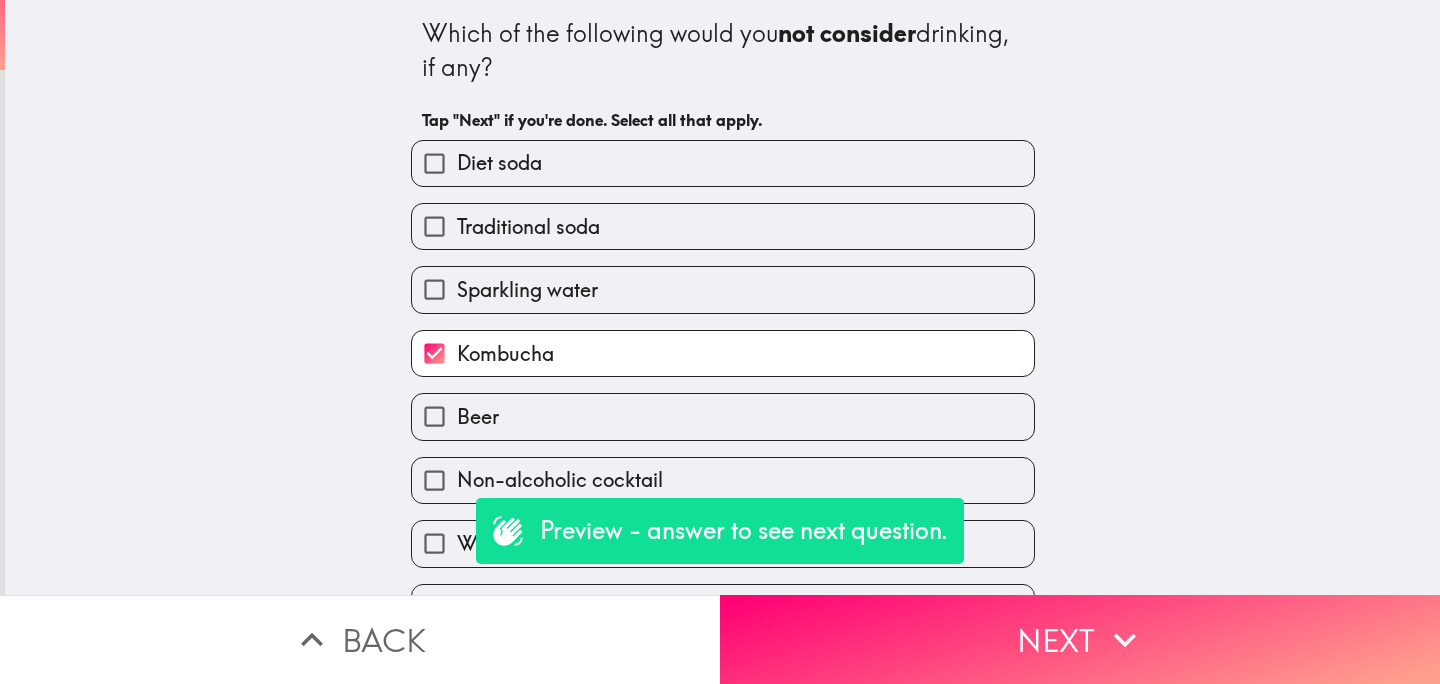 click on "Sparkling water" at bounding box center [723, 289] 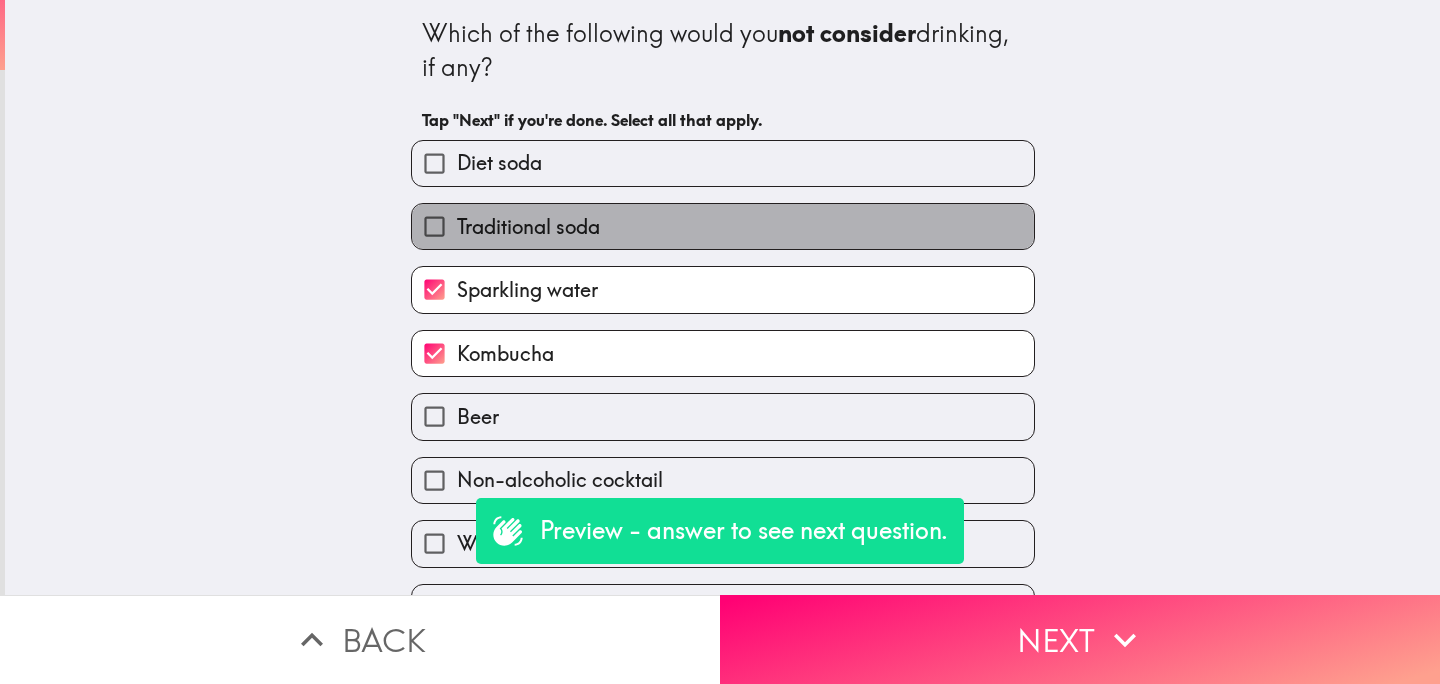 click on "Traditional soda" at bounding box center [723, 226] 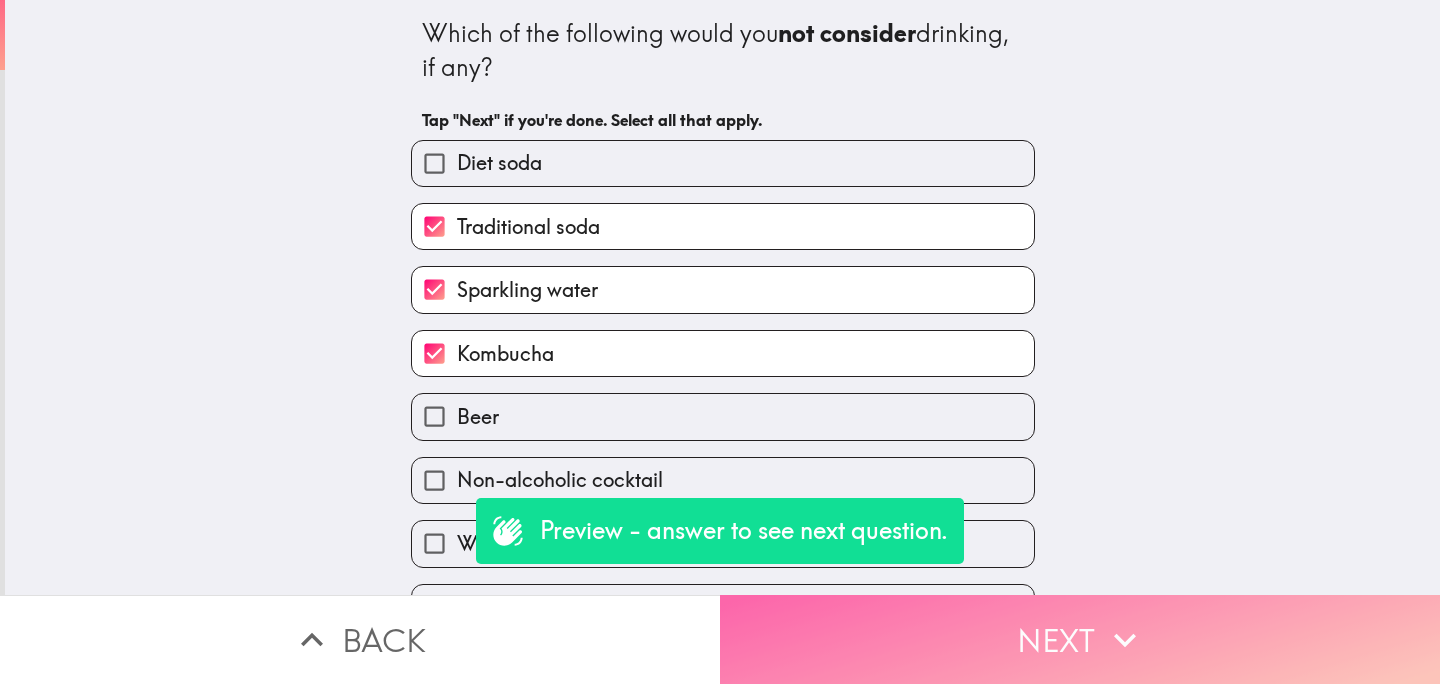 click on "Next" at bounding box center [1080, 639] 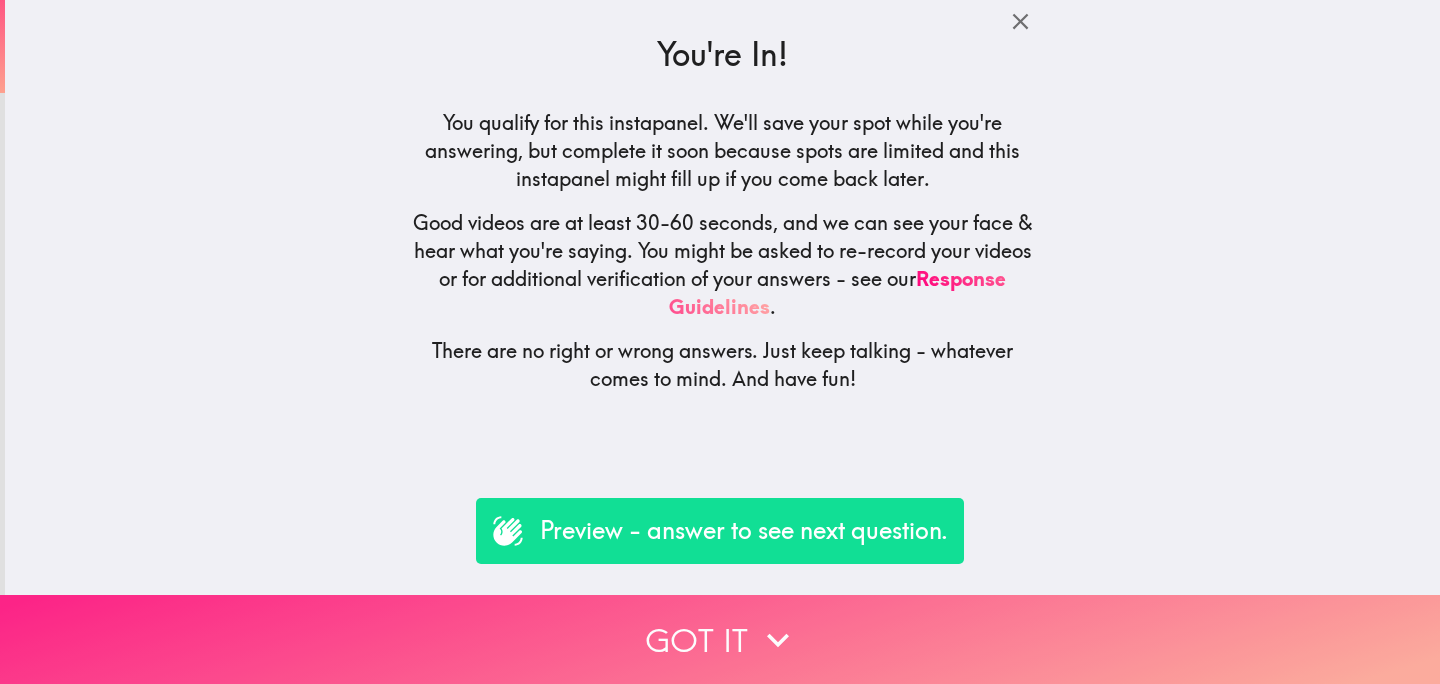 click on "Got it" at bounding box center [720, 639] 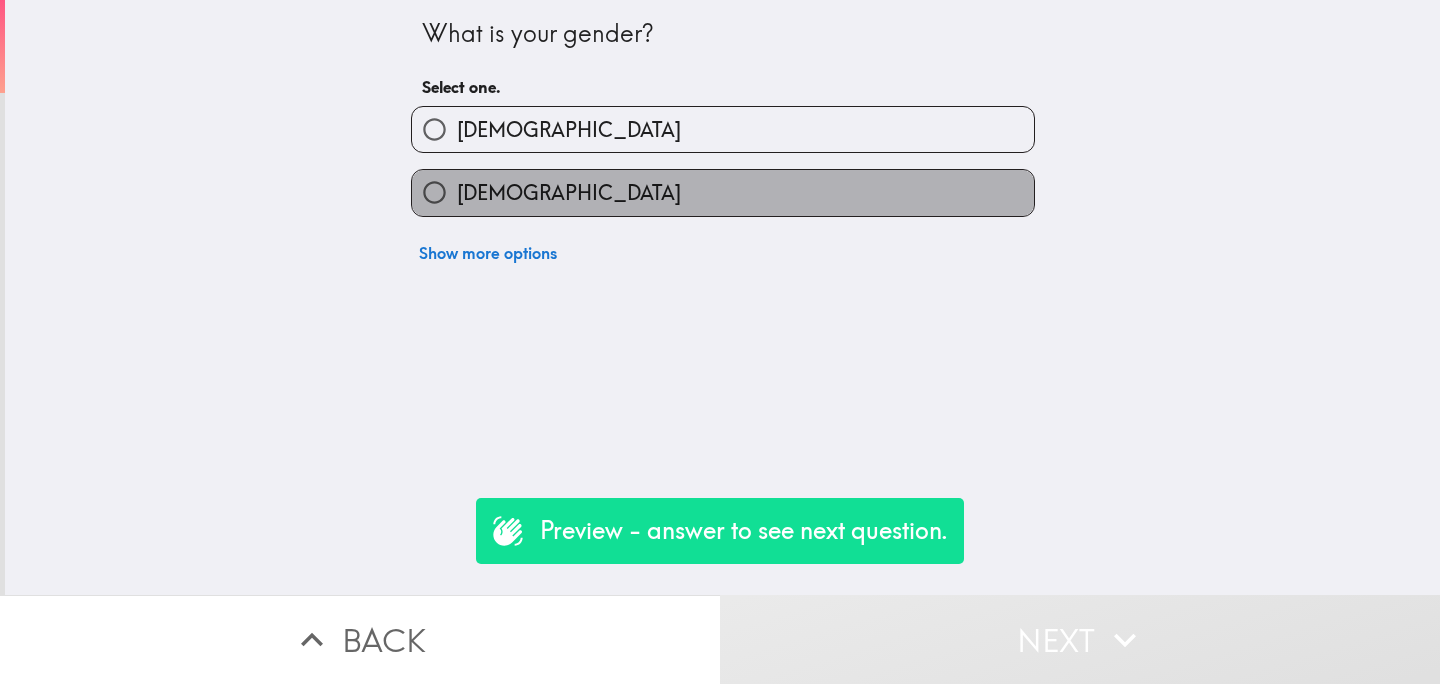 click on "Female" at bounding box center [723, 192] 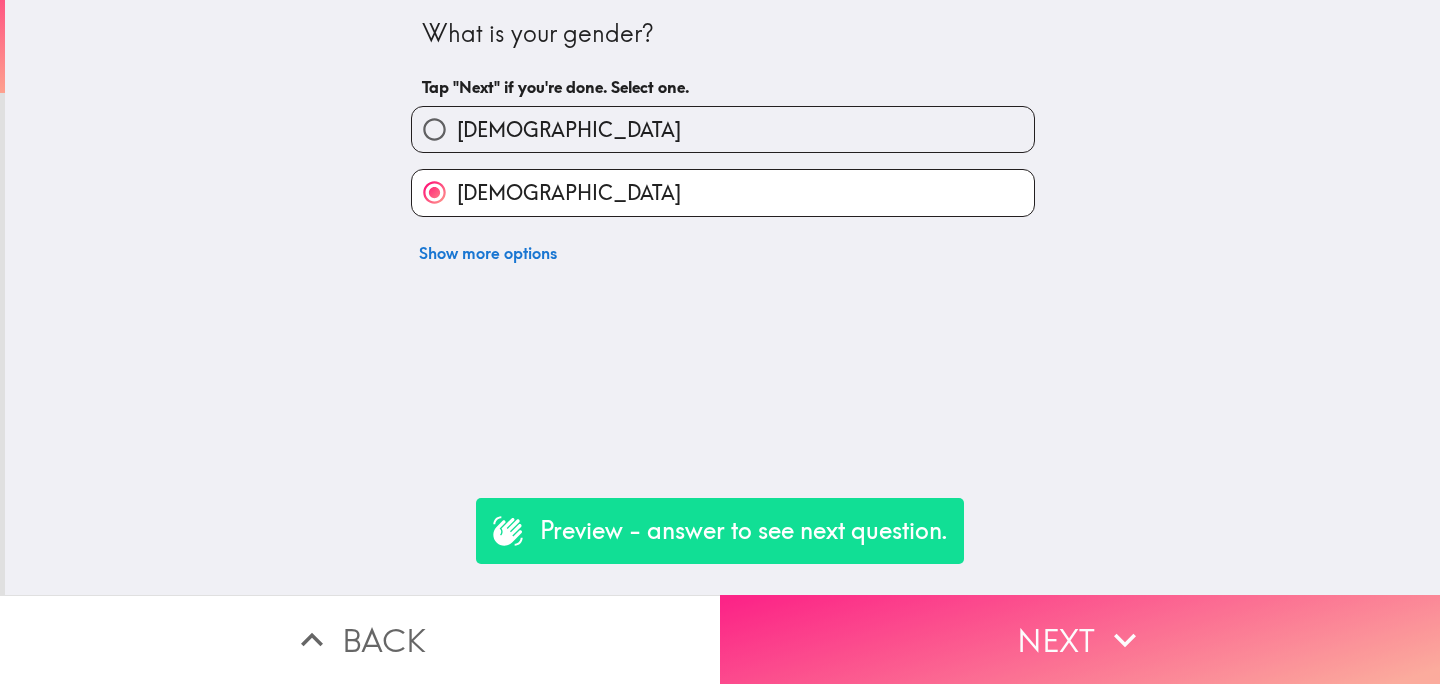 click on "Next" at bounding box center (1080, 639) 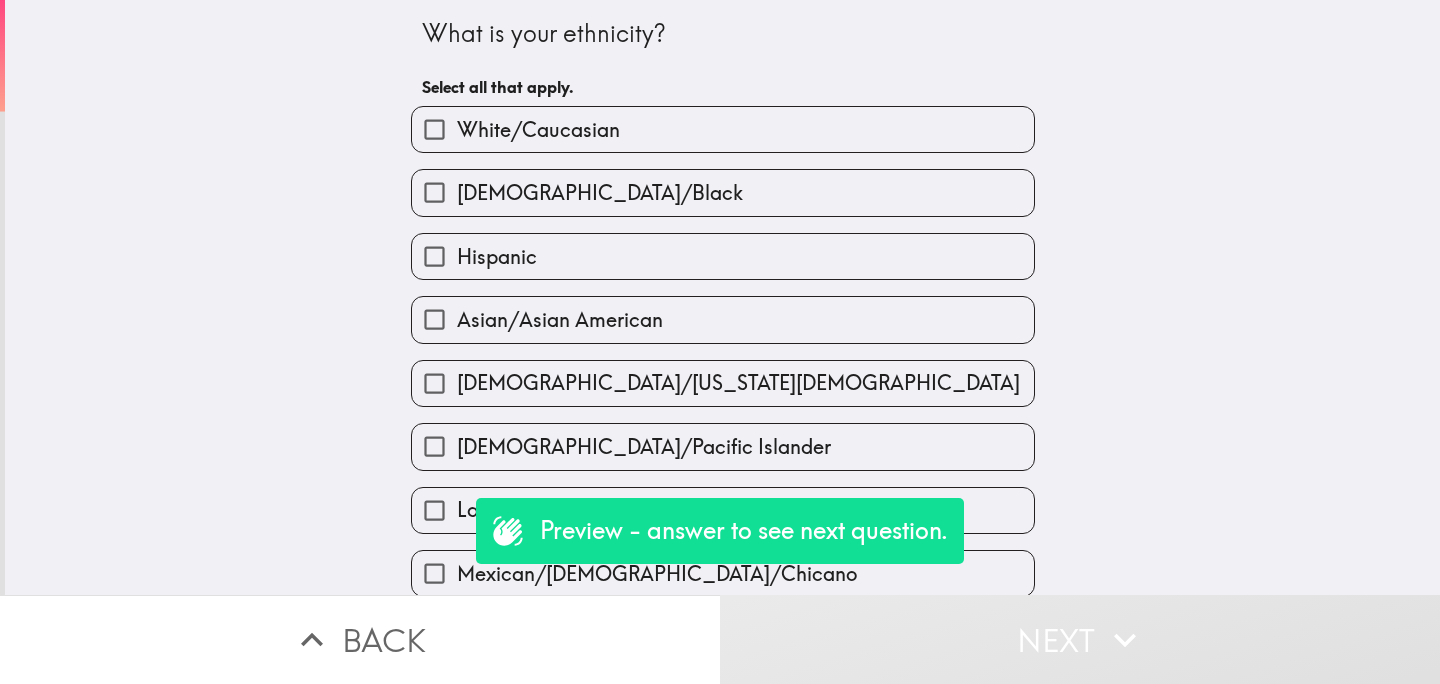 click on "African American/Black" at bounding box center [723, 192] 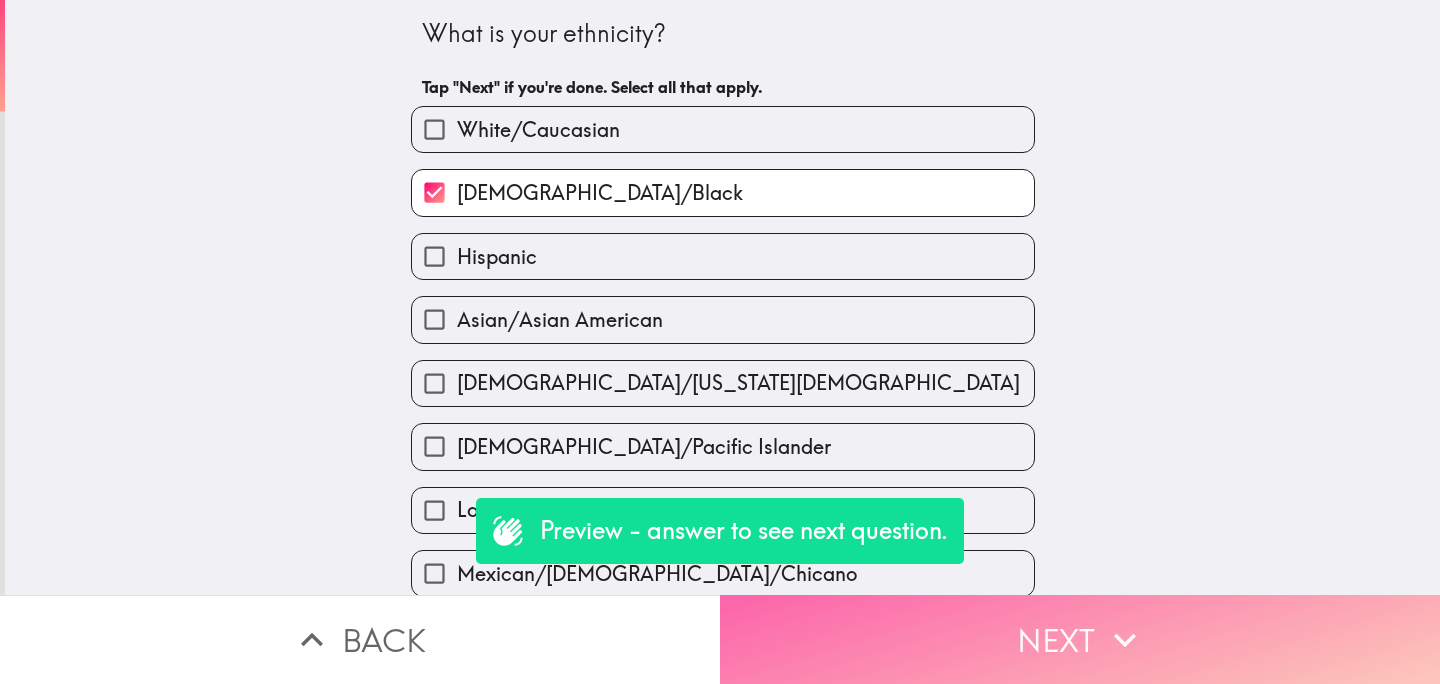 click on "Next" at bounding box center (1080, 639) 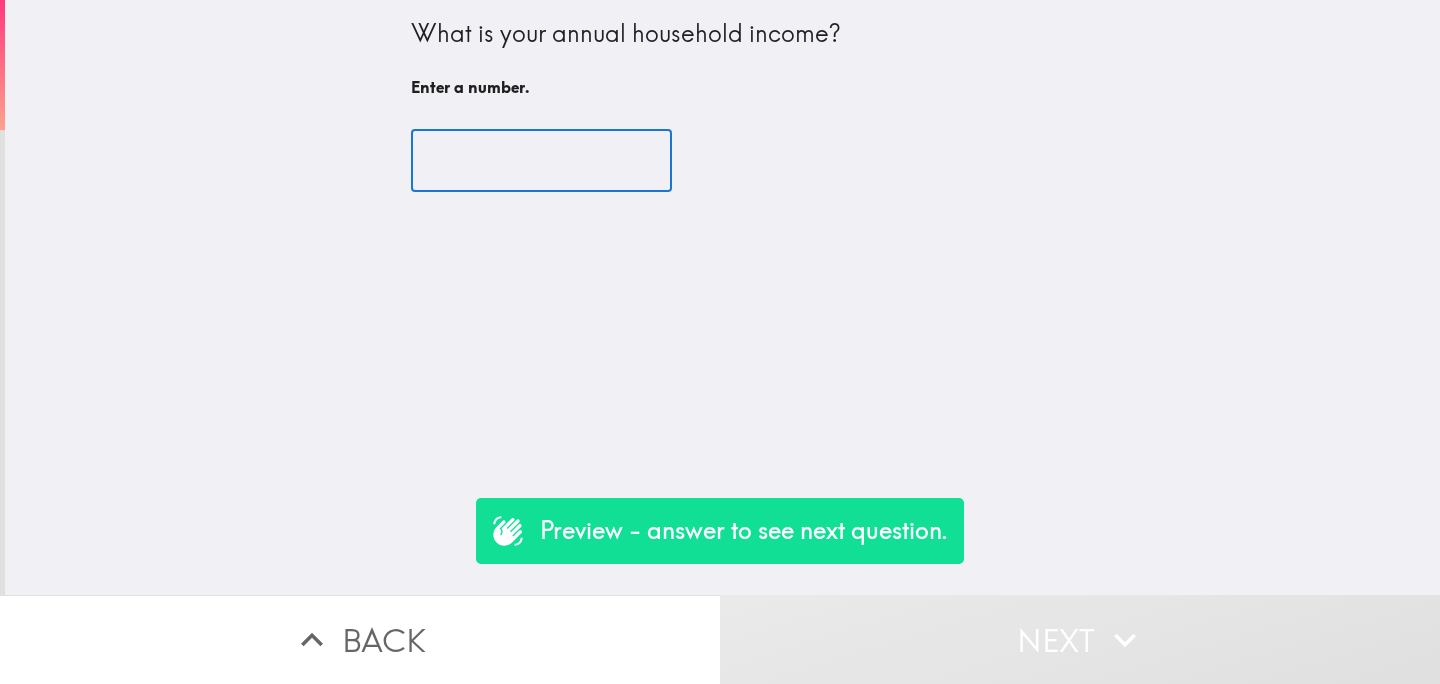 click at bounding box center [541, 161] 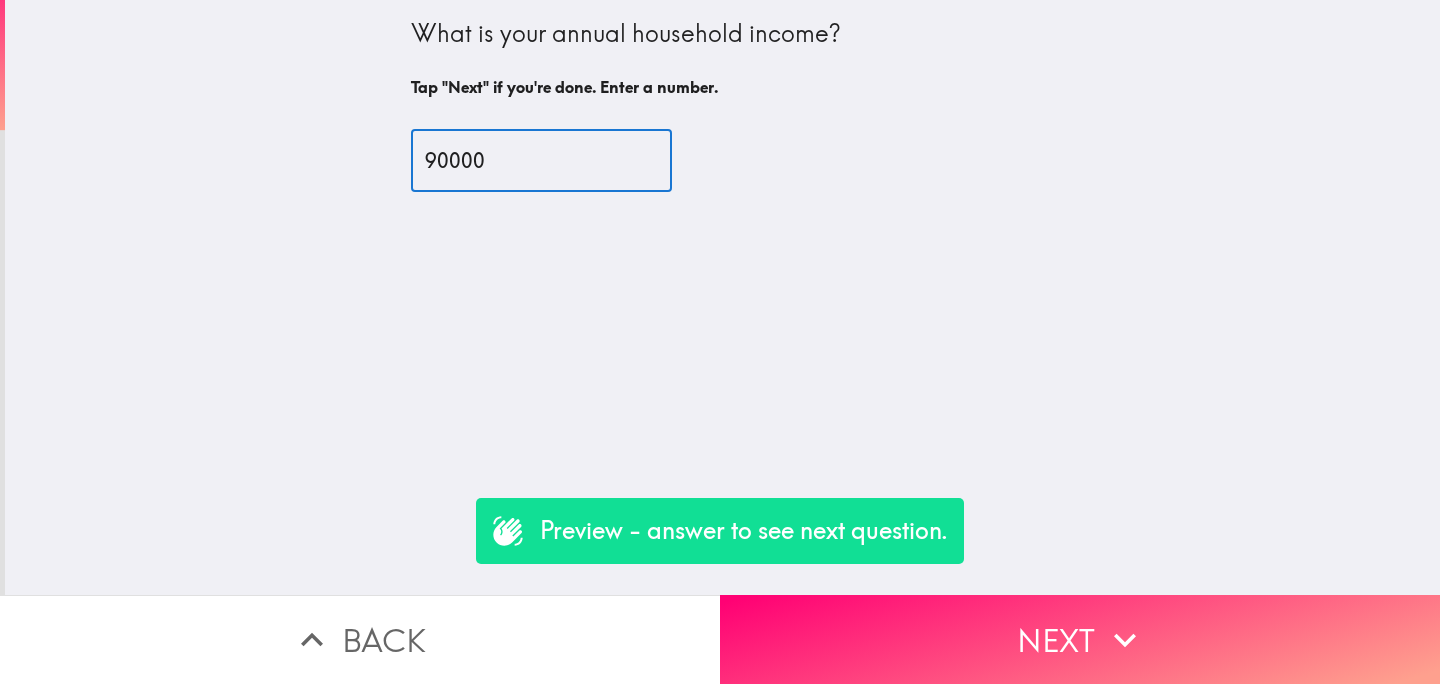 type on "90000" 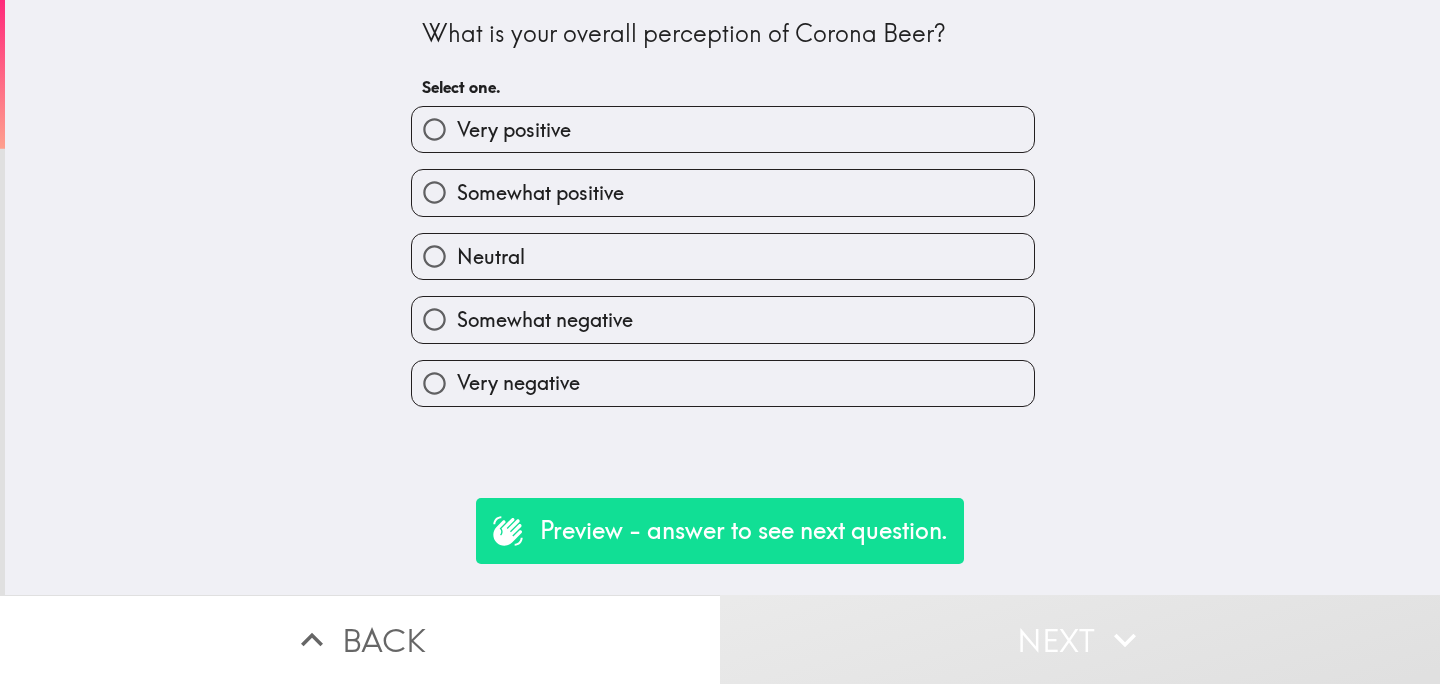 click on "Very positive" at bounding box center (723, 129) 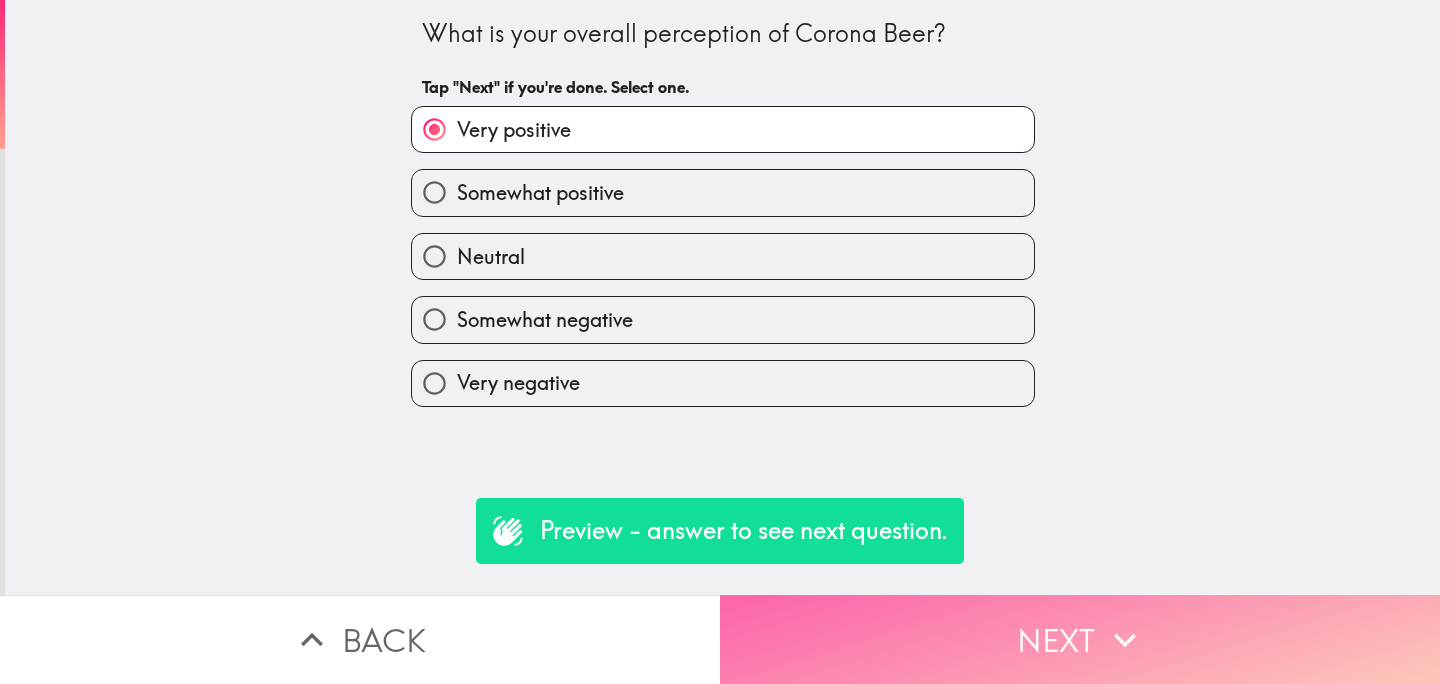 click on "Next" at bounding box center [1080, 639] 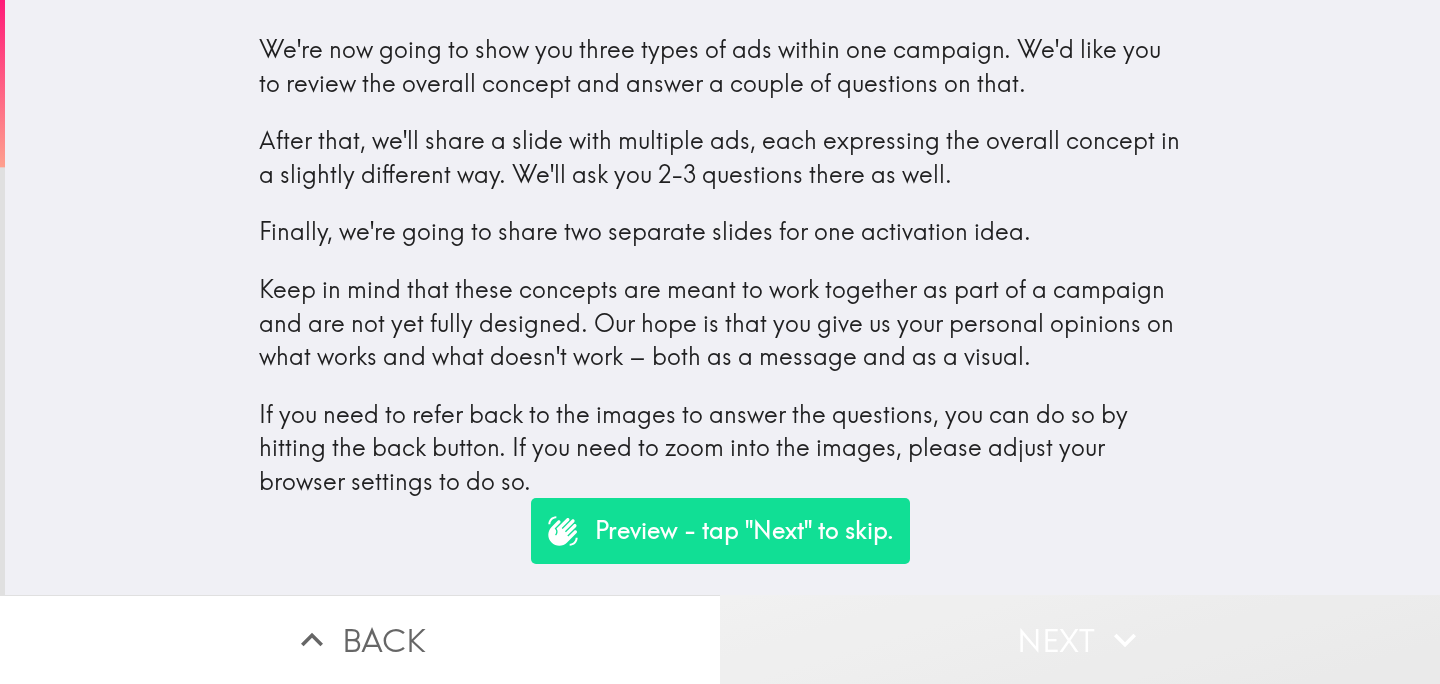 click on "Next" at bounding box center [1080, 639] 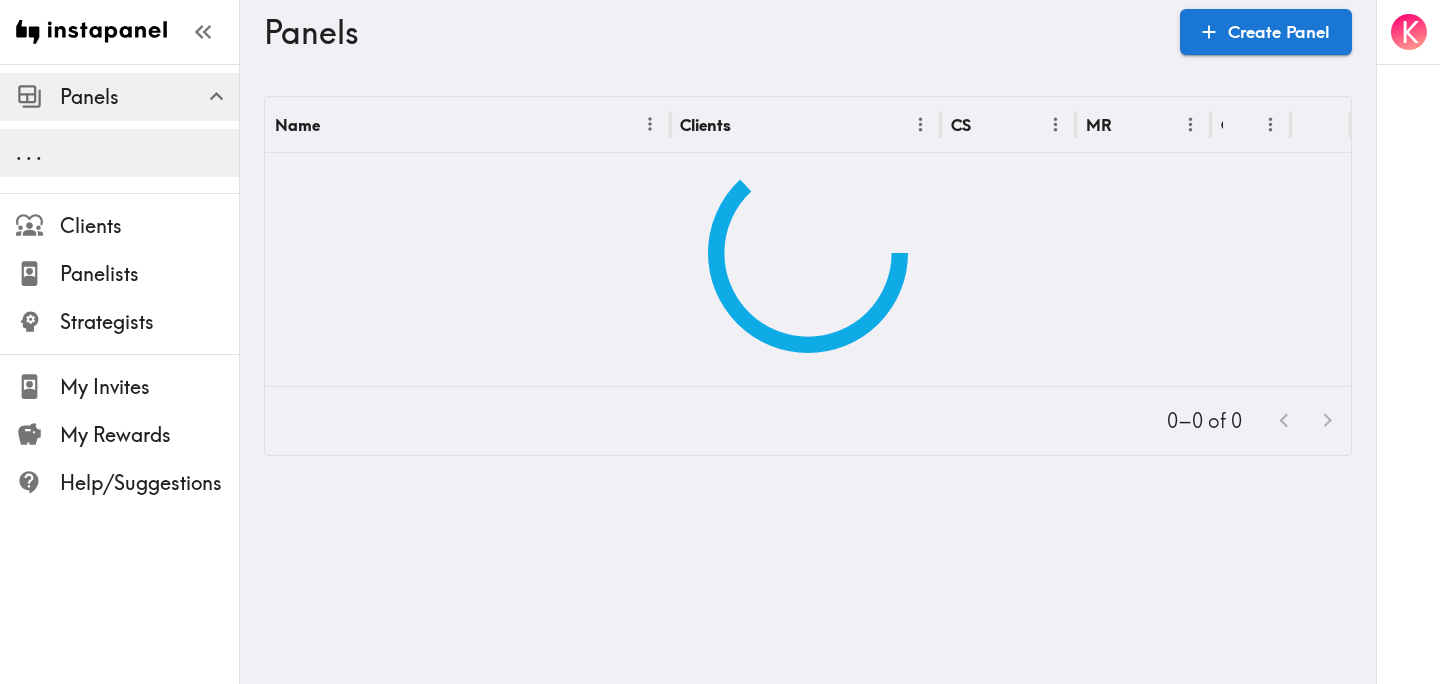 scroll, scrollTop: 0, scrollLeft: 0, axis: both 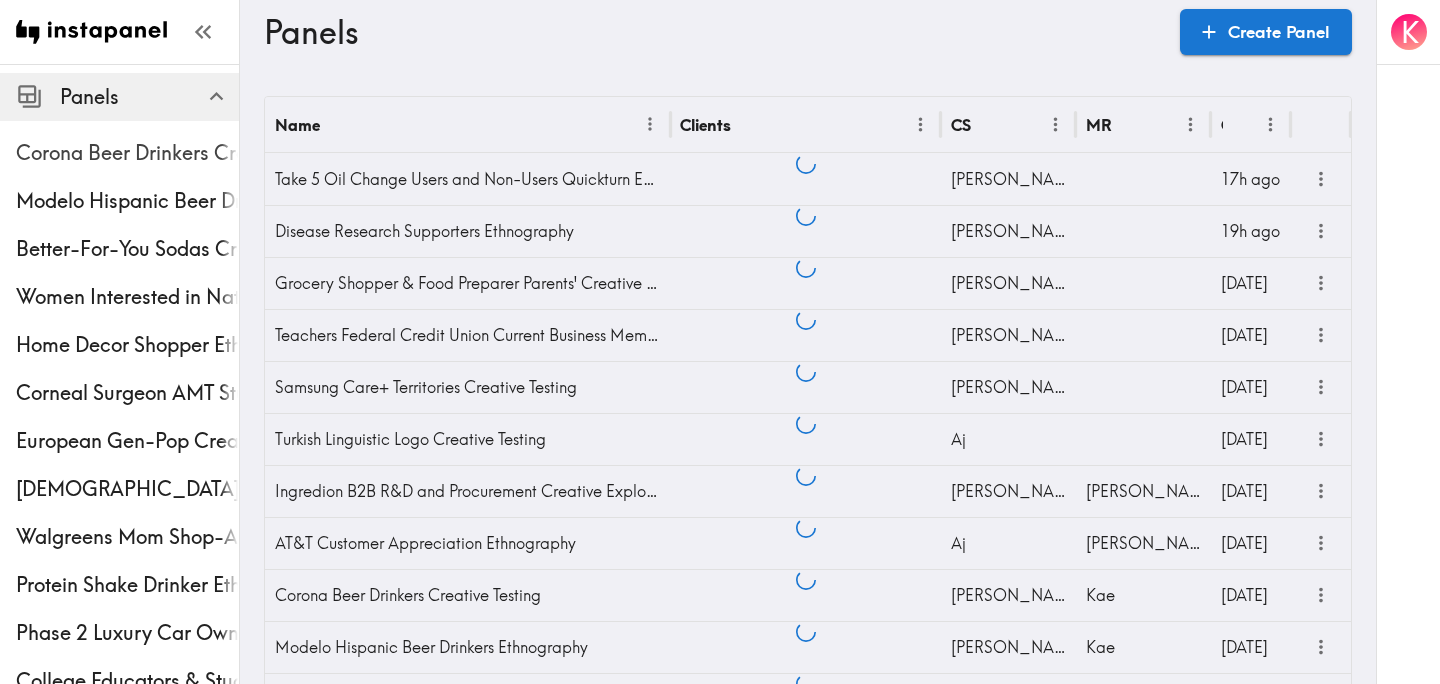 click on "Corona Beer Drinkers Creative Testing" at bounding box center (127, 153) 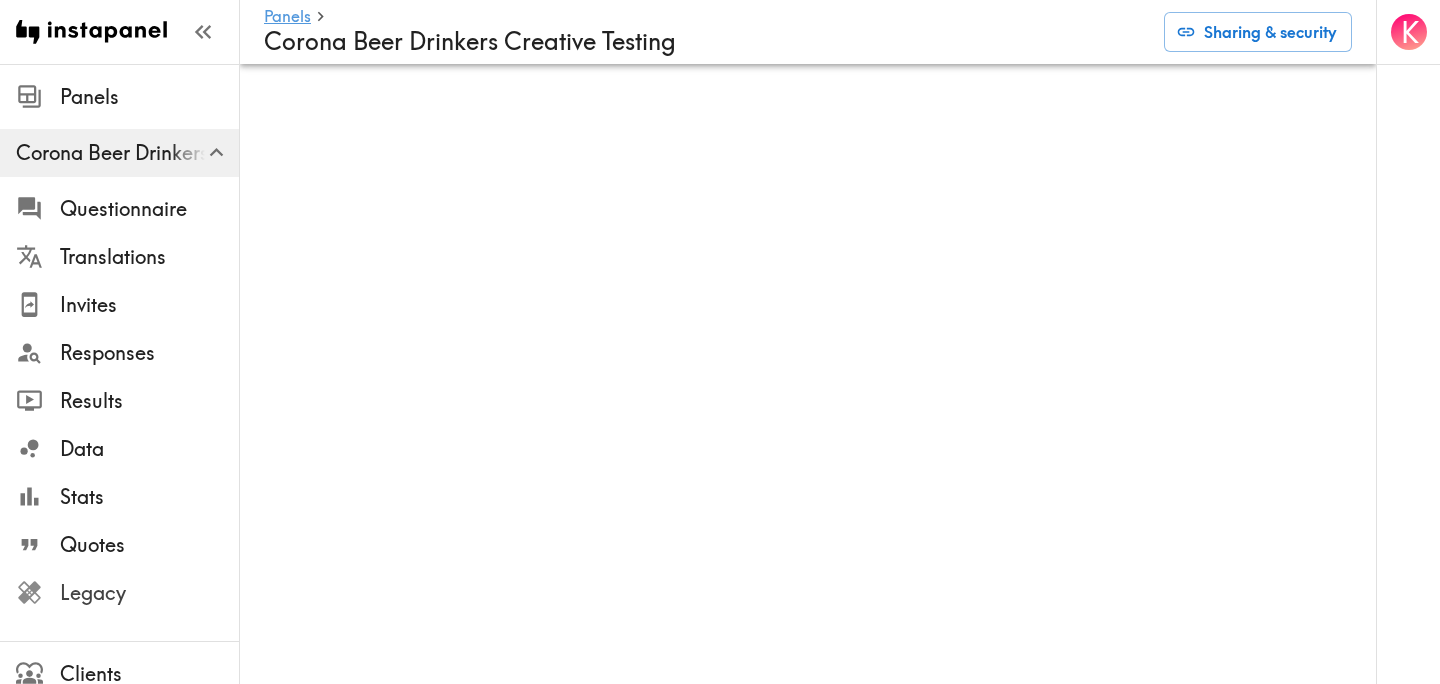 click on "Legacy" at bounding box center (149, 593) 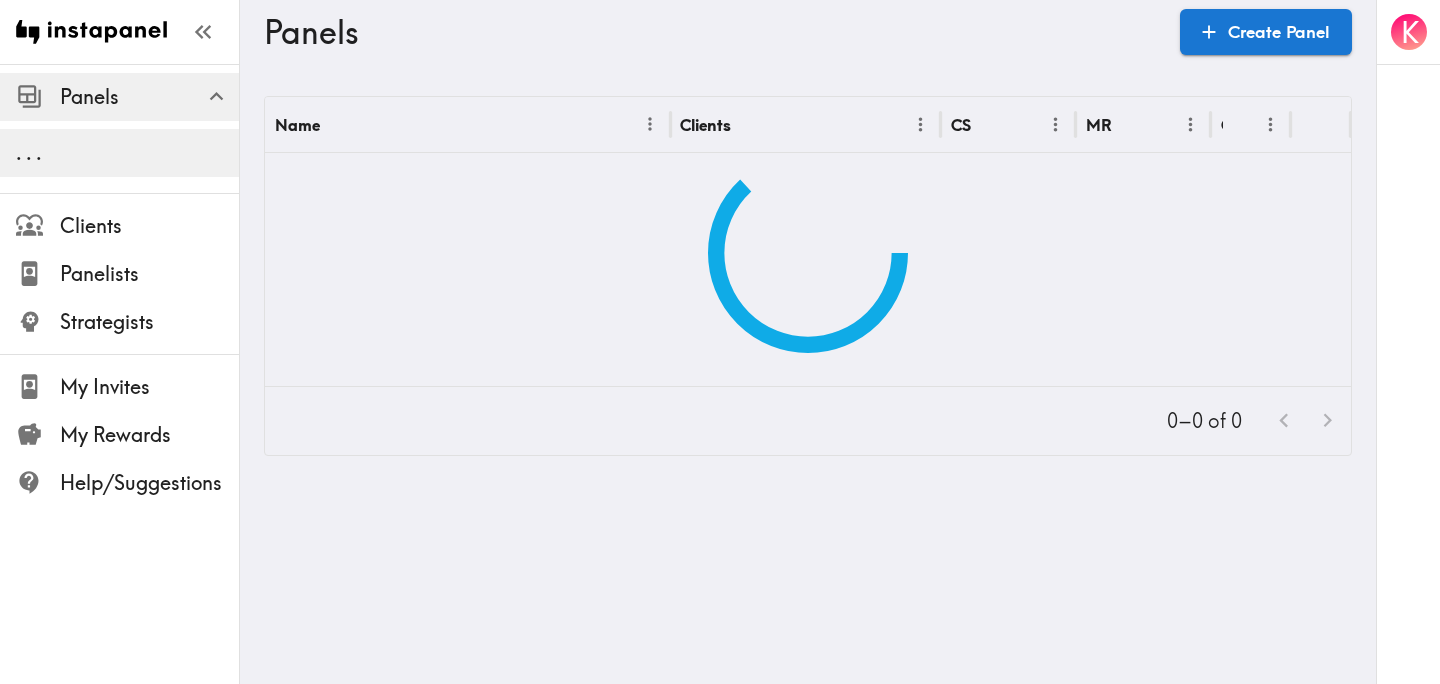 scroll, scrollTop: 0, scrollLeft: 0, axis: both 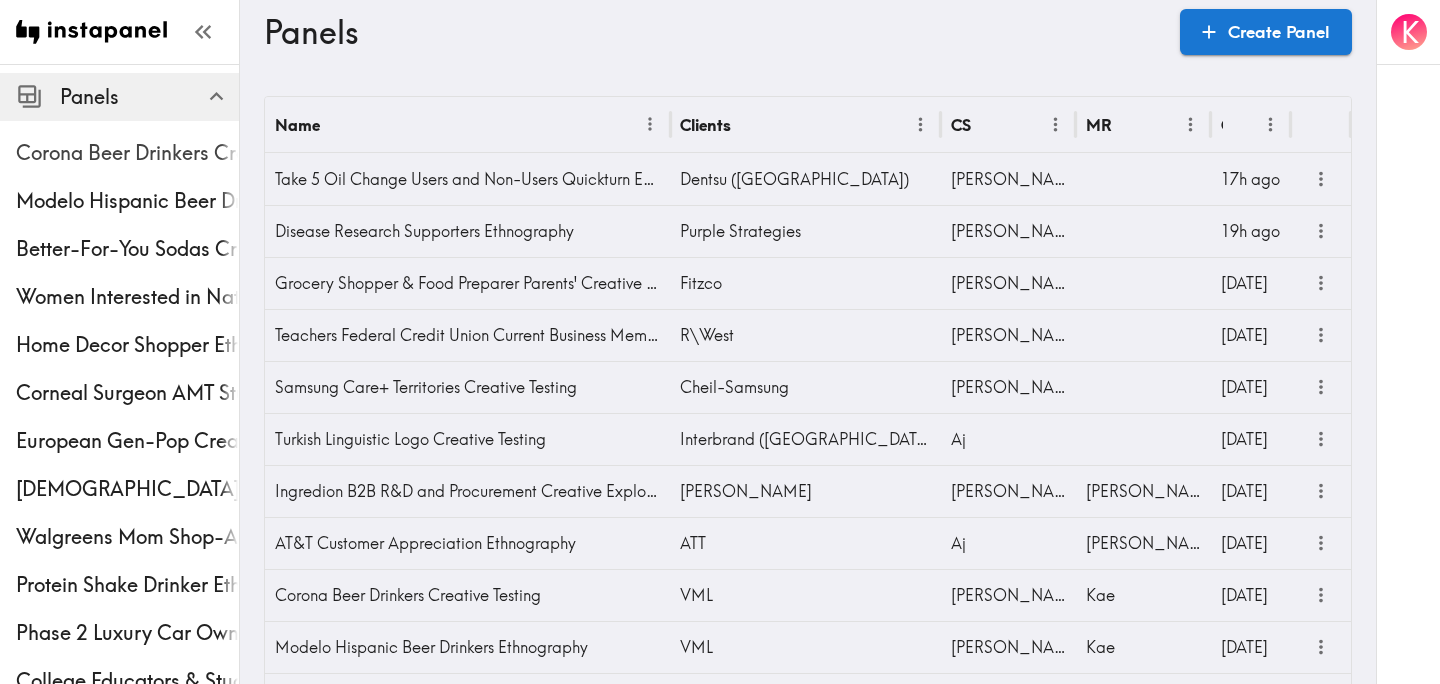 click on "Corona Beer Drinkers Creative Testing" at bounding box center [127, 153] 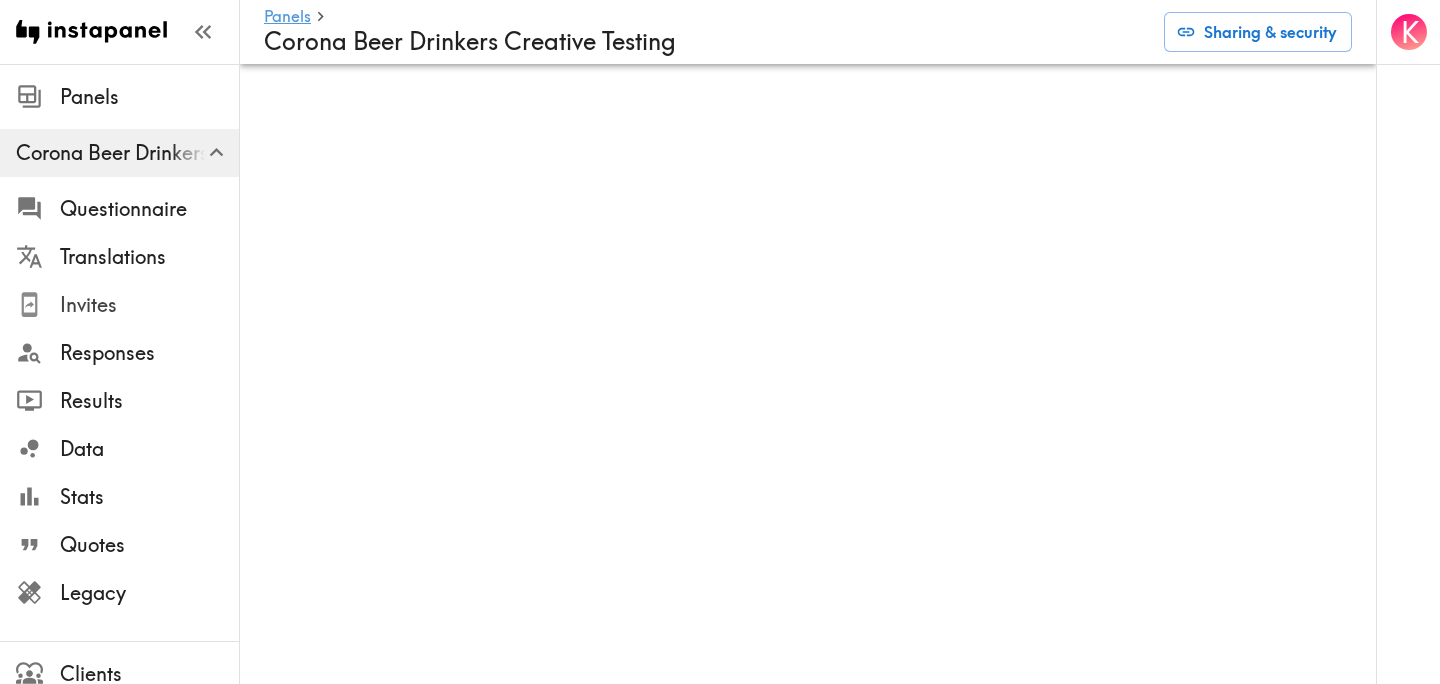 click on "Invites" at bounding box center [149, 305] 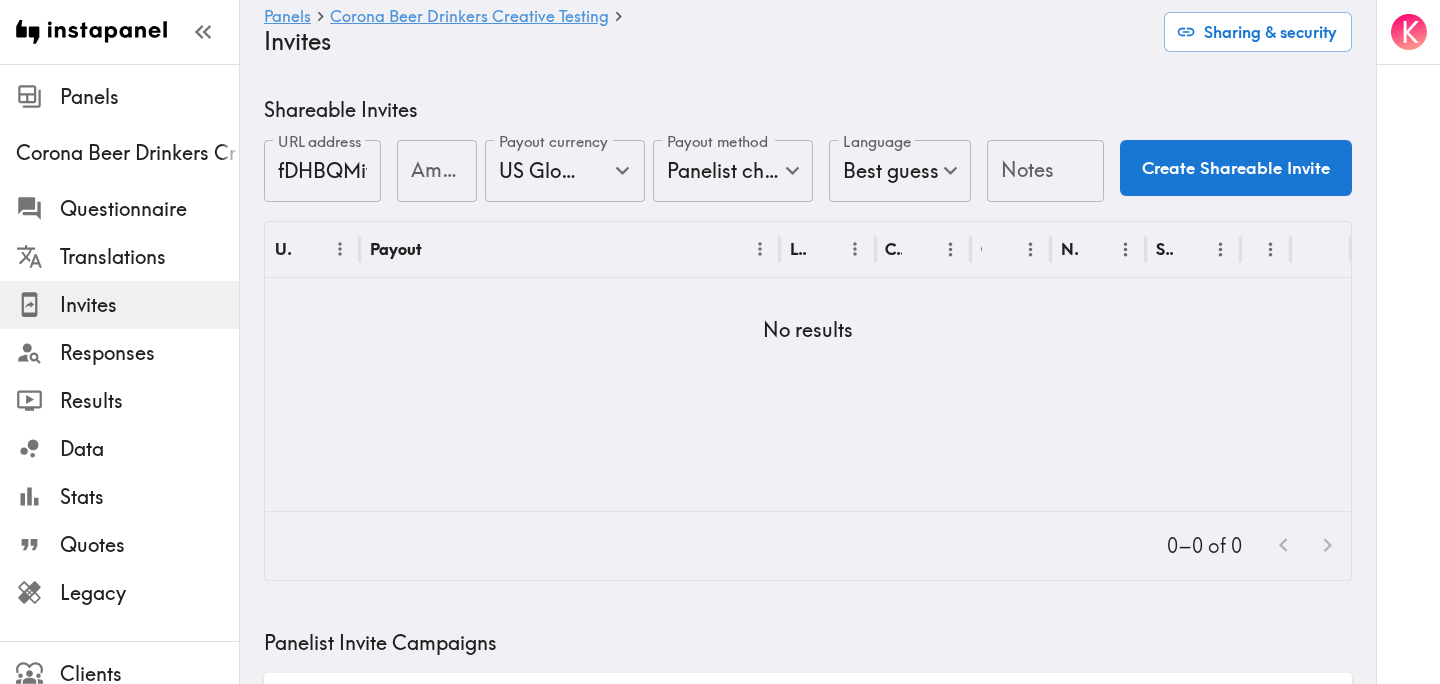 click on "Amount" at bounding box center (437, 171) 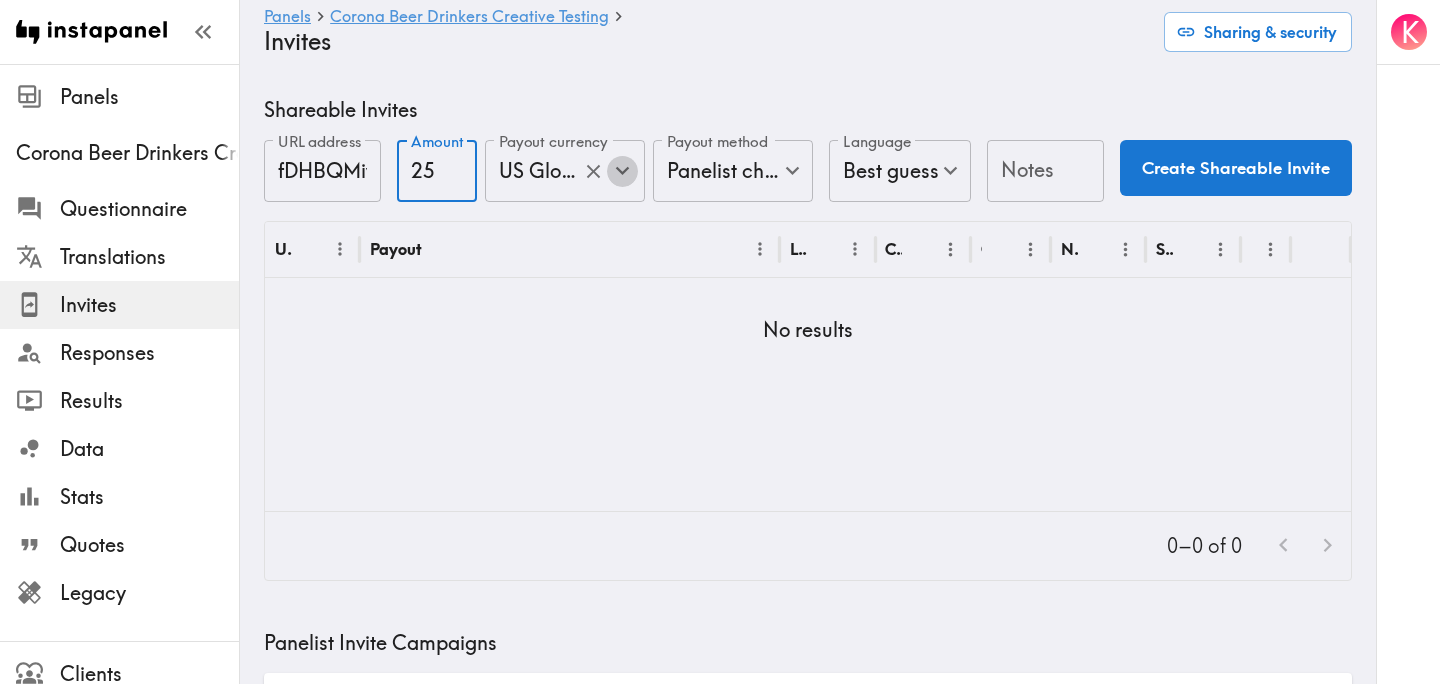 click 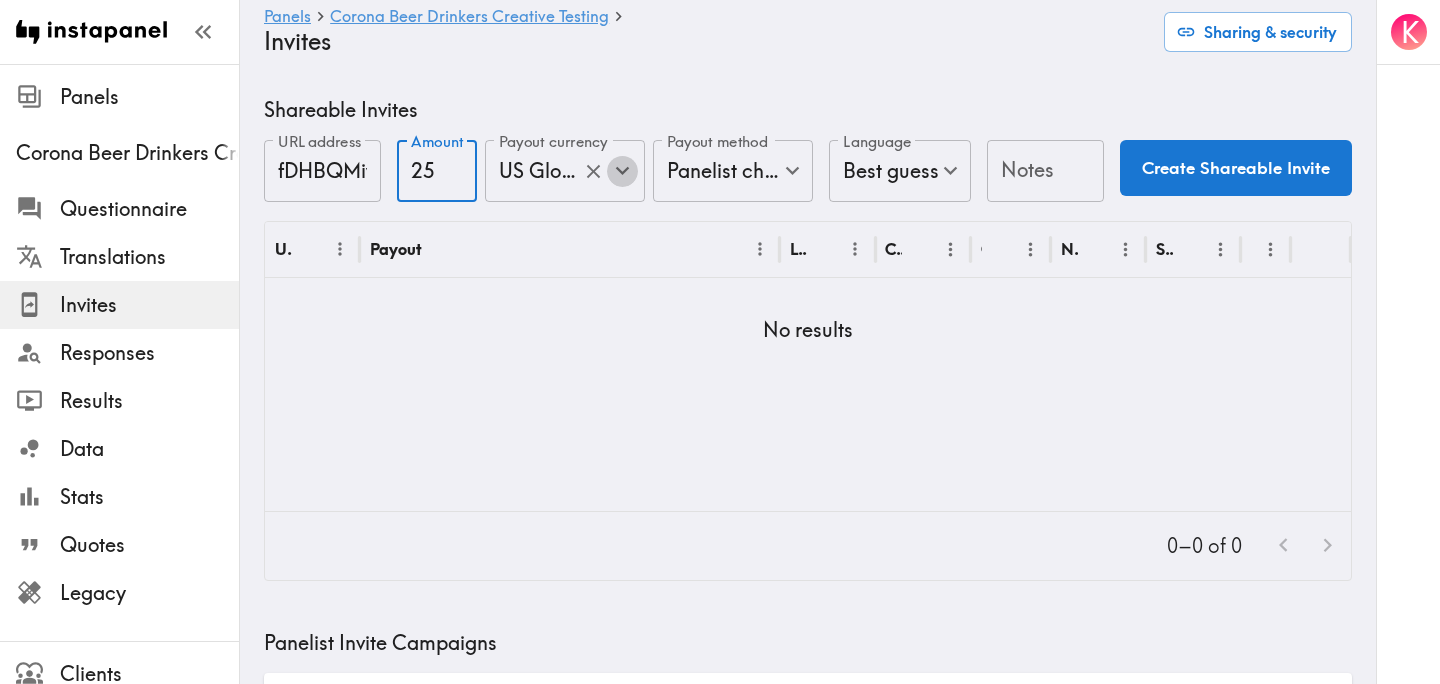 scroll, scrollTop: 0, scrollLeft: 479, axis: horizontal 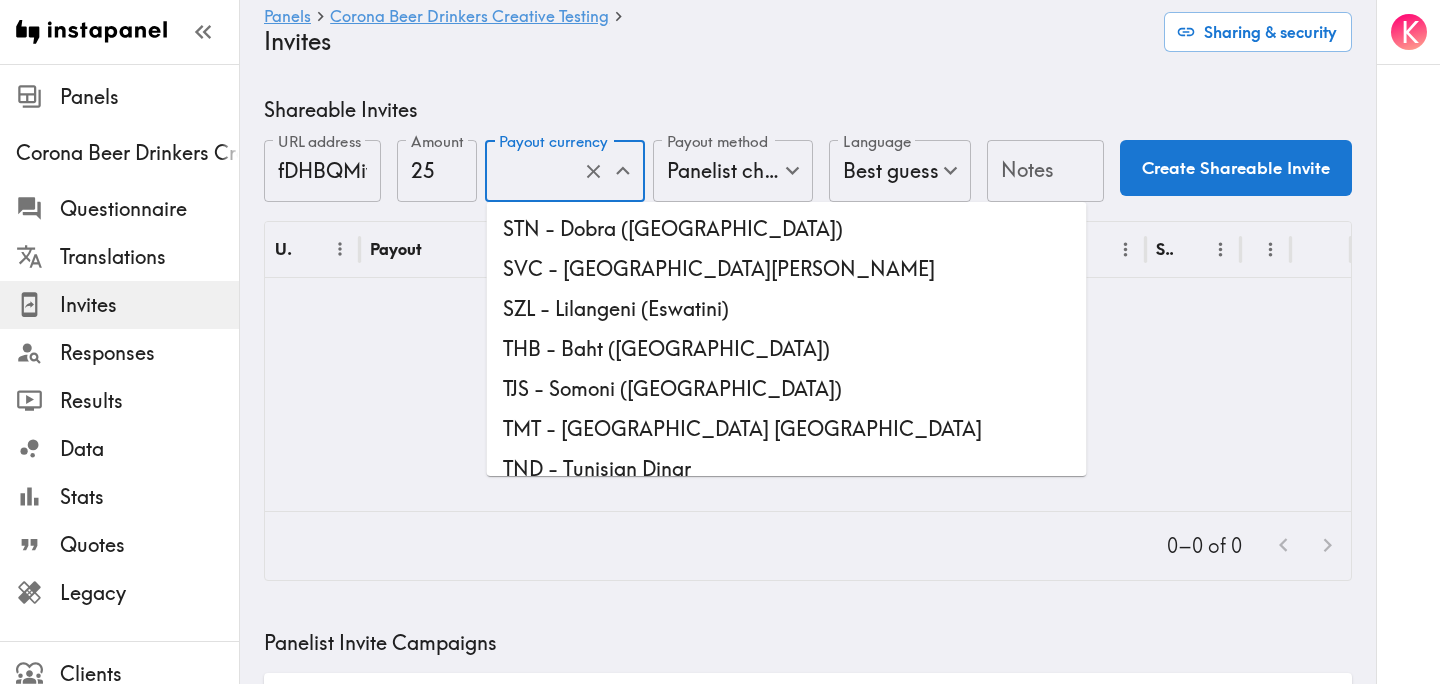 click on "USD - US Dollar ([GEOGRAPHIC_DATA], [US_STATE], [GEOGRAPHIC_DATA], [GEOGRAPHIC_DATA], [GEOGRAPHIC_DATA], [GEOGRAPHIC_DATA], [GEOGRAPHIC_DATA], [US_STATE], [GEOGRAPHIC_DATA], [PERSON_NAME][US_STATE], [GEOGRAPHIC_DATA], [US_STATE], [US_STATE], [GEOGRAPHIC_DATA], [US_STATE], [GEOGRAPHIC_DATA], [GEOGRAPHIC_DATA], [GEOGRAPHIC_DATA] [GEOGRAPHIC_DATA], [GEOGRAPHIC_DATA], [US_STATE])" at bounding box center [787, 901] 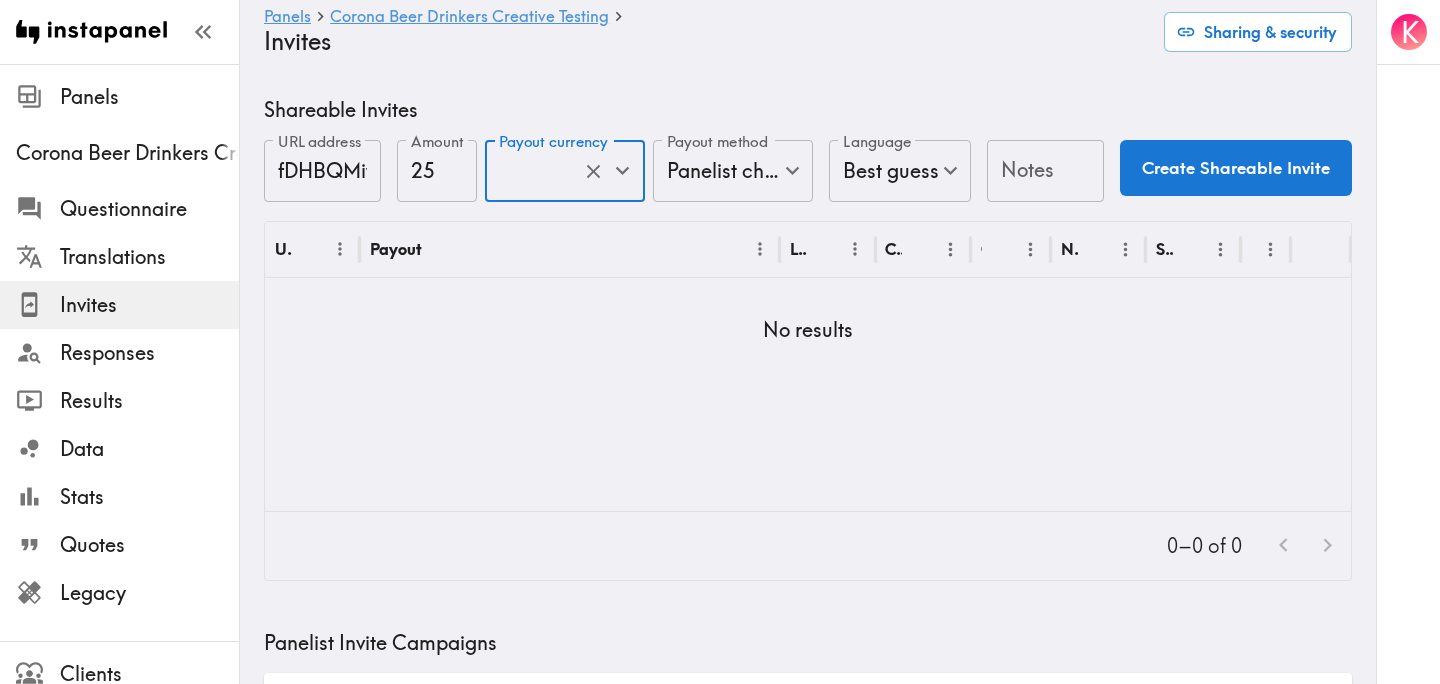 click on "Notes Notes" at bounding box center [1045, 172] 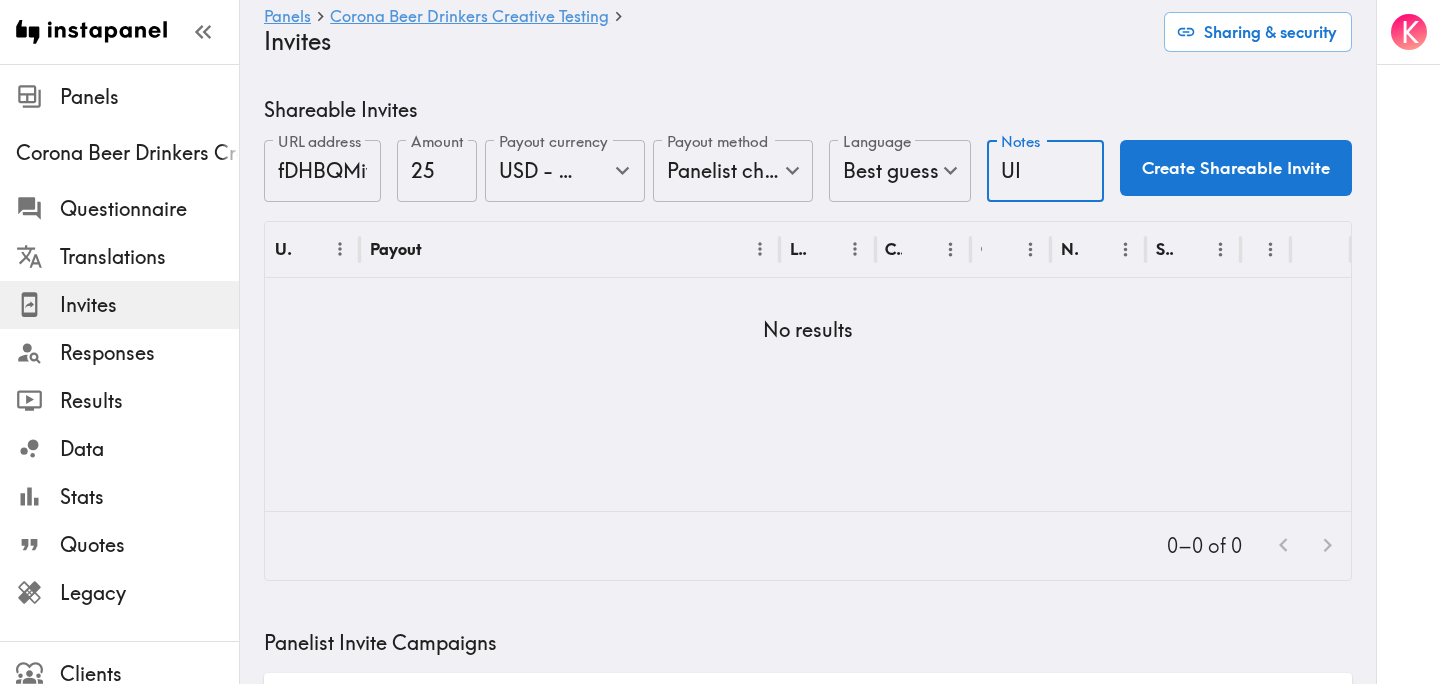 type on "UI" 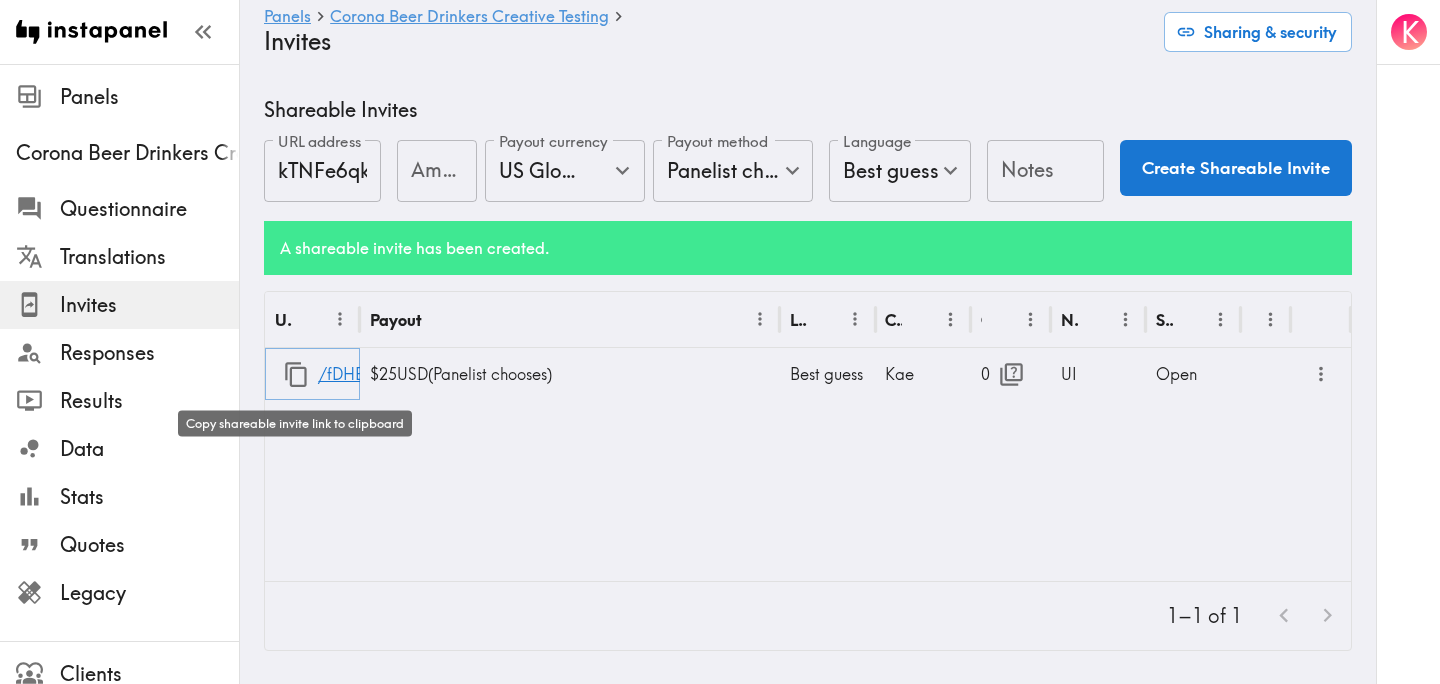 click 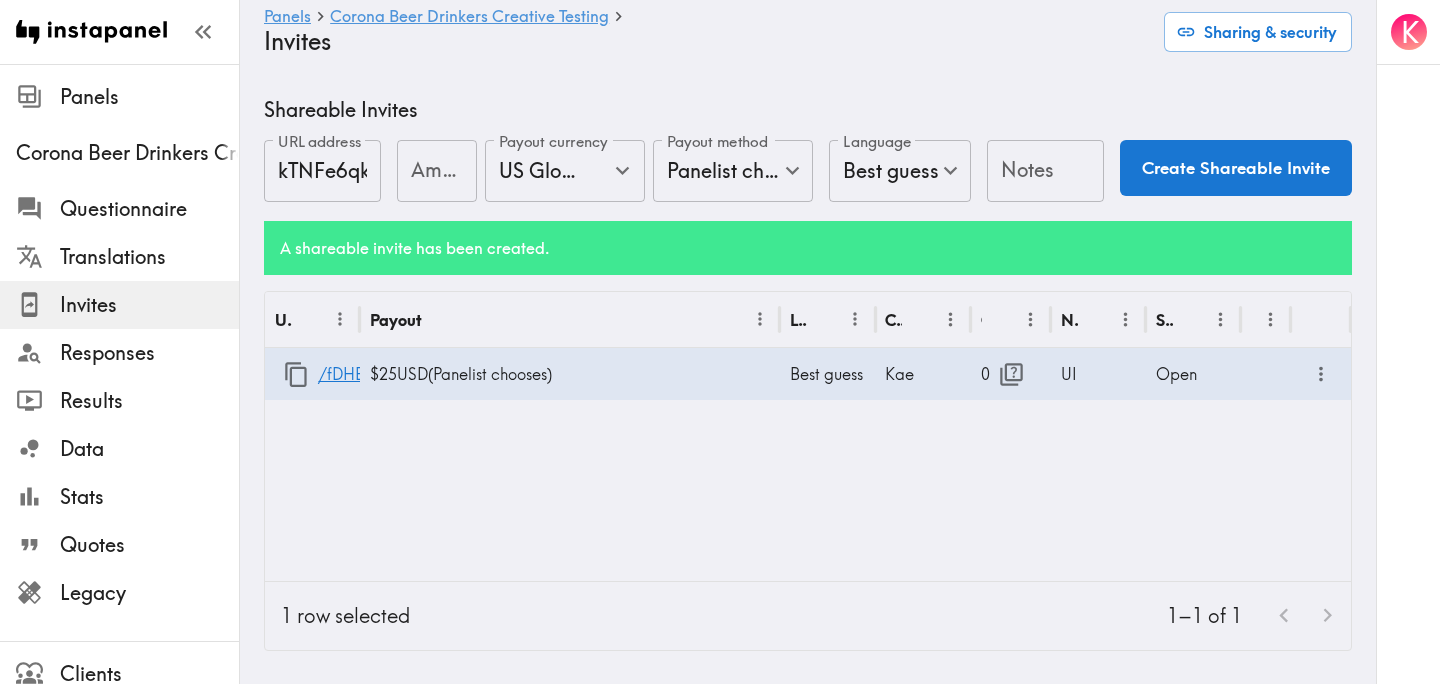 click on "URL Payout Language Creator Opens Notes Status /fDHBQMiyD $25  USD  ( Panelist chooses ) Best guess Kae 0 UI Open" at bounding box center [808, 436] 